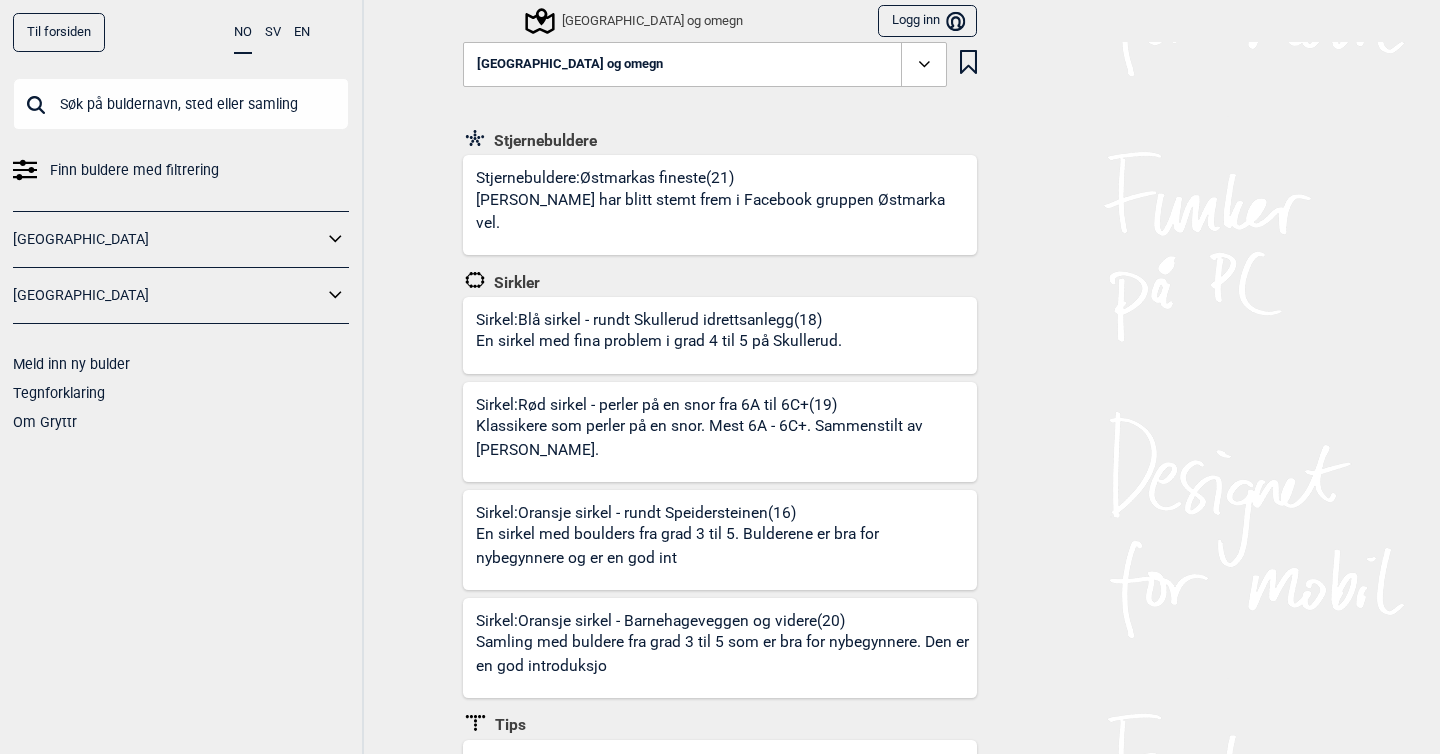 scroll, scrollTop: 0, scrollLeft: 0, axis: both 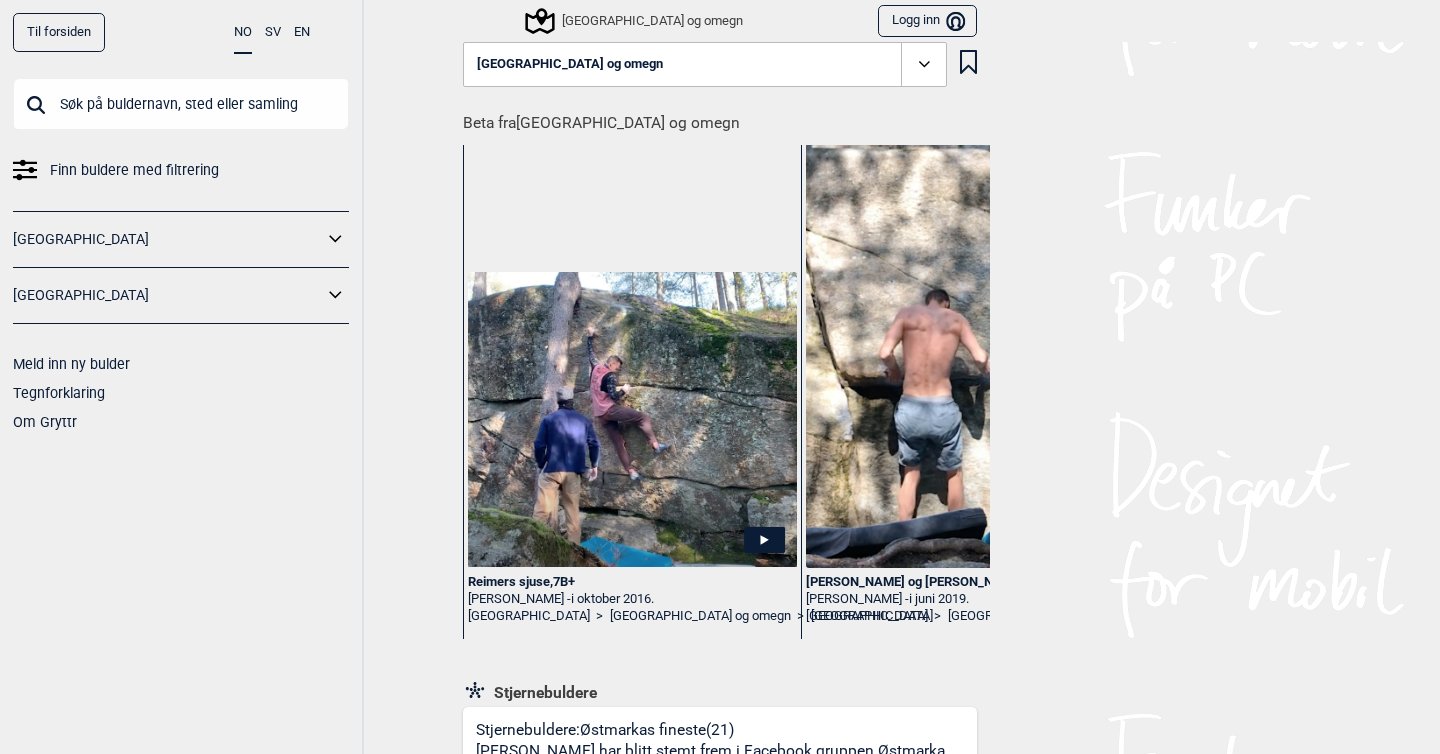 click on "[GEOGRAPHIC_DATA] og omegn" at bounding box center [705, 65] 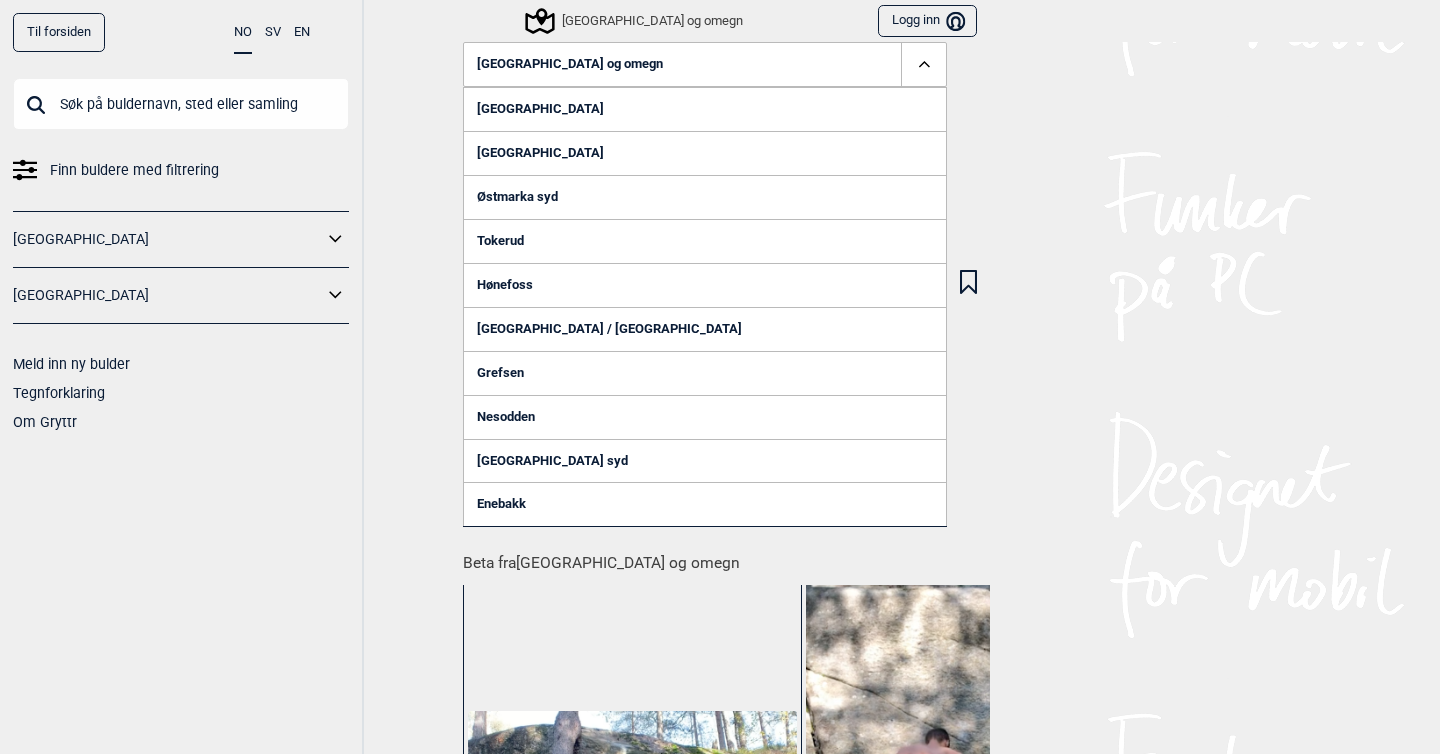 click on "[GEOGRAPHIC_DATA]" at bounding box center [705, 109] 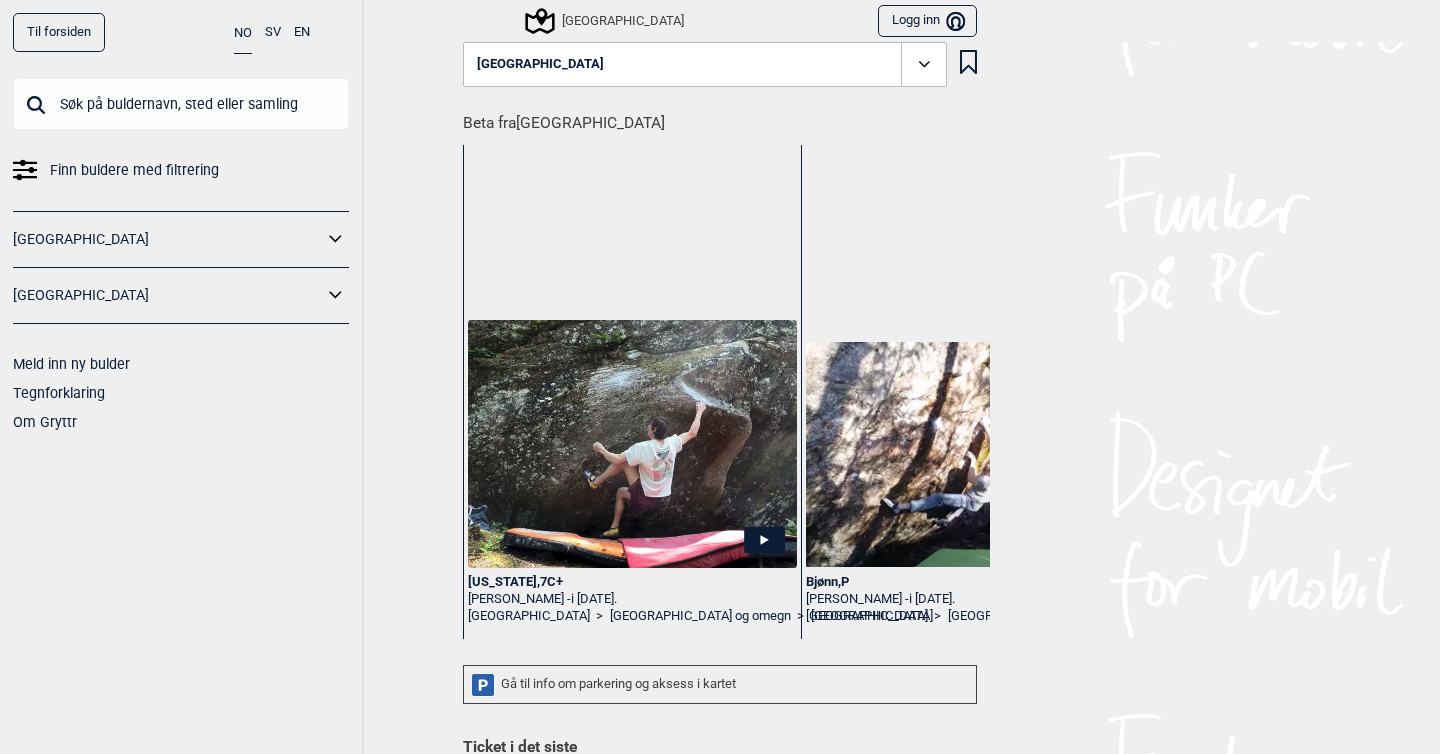 click on "Finn buldere med filtrering" at bounding box center [134, 170] 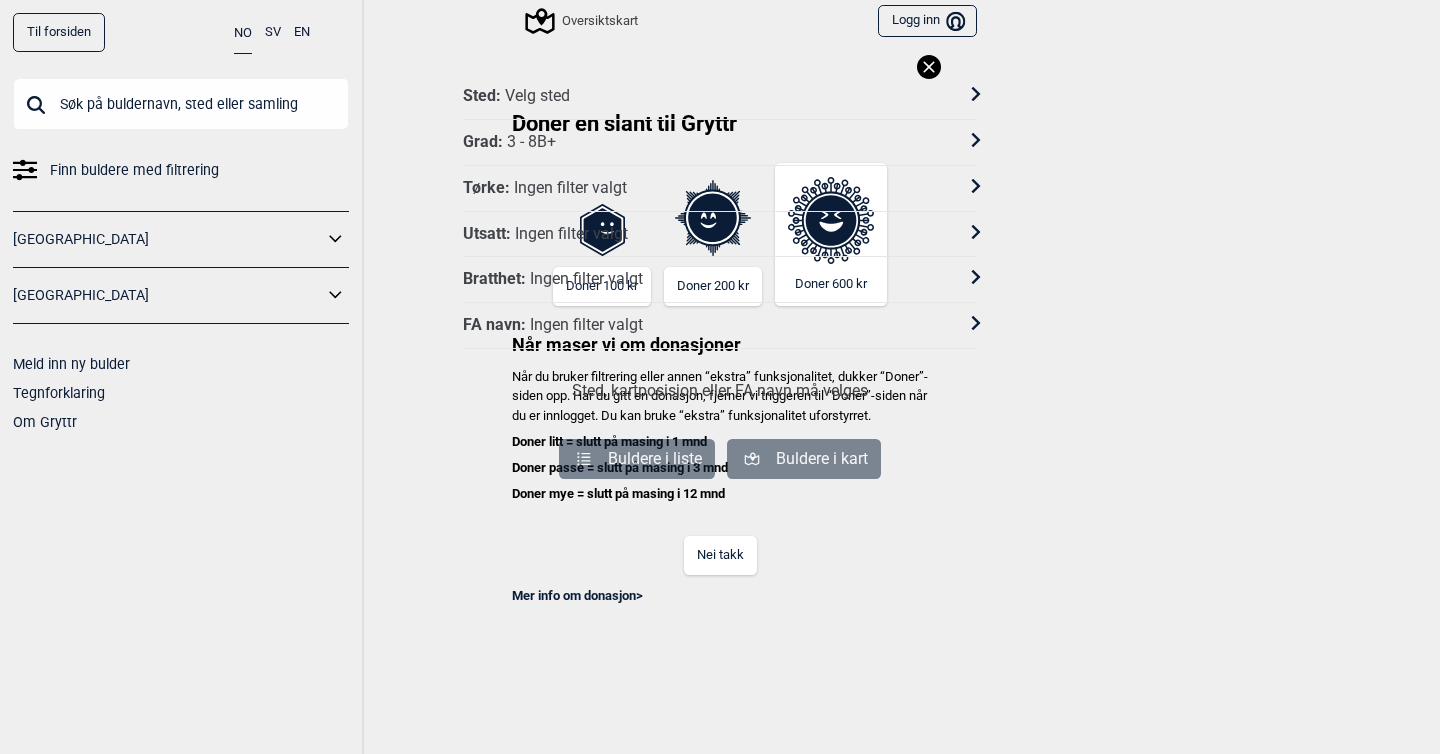 click on "Nei takk" at bounding box center (720, 555) 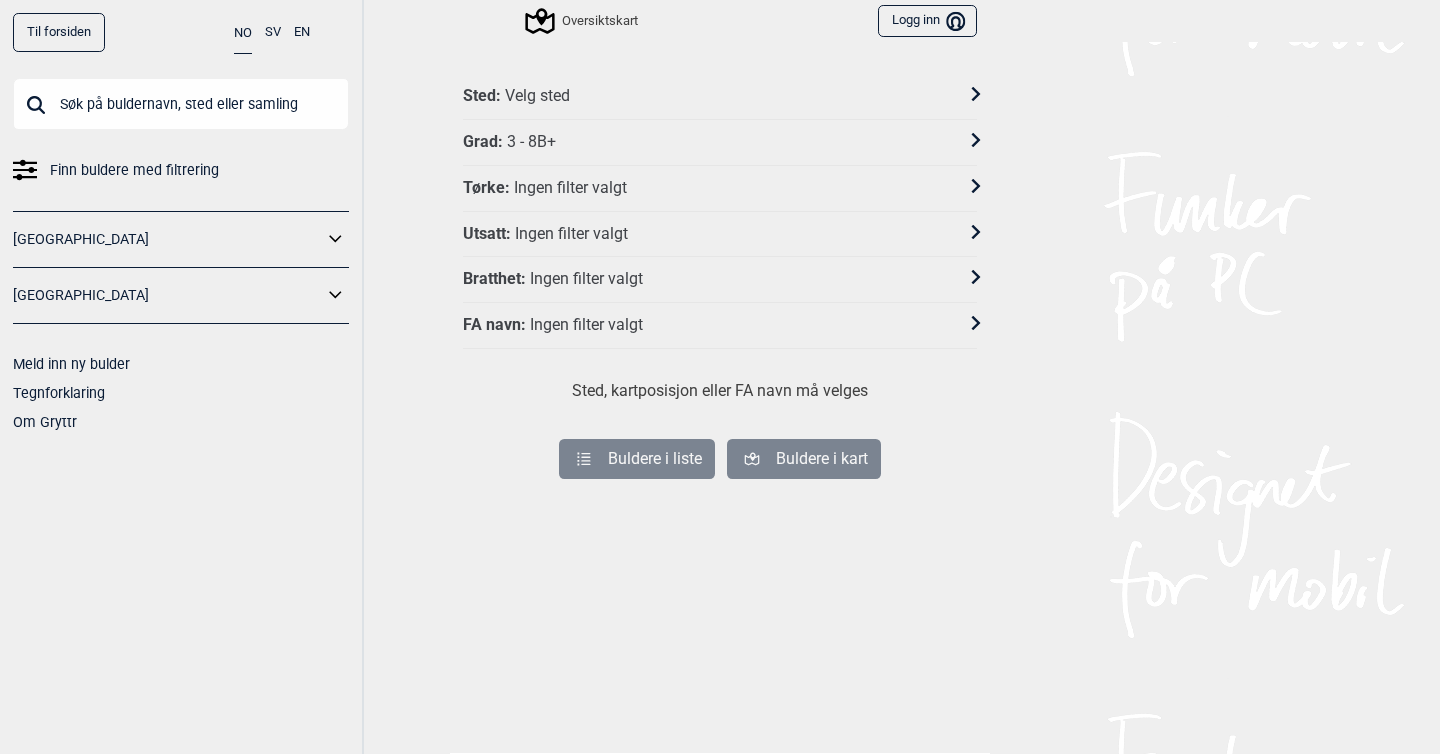 click on "Sted : Velg sted" at bounding box center [707, 96] 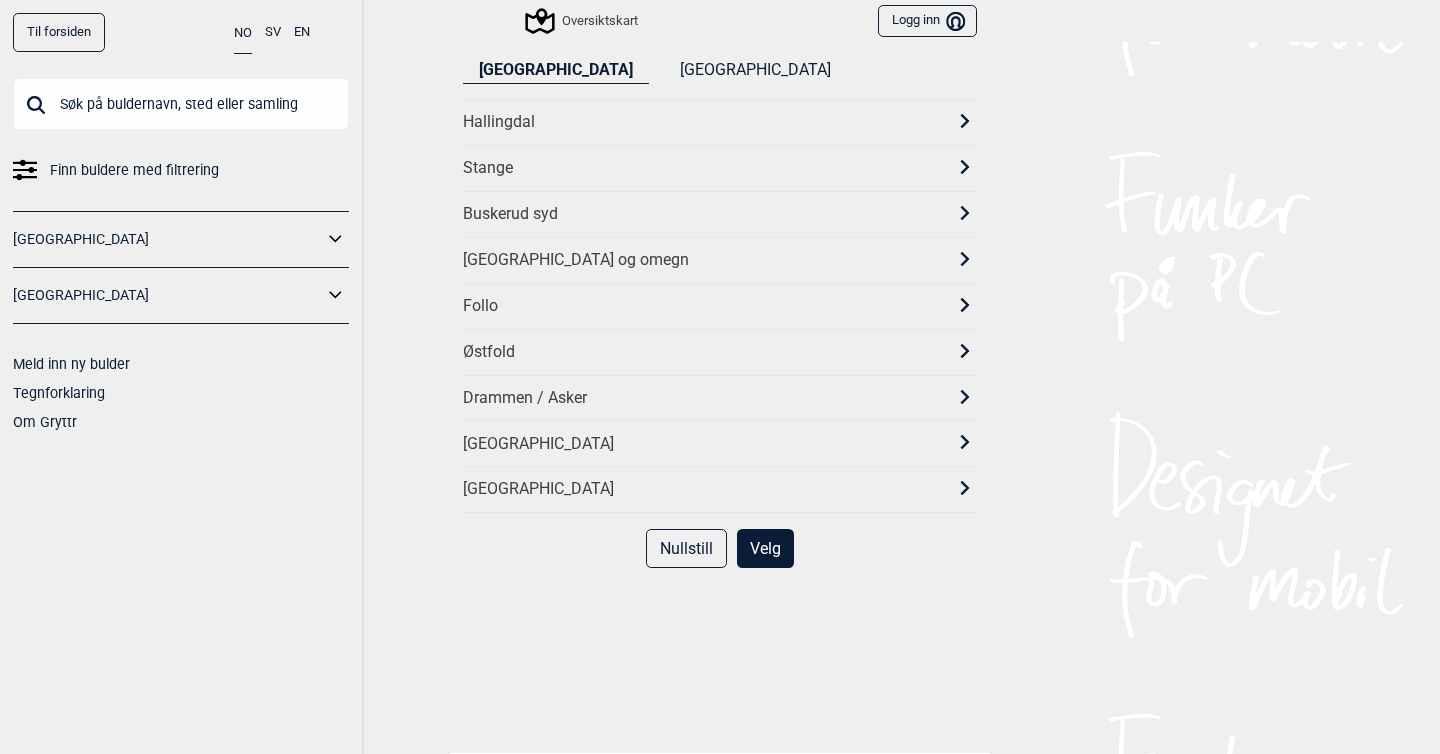 click on "Oversiktskart" at bounding box center [583, 21] 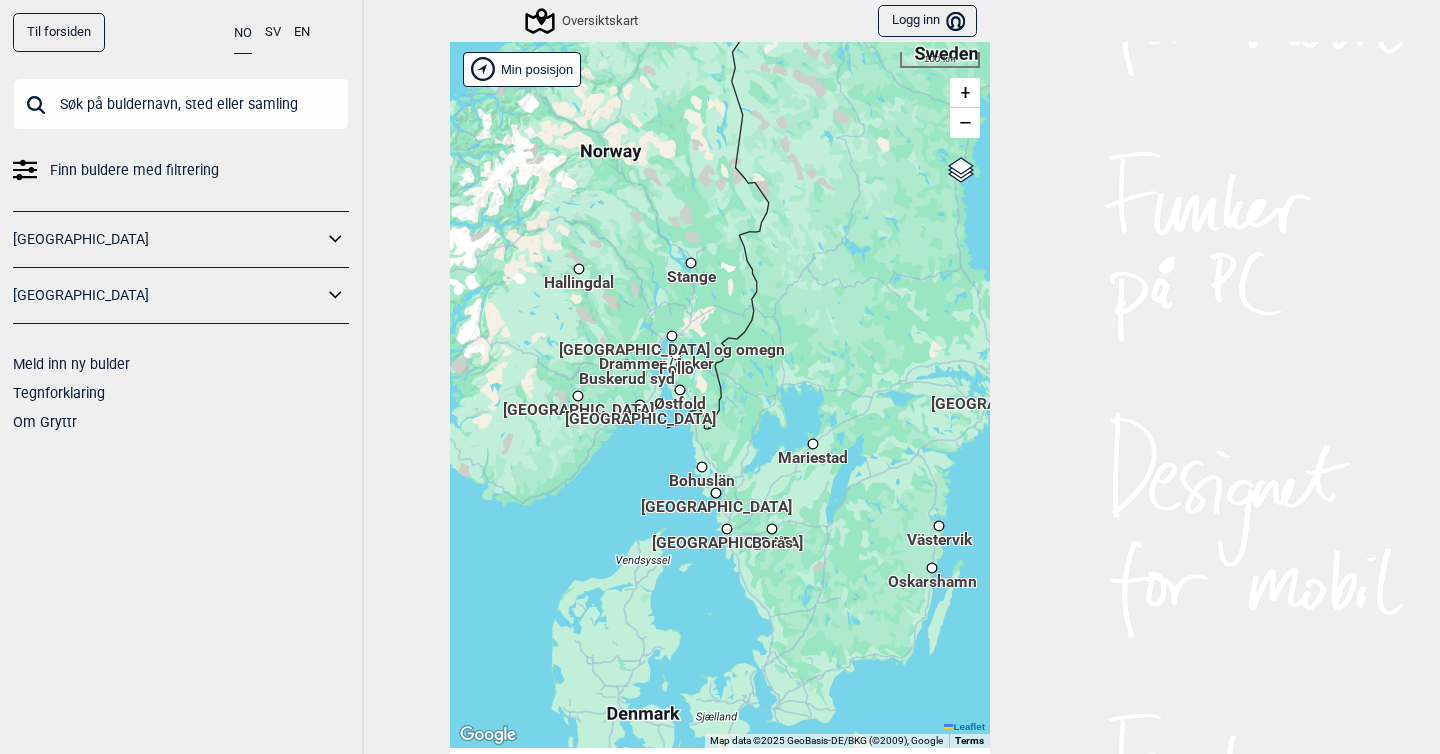 click on "Hallingdal
Stange
Buskerud syd
Oslo og omegn
Follo
Østfold
Drammen/Asker
Vestfold
Telemark
Bohuslän
Södra Bohuslän
Göteborg
Borås
Mariestad
Stockholm
Västervik
Oskarshamn
Min posisjon 100 km + −  Google street map  Google satellite  Leaflet Keyboard shortcuts Map Data Map data ©2025 GeoBasis-DE/BKG (©2009), Google Map data ©2025 GeoBasis-DE/BKG (©2009), Google 100 km  Click to toggle between metric and imperial units Terms Report a map error" at bounding box center [720, 395] 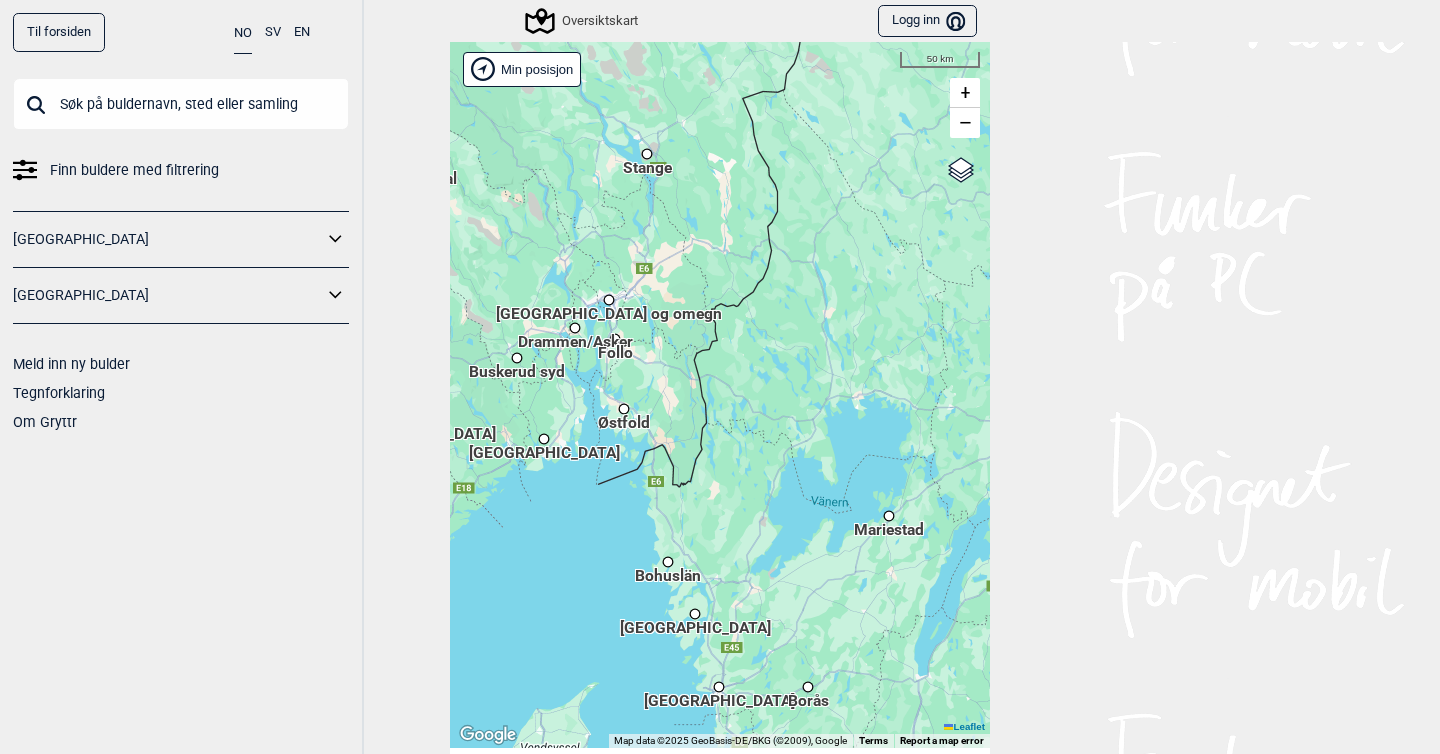 click on "Hallingdal
Stange
Buskerud syd
Oslo og omegn
Follo
Østfold
Drammen/Asker
Vestfold
Telemark
Bohuslän
Södra Bohuslän
Göteborg
Borås
Mariestad
Stockholm
Västervik
Oskarshamn
Min posisjon 50 km + −  Google street map  Google satellite  Leaflet Keyboard shortcuts Map Data Map data ©2025 GeoBasis-DE/BKG (©2009), Google Map data ©2025 GeoBasis-DE/BKG (©2009), Google 50 km  Click to toggle between metric and imperial units Terms Report a map error" at bounding box center [720, 395] 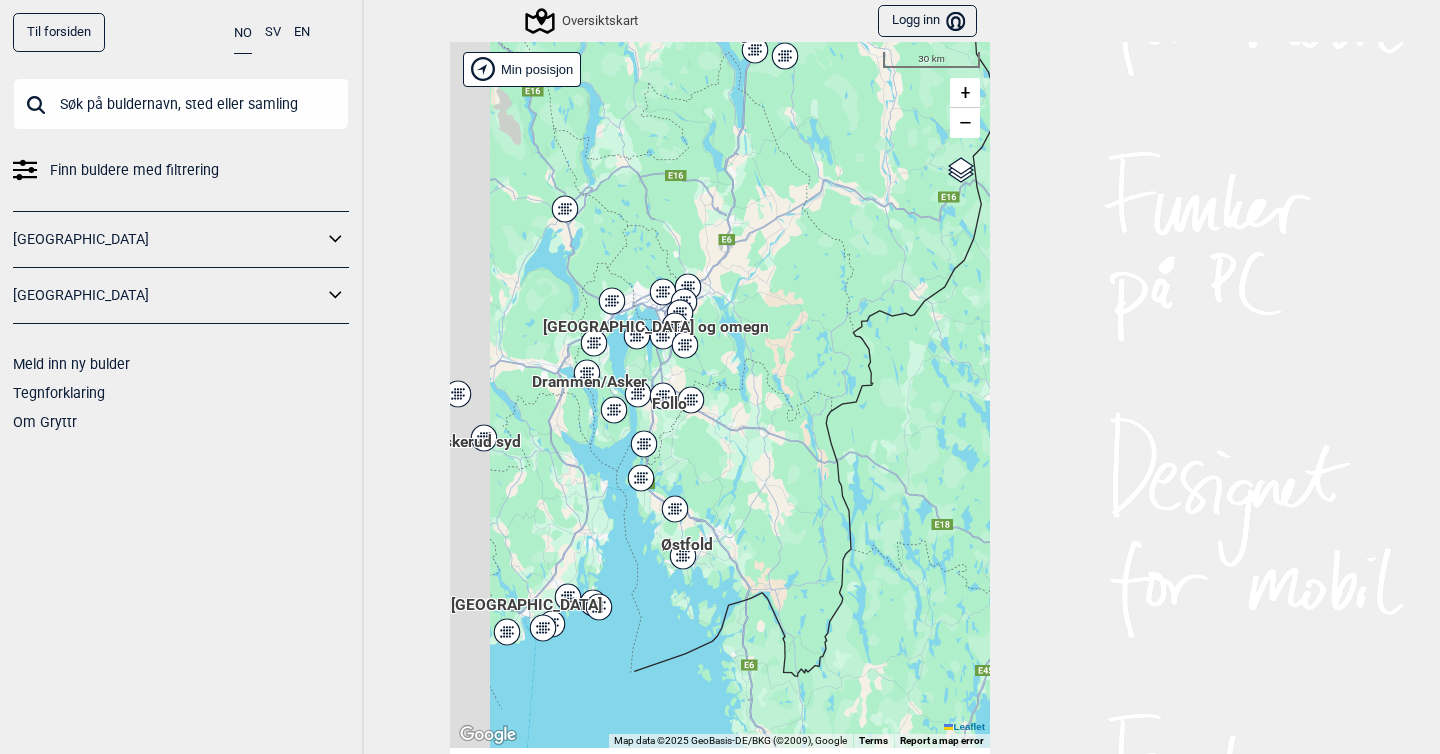 drag, startPoint x: 632, startPoint y: 320, endPoint x: 791, endPoint y: 395, distance: 175.80103 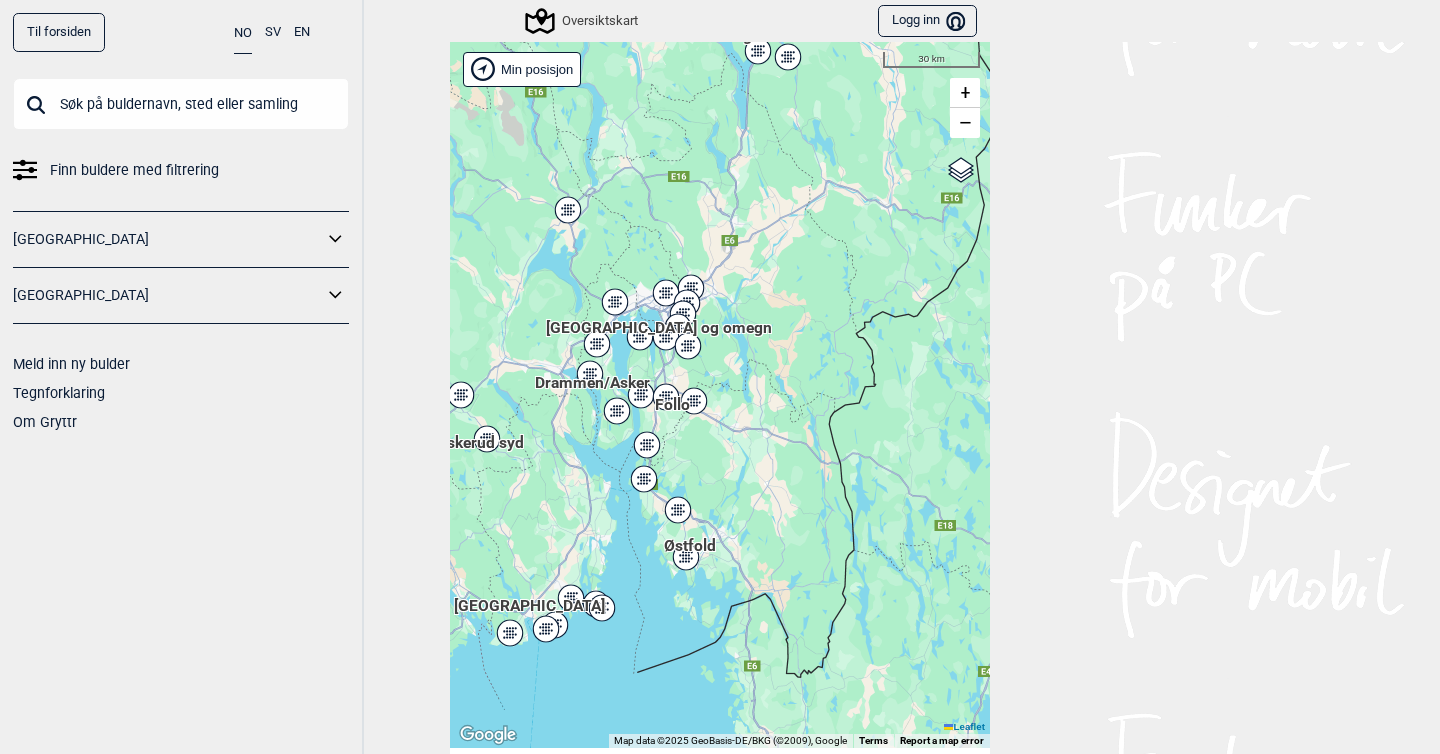 click on "Hallingdal
Stange
Buskerud syd
Oslo og omegn
Follo
Østfold
Drammen/Asker" at bounding box center [720, 395] 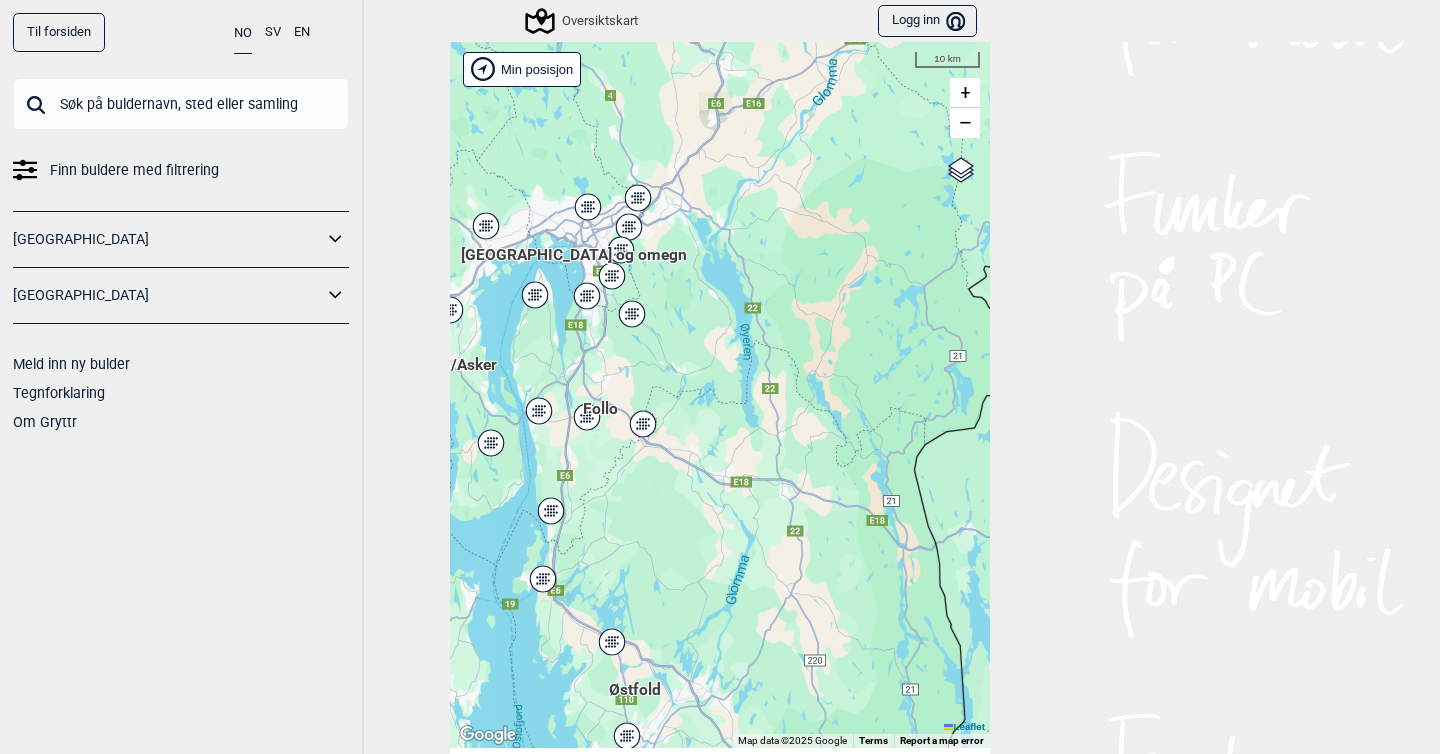 click on "Hallingdal
Stange
Buskerud syd
Oslo og omegn
Follo
Østfold
Drammen/Asker" at bounding box center (720, 395) 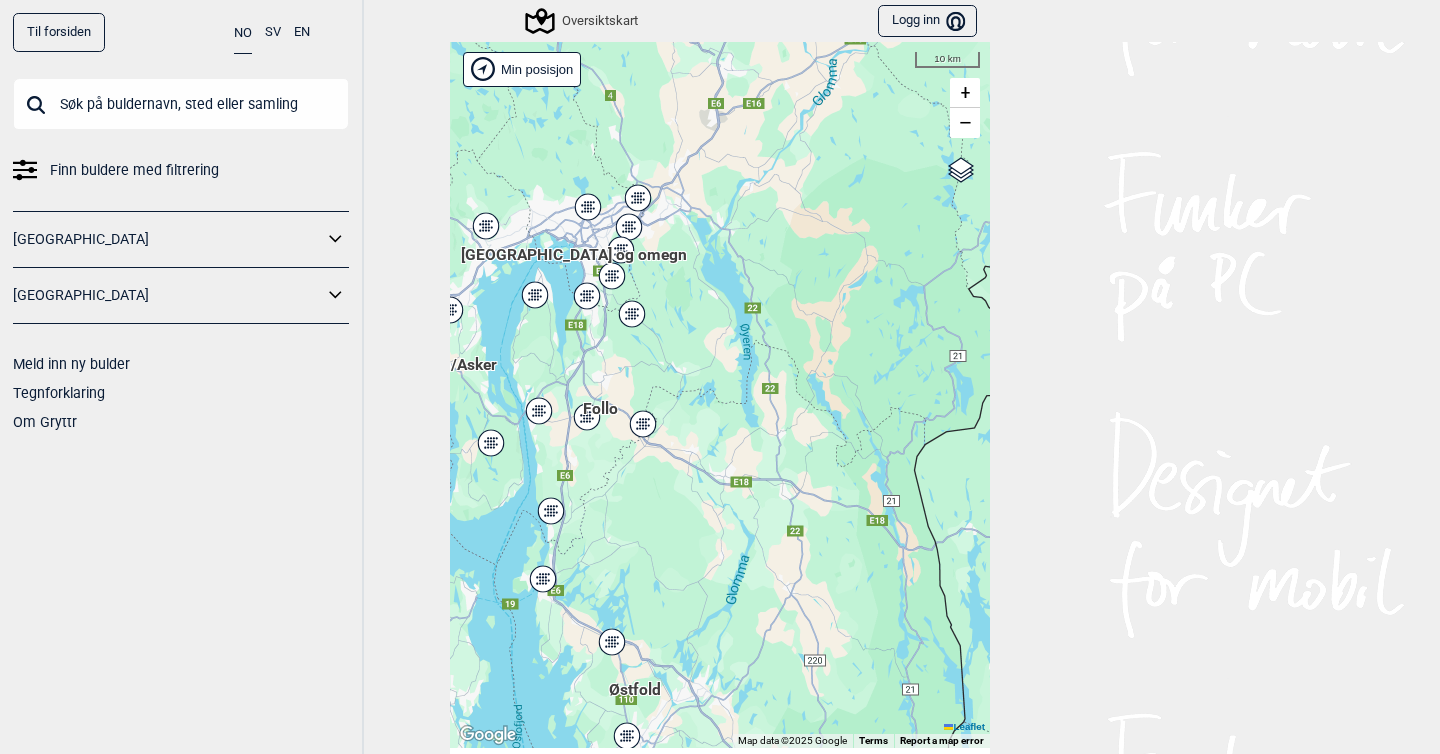click on "Hallingdal
Stange
Buskerud syd
Oslo og omegn
Follo
Østfold
Drammen/Asker" at bounding box center [720, 395] 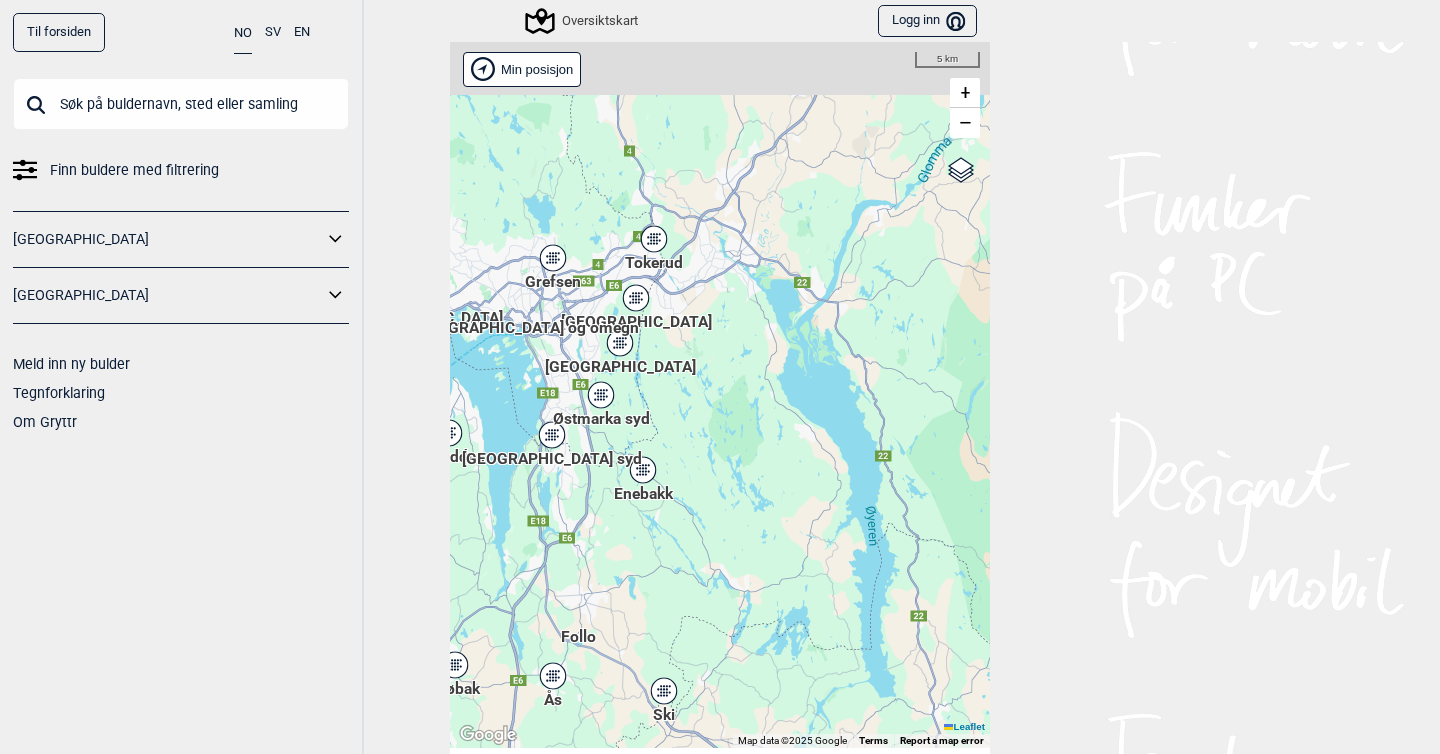drag, startPoint x: 639, startPoint y: 220, endPoint x: 706, endPoint y: 397, distance: 189.25644 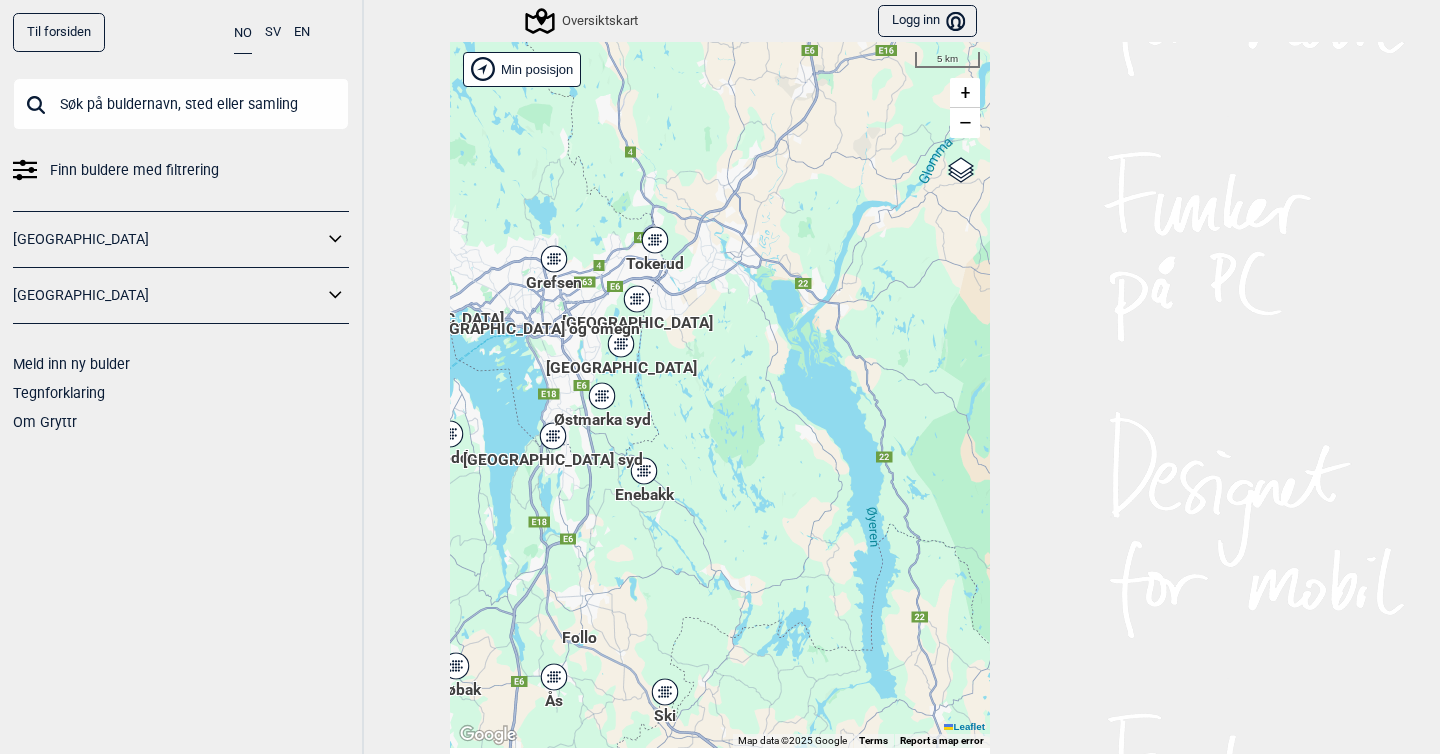 click on "Hallingdal
Stange
Buskerud syd
Oslo og omegn
Follo
Østfold
Drammen/Asker" at bounding box center (720, 395) 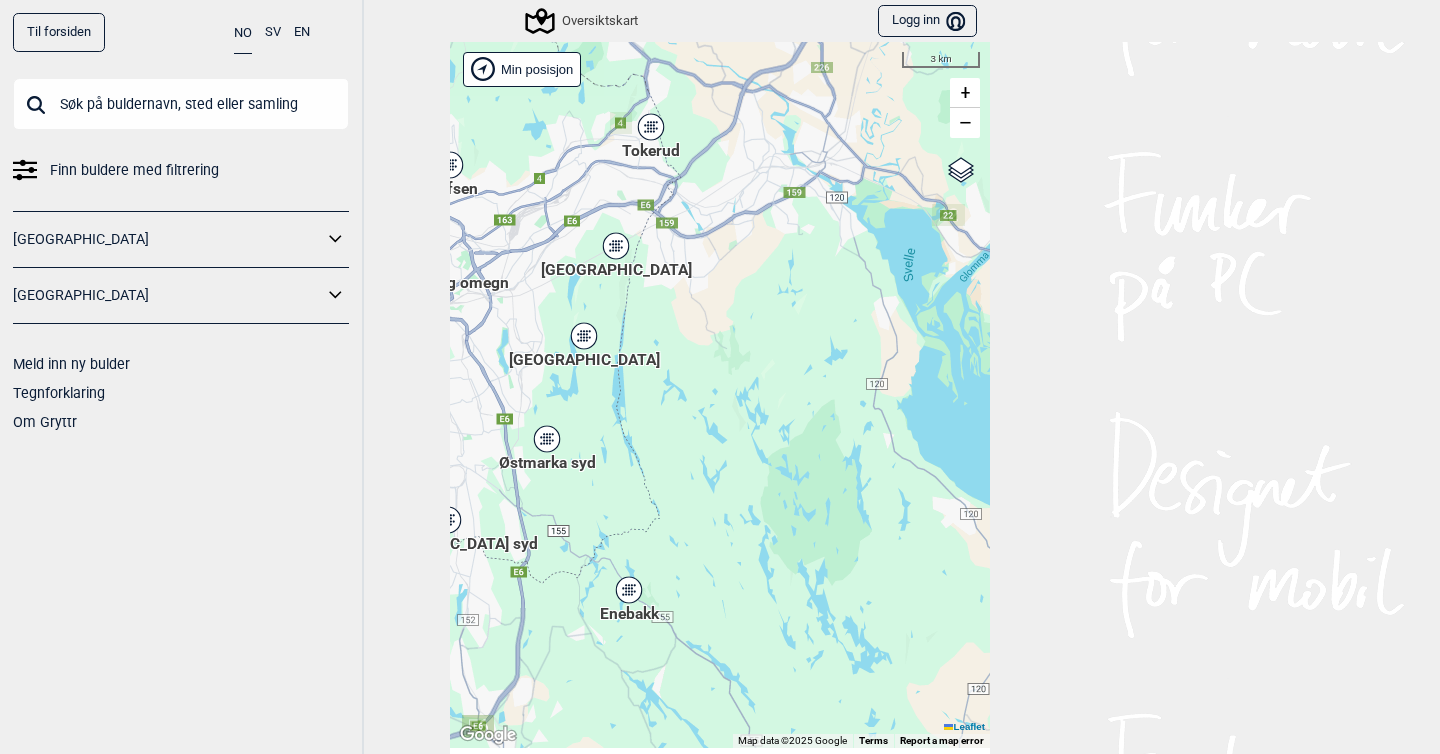 click on "Hallingdal
Stange
Buskerud syd
Oslo og omegn
Follo
Østfold
Drammen/Asker" at bounding box center [720, 395] 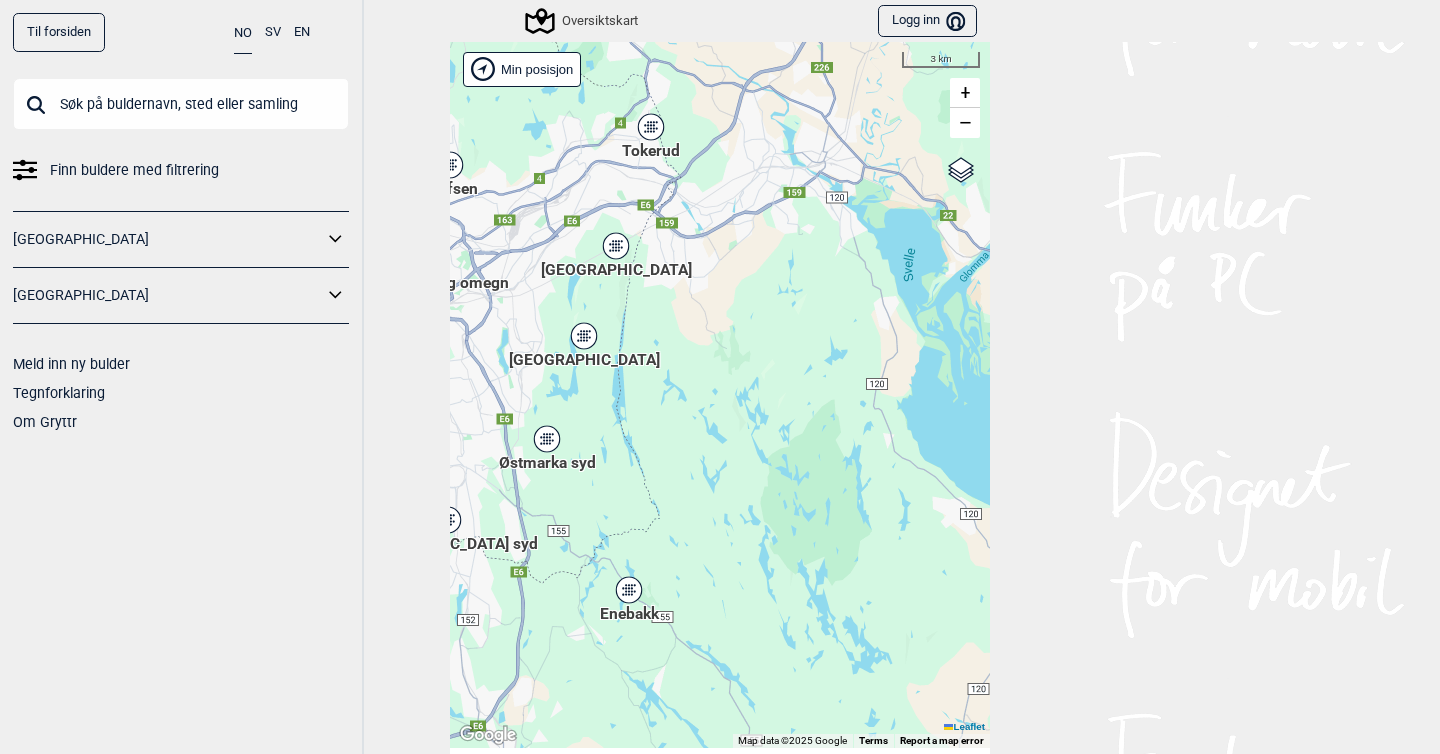 click on "Hallingdal
Stange
Buskerud syd
Oslo og omegn
Follo
Østfold
Drammen/Asker" at bounding box center [720, 395] 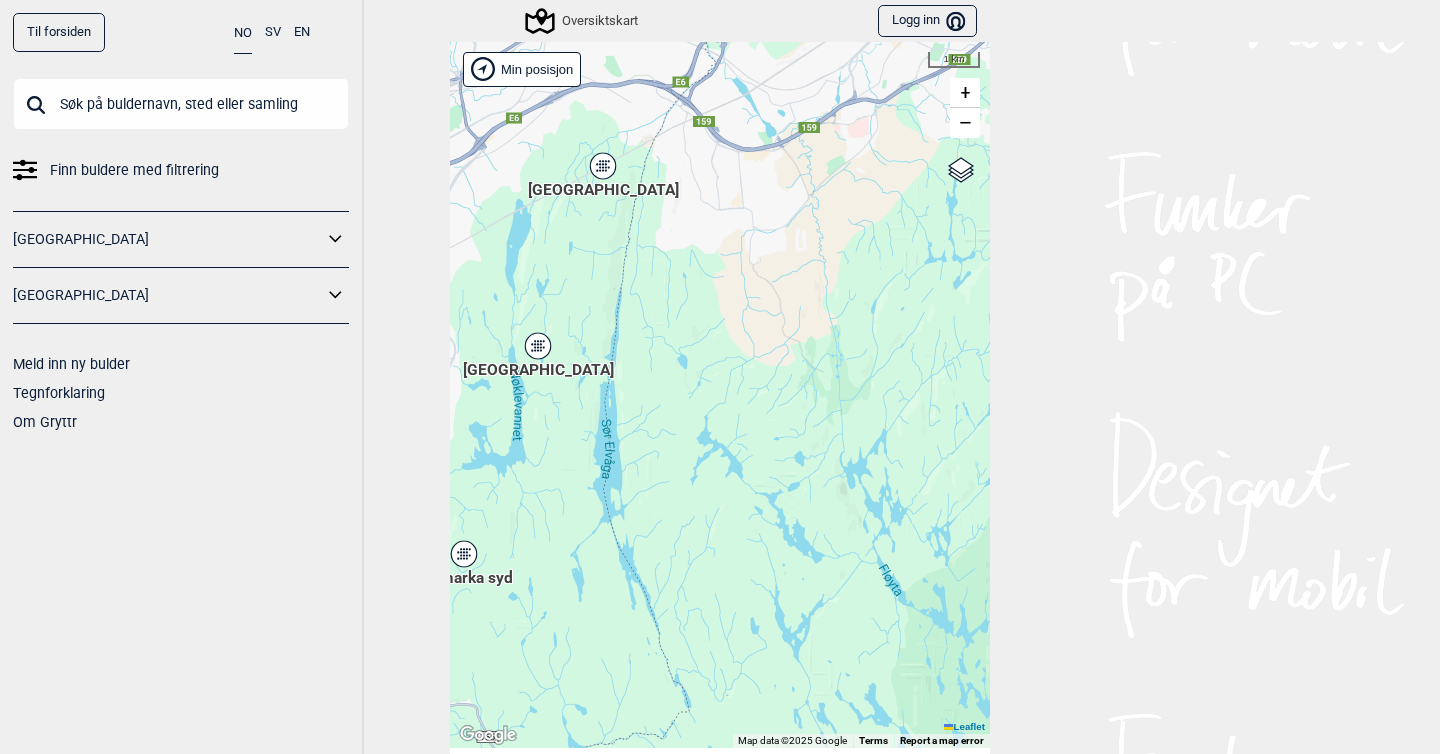 click on "Hallingdal
Stange
Buskerud syd
Oslo og omegn
Follo
Østfold
Drammen/Asker" at bounding box center (720, 395) 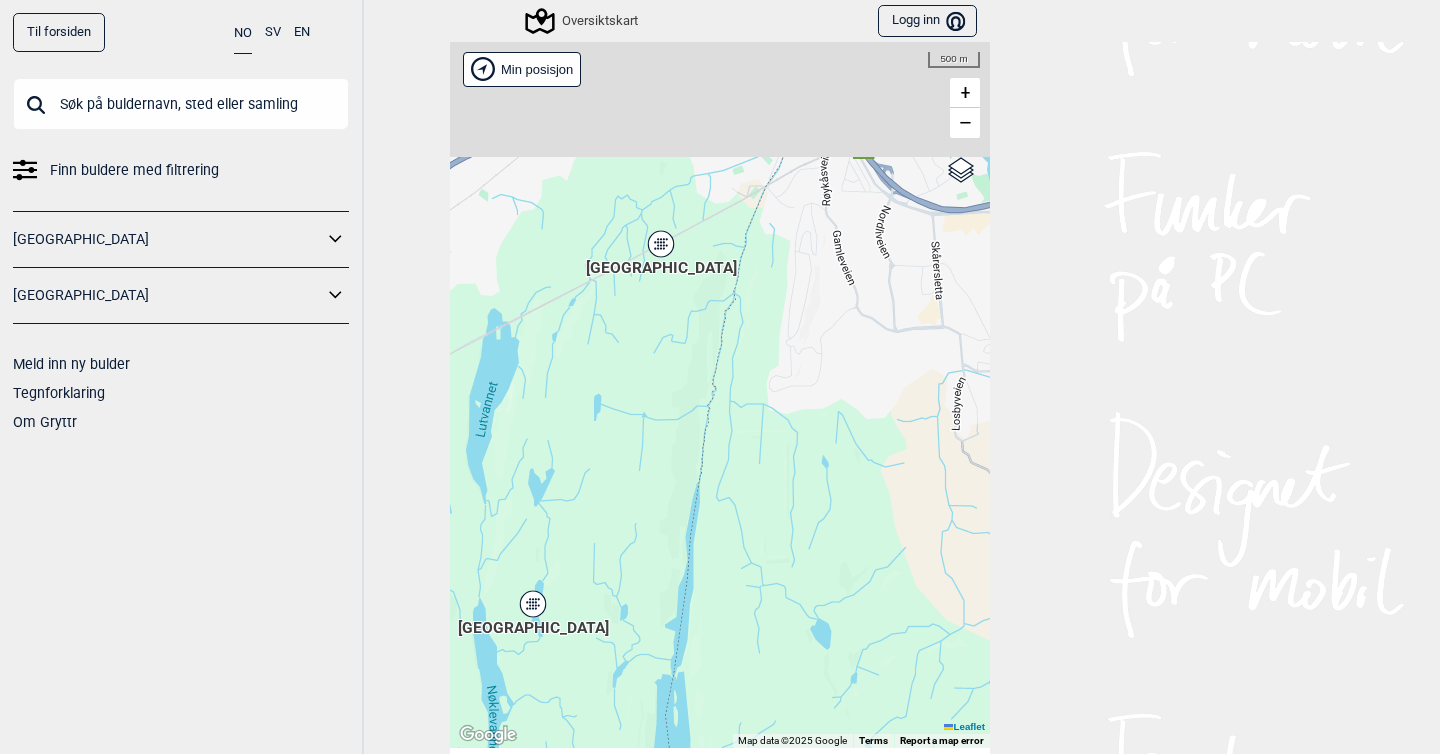 drag, startPoint x: 619, startPoint y: 180, endPoint x: 644, endPoint y: 359, distance: 180.73738 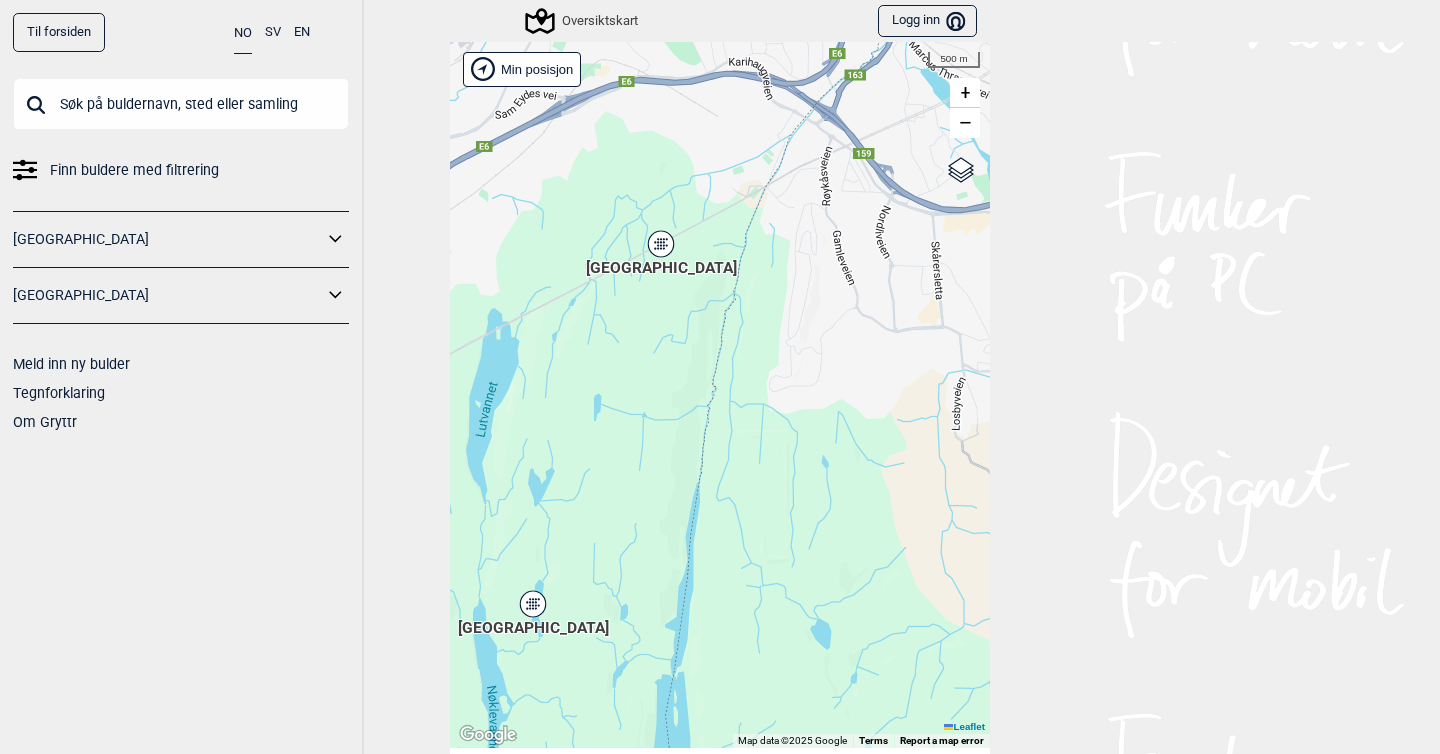 click 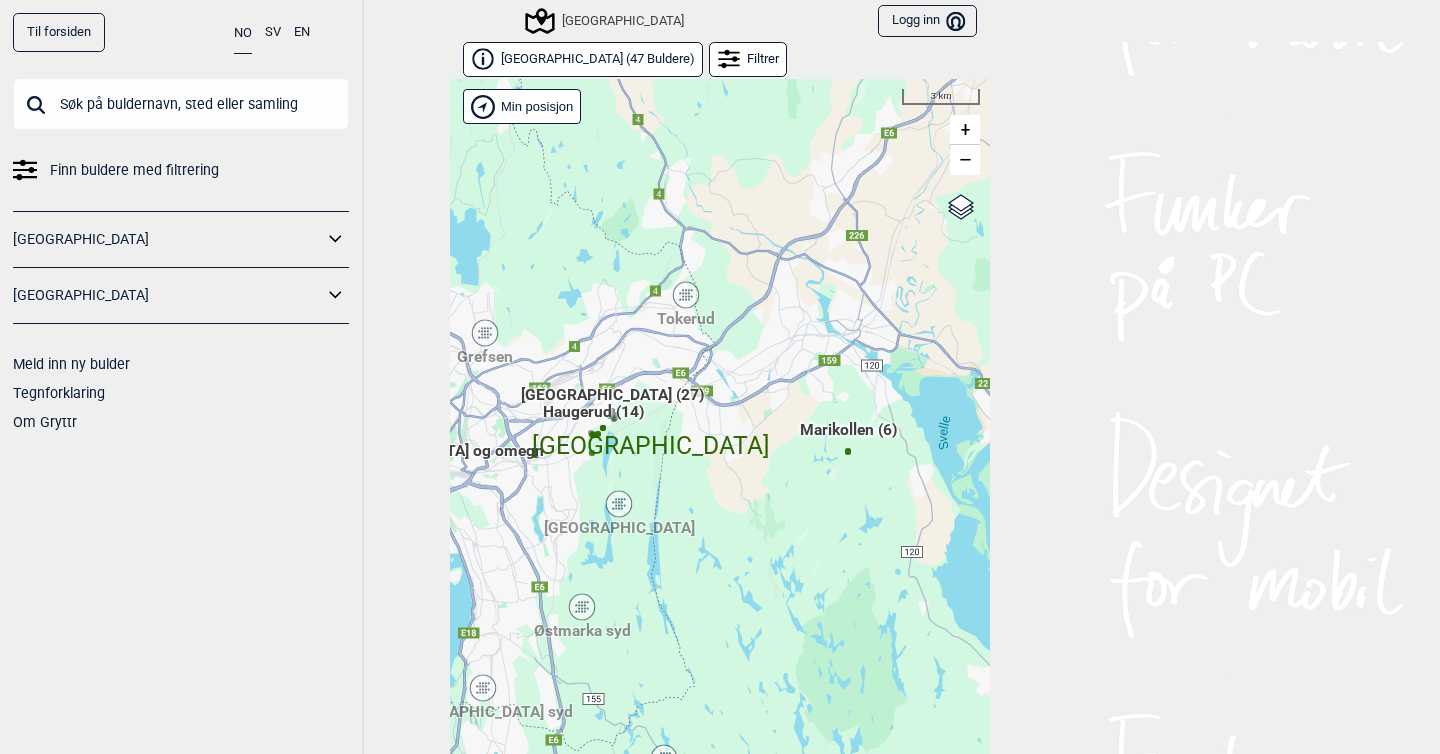 click on "Hallingdal
Stange
Buskerud syd
Oslo og omegn
Follo
Østfold
Drammen/Asker" at bounding box center (720, 432) 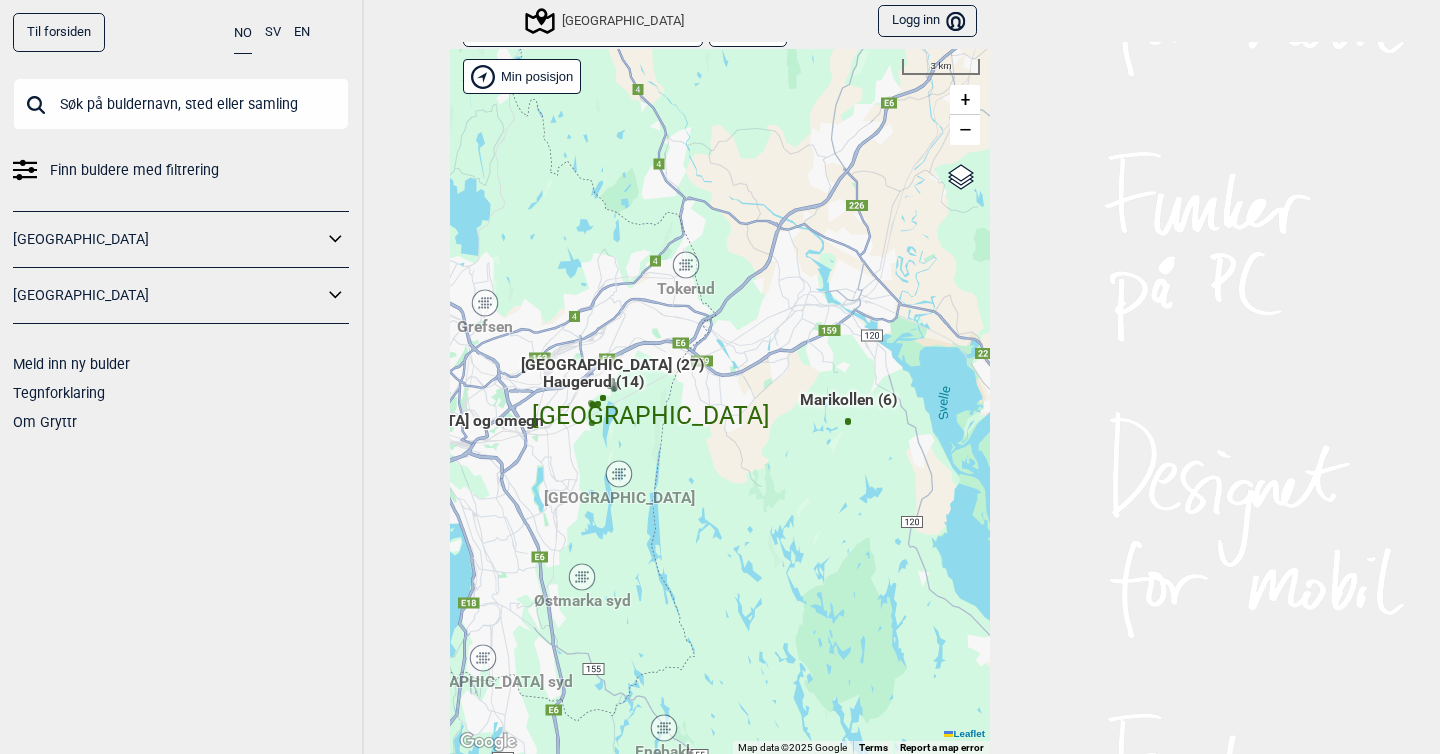 click on "[GEOGRAPHIC_DATA]" at bounding box center [651, 397] 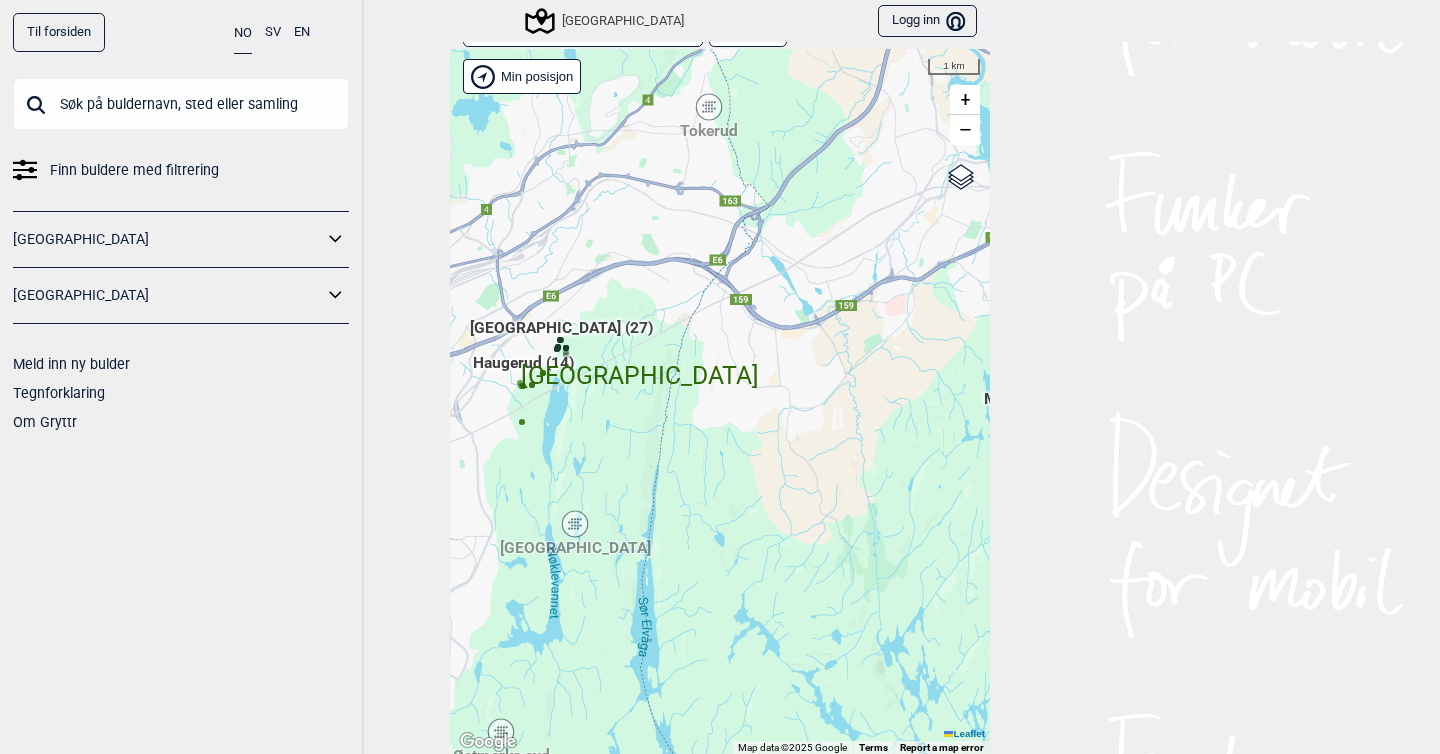 click on "Hallingdal
Stange
Buskerud syd
Oslo og omegn
Follo
Østfold
Drammen/Asker" at bounding box center [720, 402] 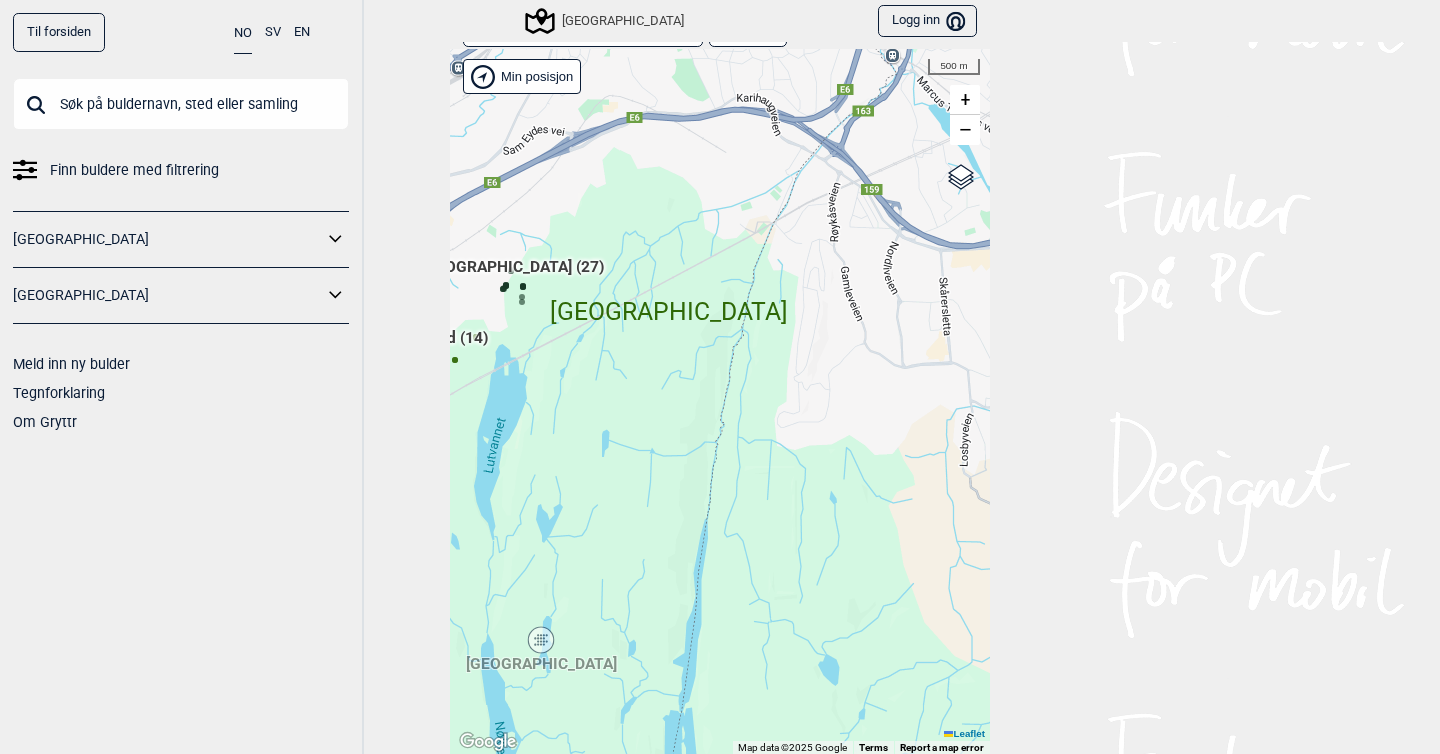 click on "Hallingdal
Stange
Buskerud syd
Oslo og omegn
Follo
Østfold
Drammen/Asker" at bounding box center (720, 402) 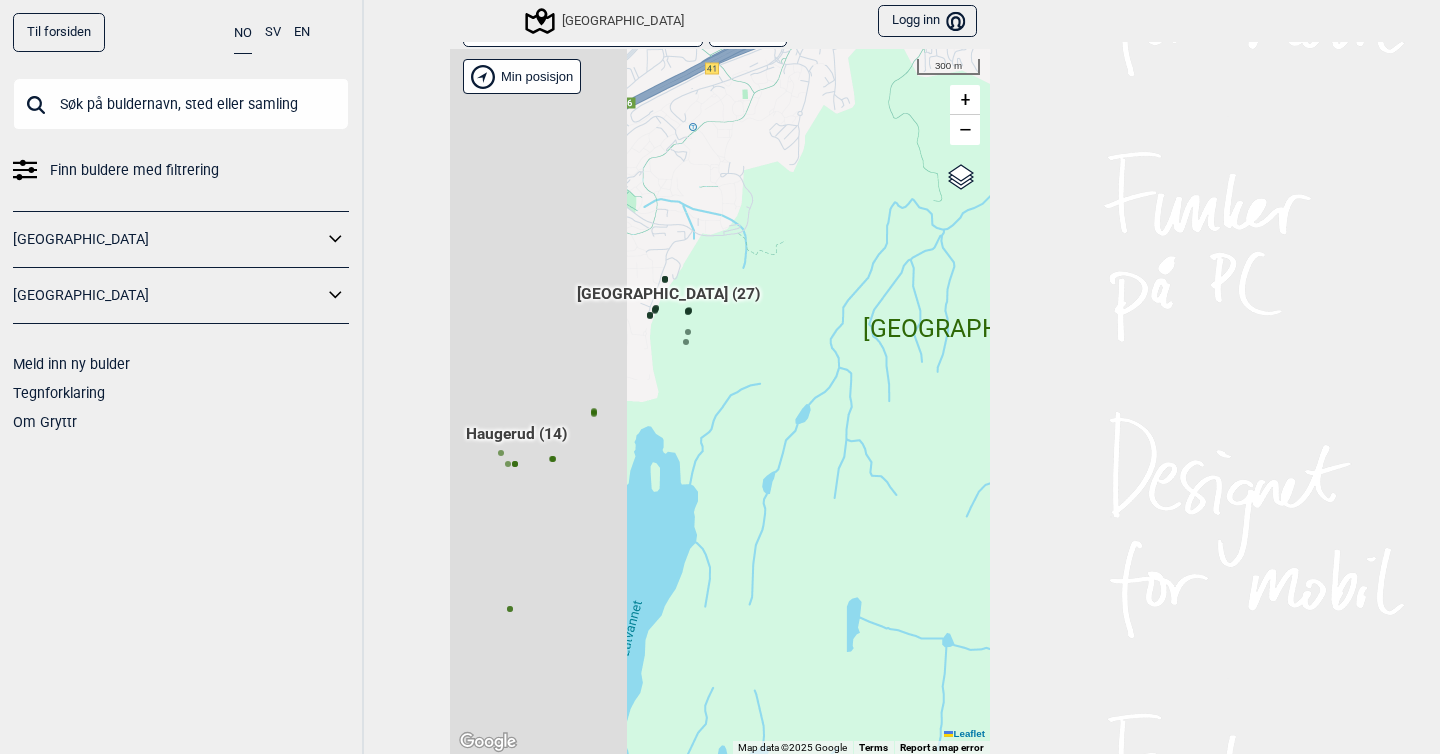 drag, startPoint x: 511, startPoint y: 306, endPoint x: 705, endPoint y: 373, distance: 205.24376 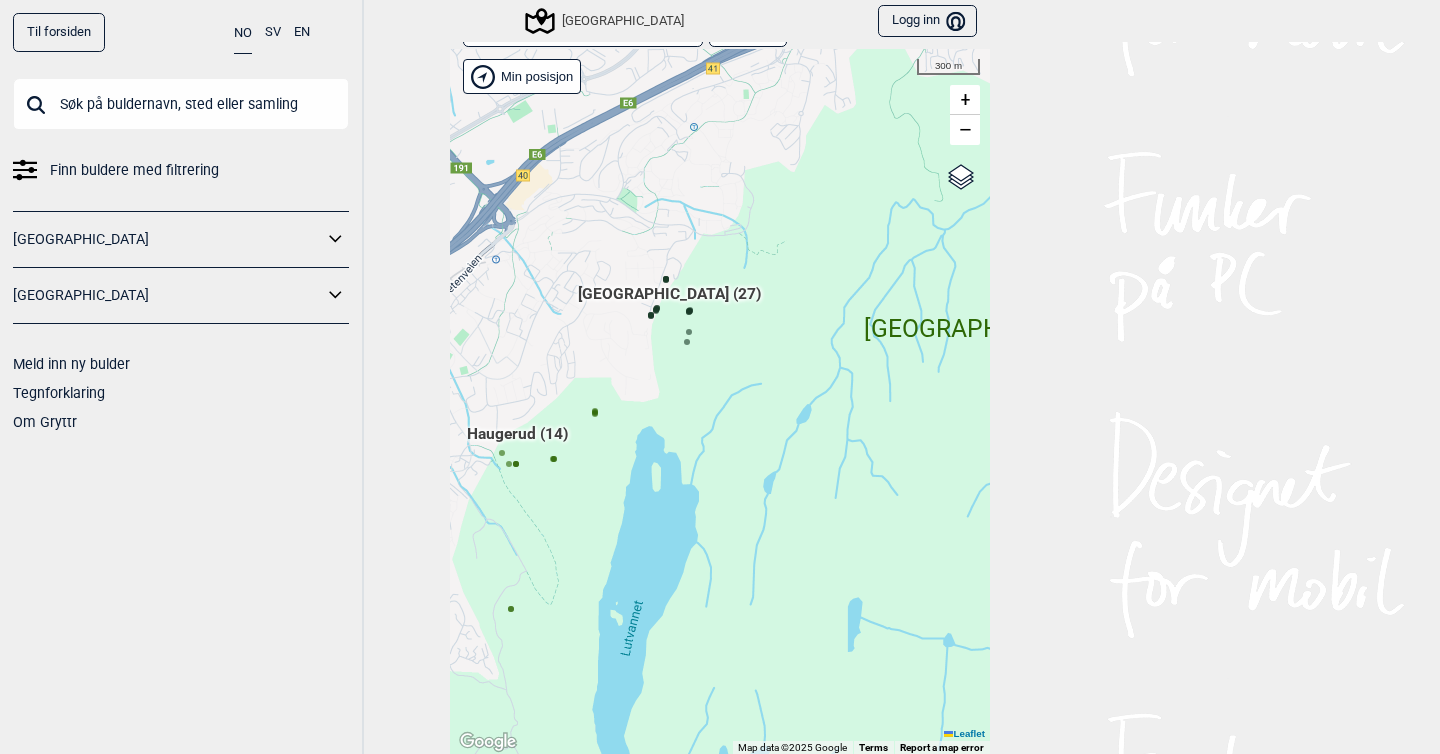 click on "Hallingdal
Stange
Buskerud syd
Oslo og omegn
Follo
Østfold
Drammen/Asker" at bounding box center [720, 402] 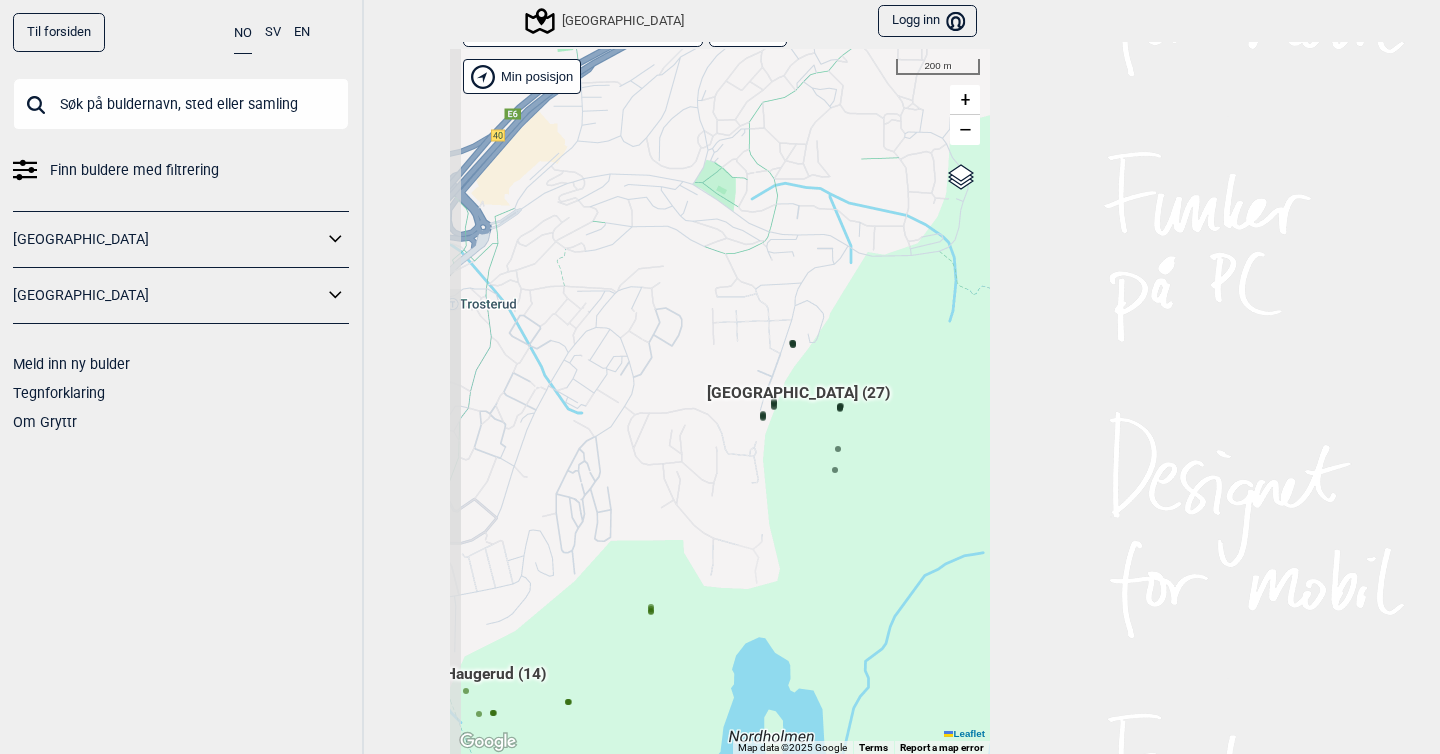 drag, startPoint x: 623, startPoint y: 296, endPoint x: 736, endPoint y: 426, distance: 172.24692 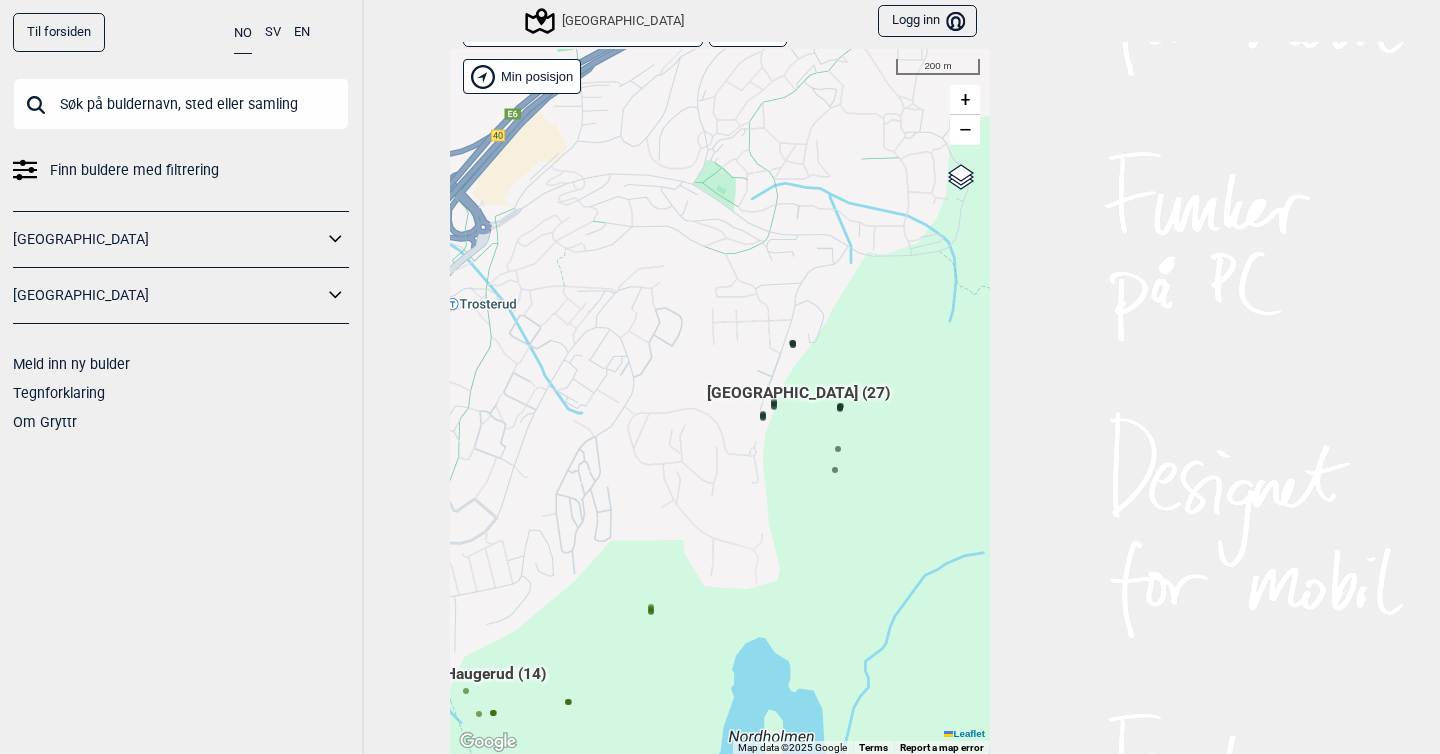 click on "Hallingdal
Stange
Buskerud syd
Oslo og omegn
Follo
Østfold
Drammen/Asker" at bounding box center [720, 402] 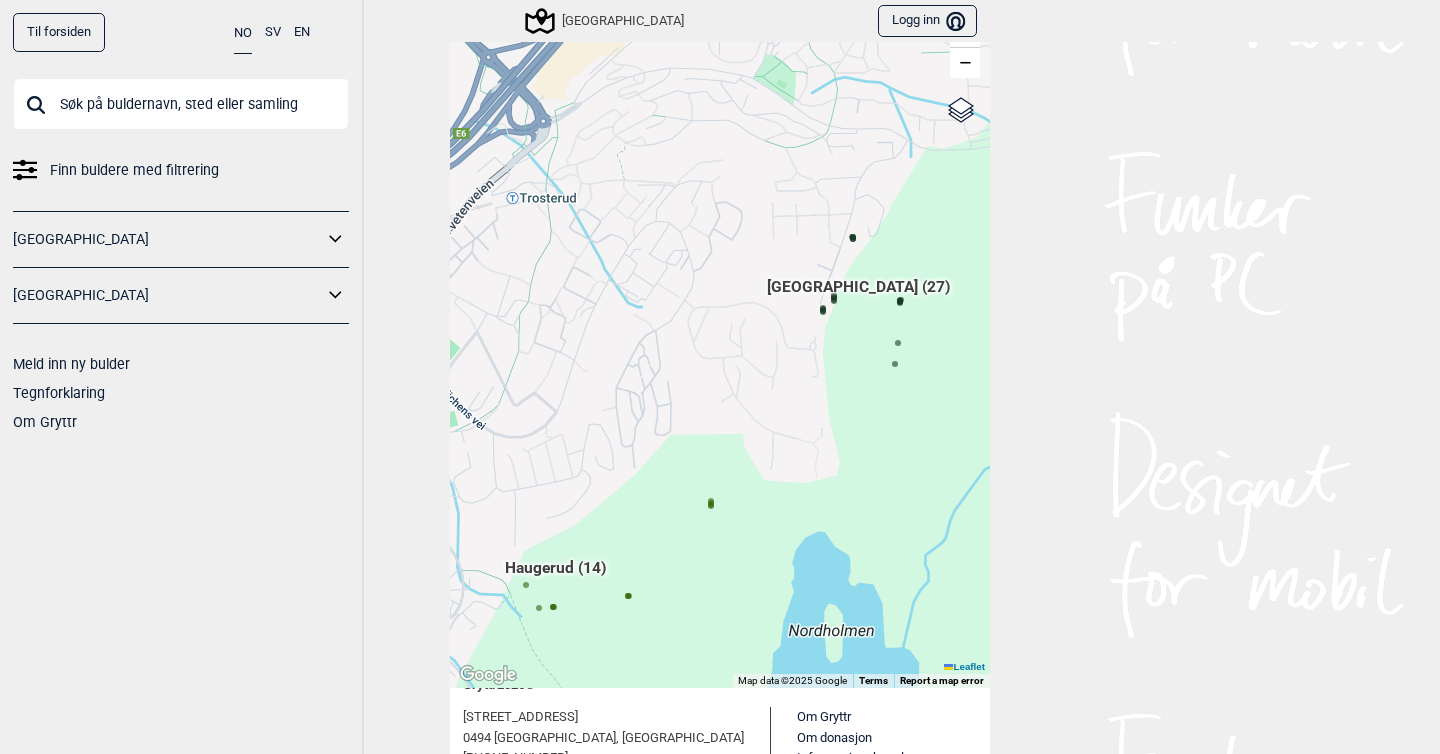 scroll, scrollTop: 0, scrollLeft: 0, axis: both 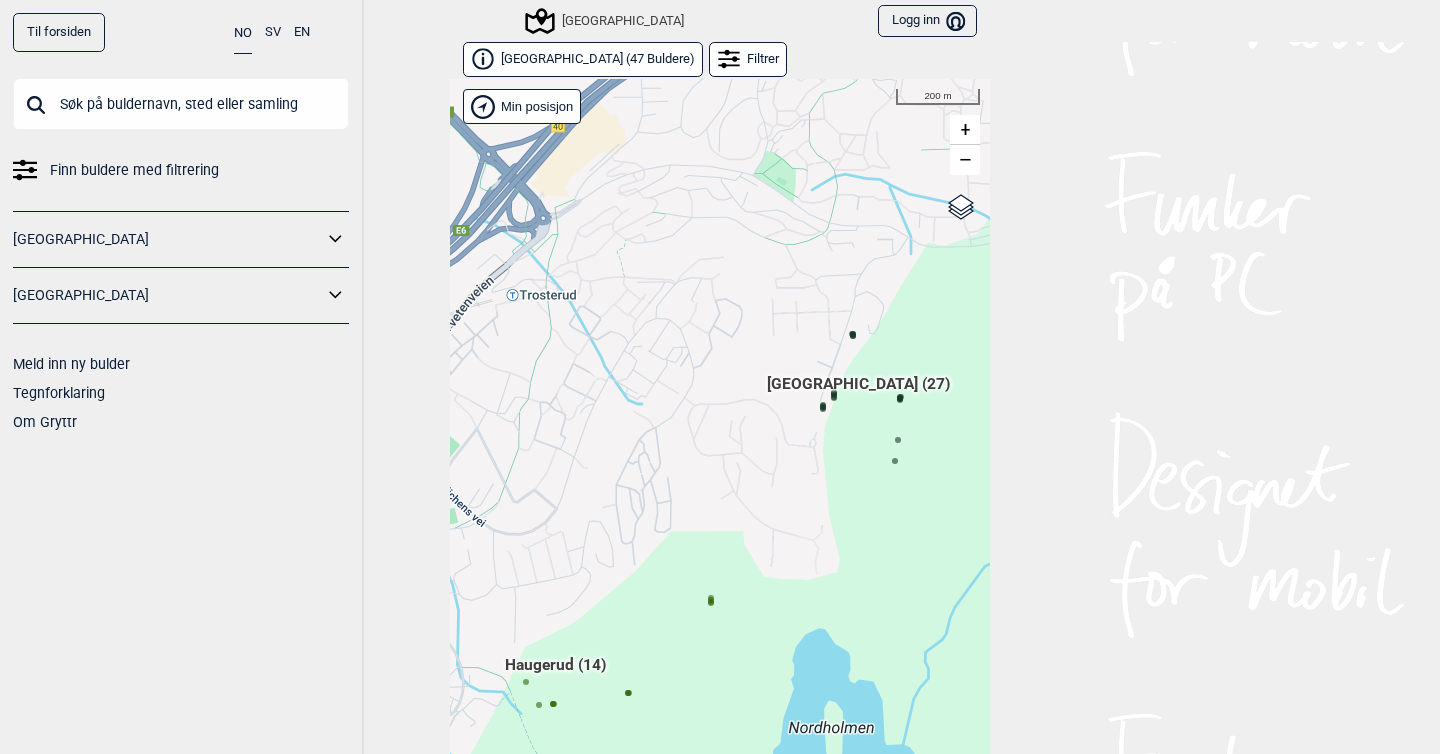 click on "Min posisjon" at bounding box center [522, 106] 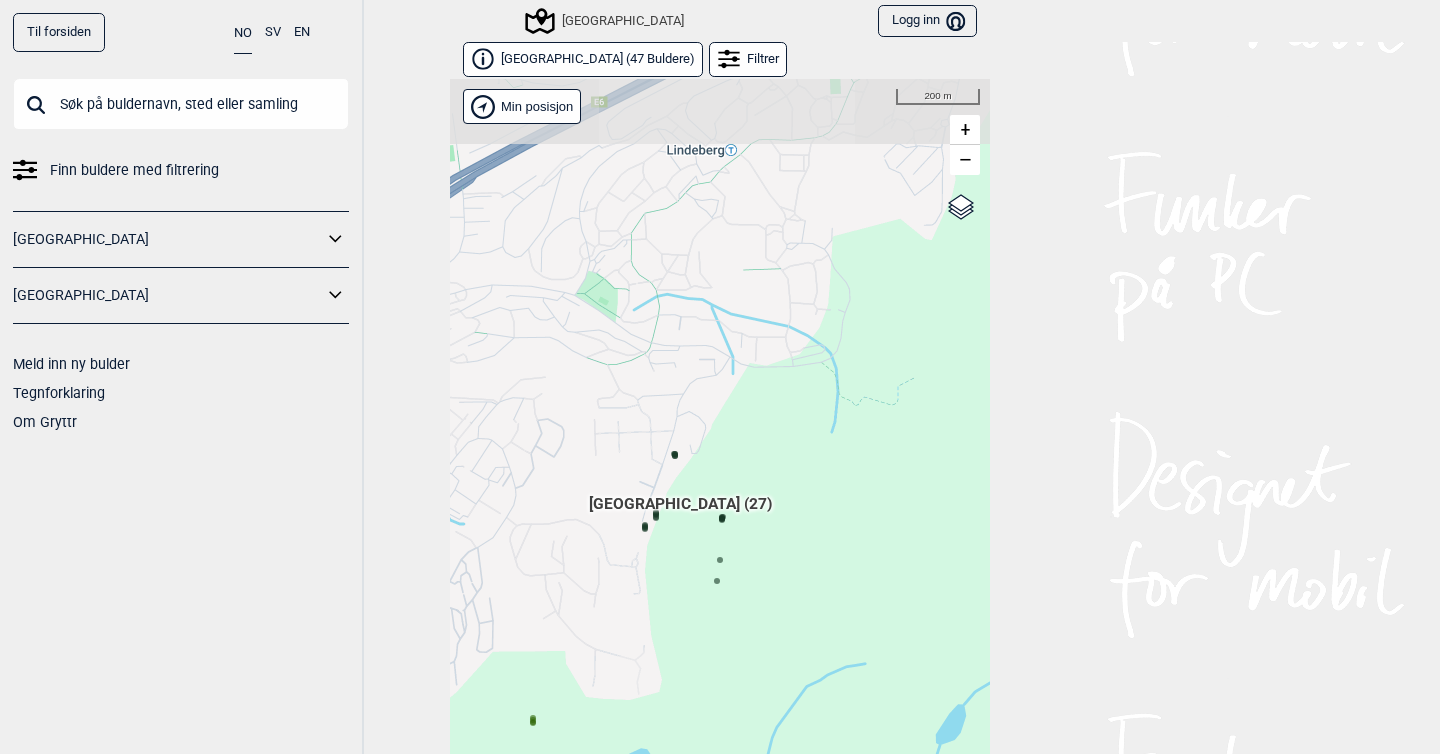 drag, startPoint x: 843, startPoint y: 188, endPoint x: 665, endPoint y: 307, distance: 214.11446 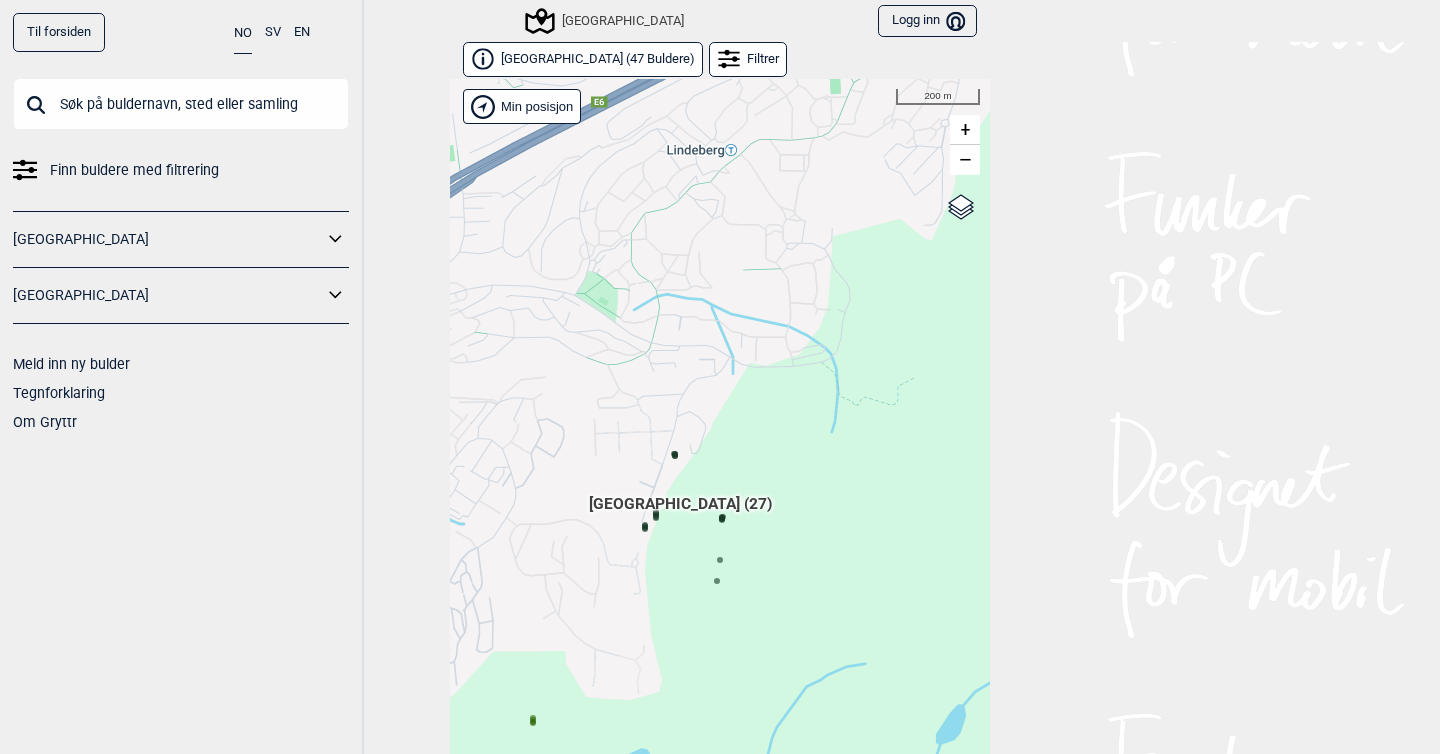 click on "Min posisjon" at bounding box center [522, 106] 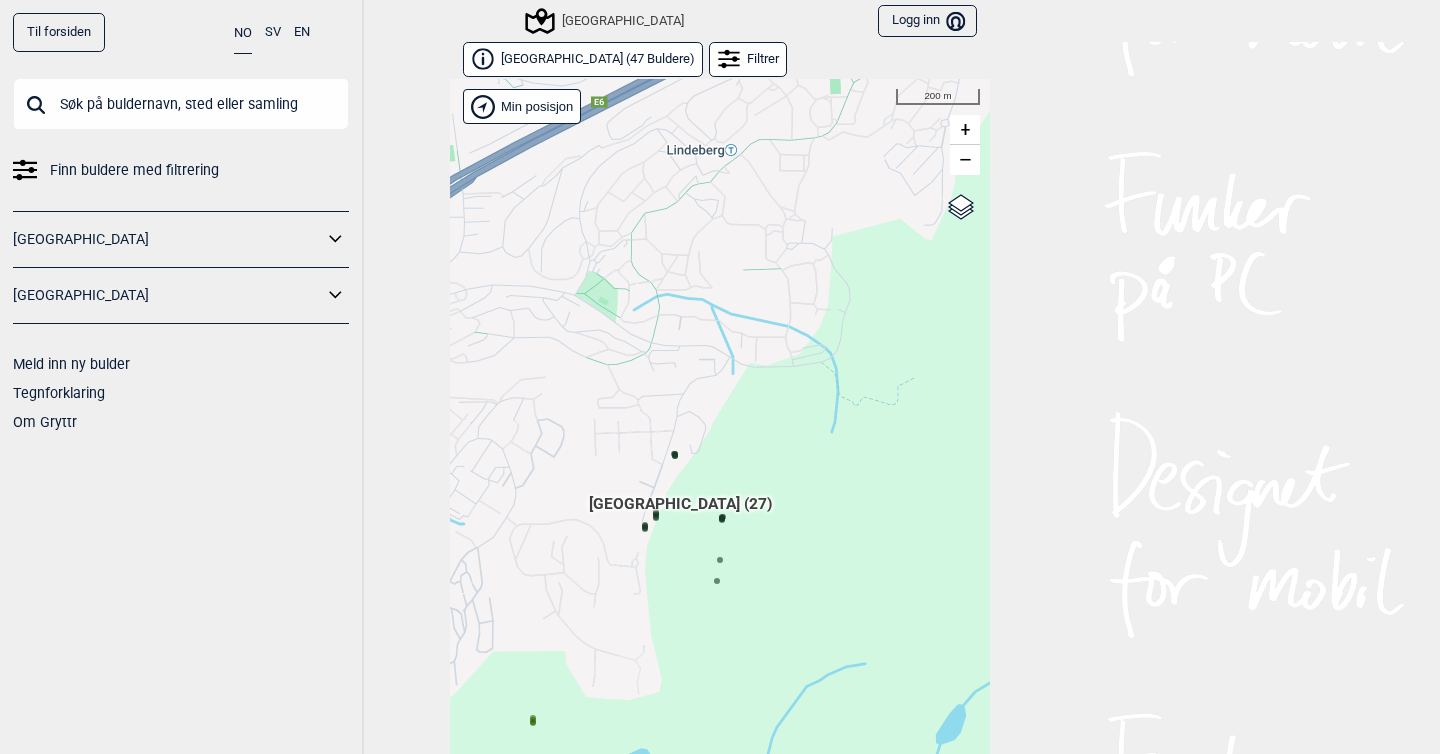 click on "Min posisjon" at bounding box center (522, 106) 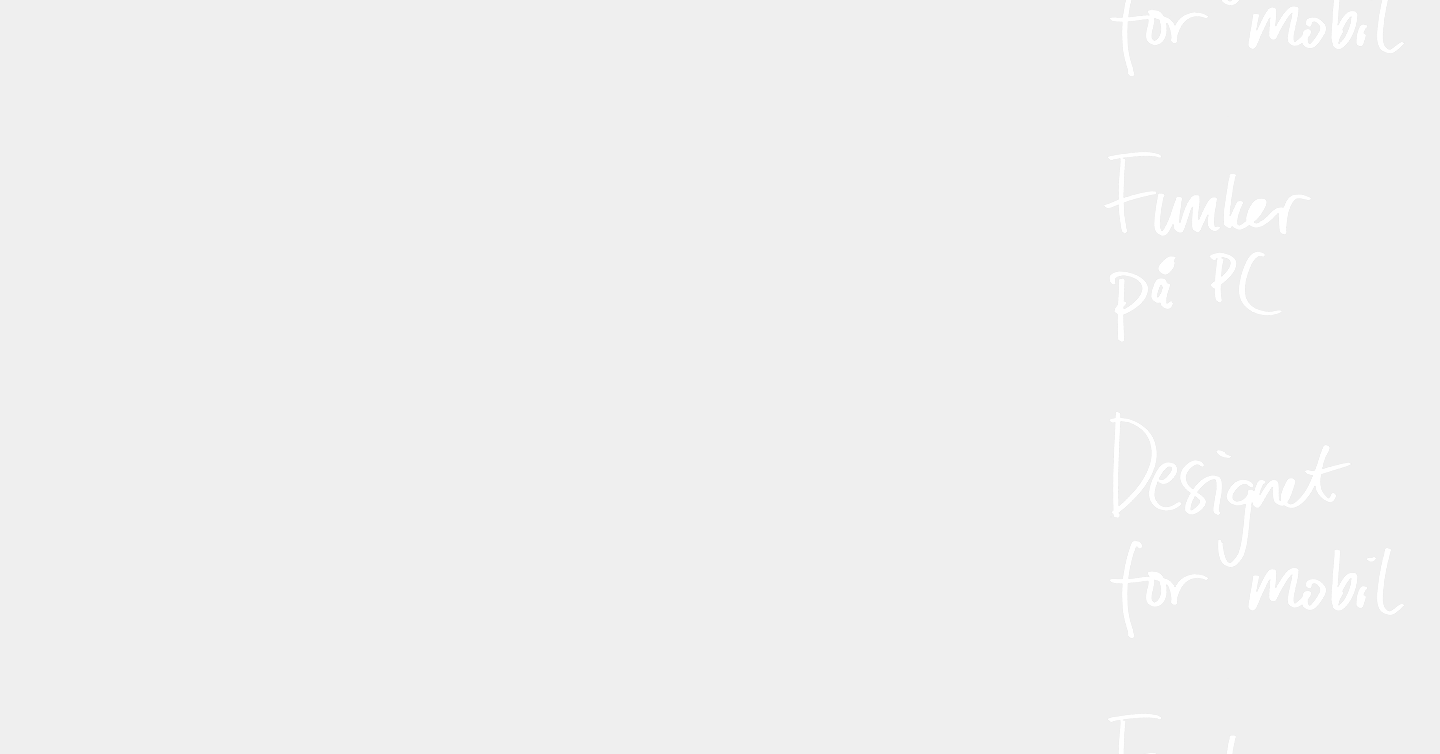 scroll, scrollTop: 0, scrollLeft: 0, axis: both 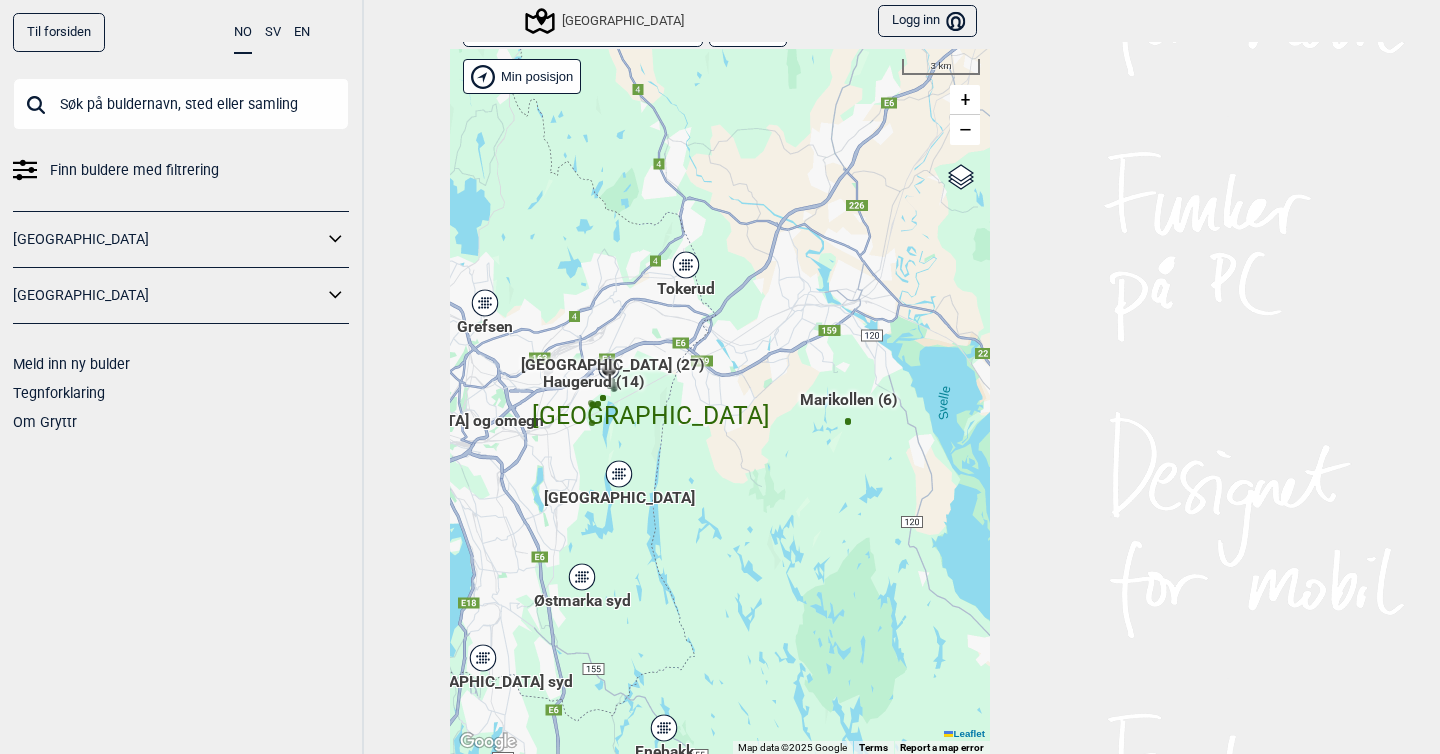 click on "Hallingdal
Gol
Ål Stange
Kolomoen
[GEOGRAPHIC_DATA]
[GEOGRAPHIC_DATA][PERSON_NAME][GEOGRAPHIC_DATA]
[GEOGRAPHIC_DATA] [GEOGRAPHIC_DATA] syd
[GEOGRAPHIC_DATA]
Efteløt [GEOGRAPHIC_DATA] og omegn [GEOGRAPHIC_DATA] nord
Sentrale [GEOGRAPHIC_DATA]
[GEOGRAPHIC_DATA] [PERSON_NAME]
Hønefoss
[GEOGRAPHIC_DATA]/[GEOGRAPHIC_DATA]
Grefsen
[GEOGRAPHIC_DATA]
[GEOGRAPHIC_DATA] syd
Enebakk Follo
[GEOGRAPHIC_DATA]
Ås
Ski [GEOGRAPHIC_DATA]" at bounding box center [720, 402] 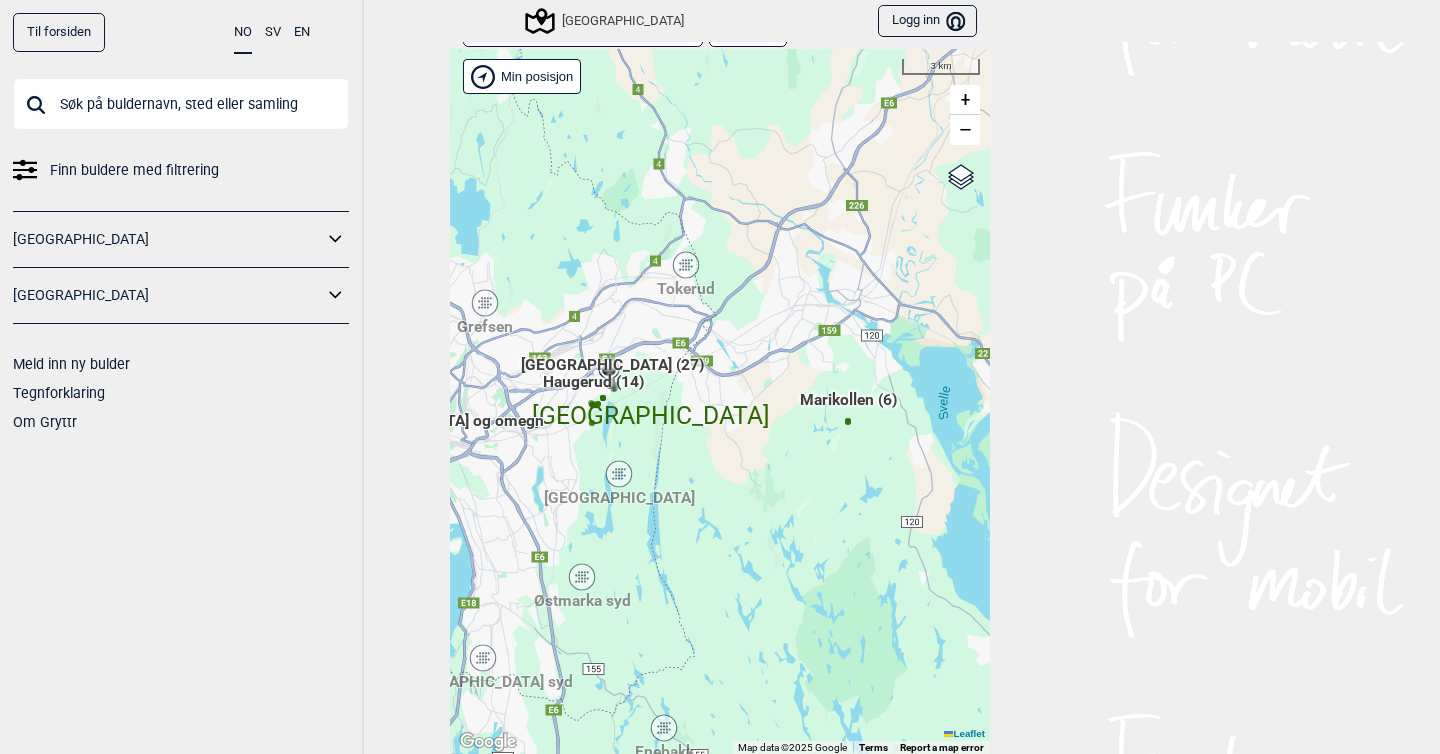 click on "Hallingdal
Gol
Ål Stange
Kolomoen
[GEOGRAPHIC_DATA]
[GEOGRAPHIC_DATA][PERSON_NAME][GEOGRAPHIC_DATA]
[GEOGRAPHIC_DATA] [GEOGRAPHIC_DATA] syd
[GEOGRAPHIC_DATA]
Efteløt [GEOGRAPHIC_DATA] og omegn [GEOGRAPHIC_DATA] nord
Sentrale [GEOGRAPHIC_DATA]
[GEOGRAPHIC_DATA] [PERSON_NAME]
Hønefoss
[GEOGRAPHIC_DATA]/[GEOGRAPHIC_DATA]
Grefsen
[GEOGRAPHIC_DATA]
[GEOGRAPHIC_DATA] syd
Enebakk Follo
[GEOGRAPHIC_DATA]
Ås
Ski [GEOGRAPHIC_DATA]" at bounding box center [720, 402] 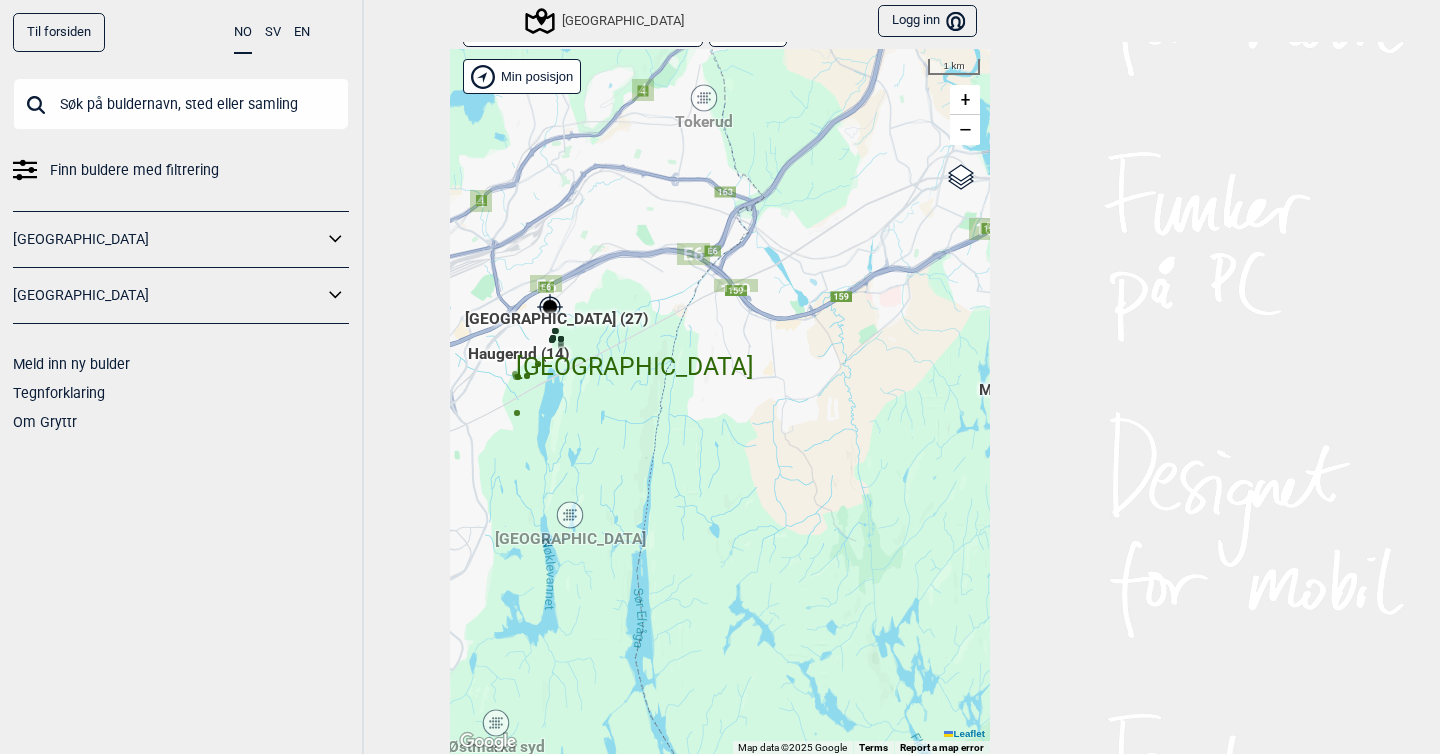 click on "[GEOGRAPHIC_DATA]" at bounding box center (635, 348) 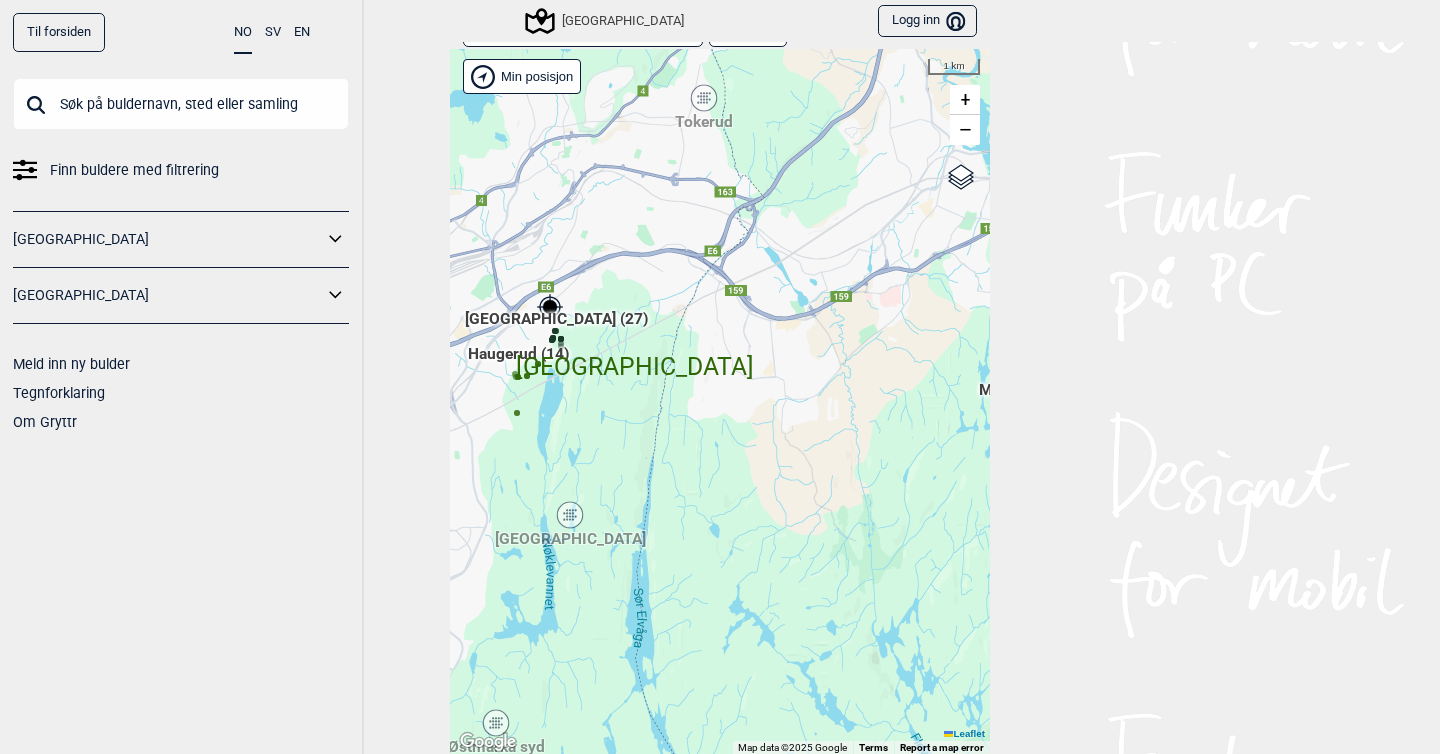 click on "[GEOGRAPHIC_DATA]" at bounding box center (635, 348) 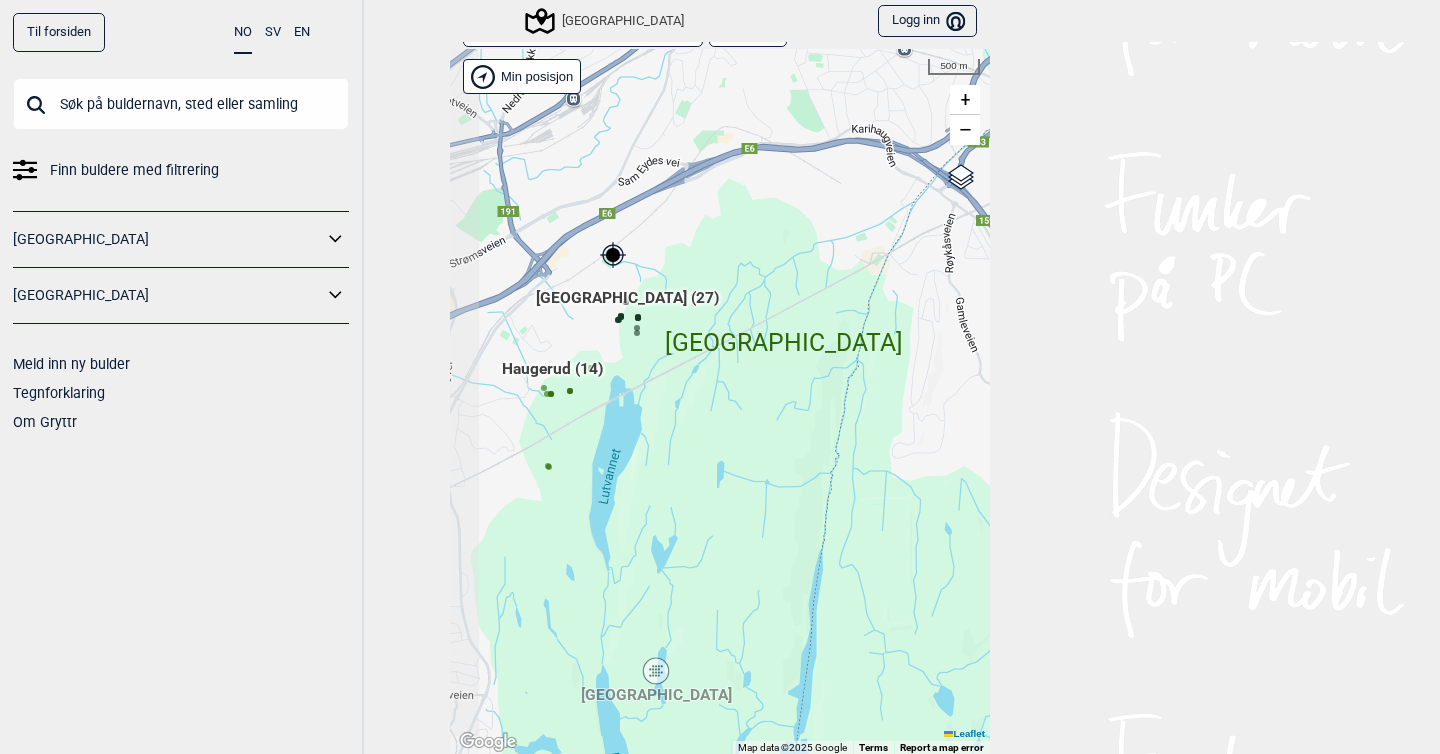 click on "Hallingdal
Gol
Ål Stange
Kolomoen
[GEOGRAPHIC_DATA]
[GEOGRAPHIC_DATA][PERSON_NAME][GEOGRAPHIC_DATA]
[GEOGRAPHIC_DATA] [GEOGRAPHIC_DATA] syd
[GEOGRAPHIC_DATA]
Efteløt [GEOGRAPHIC_DATA] og omegn [GEOGRAPHIC_DATA] nord
Sentrale [GEOGRAPHIC_DATA]
[GEOGRAPHIC_DATA] [PERSON_NAME]
Hønefoss
[GEOGRAPHIC_DATA]/[GEOGRAPHIC_DATA]
Grefsen
[GEOGRAPHIC_DATA]
[GEOGRAPHIC_DATA] syd
Enebakk Follo
[GEOGRAPHIC_DATA]
Ås
Ski [GEOGRAPHIC_DATA]" at bounding box center (720, 402) 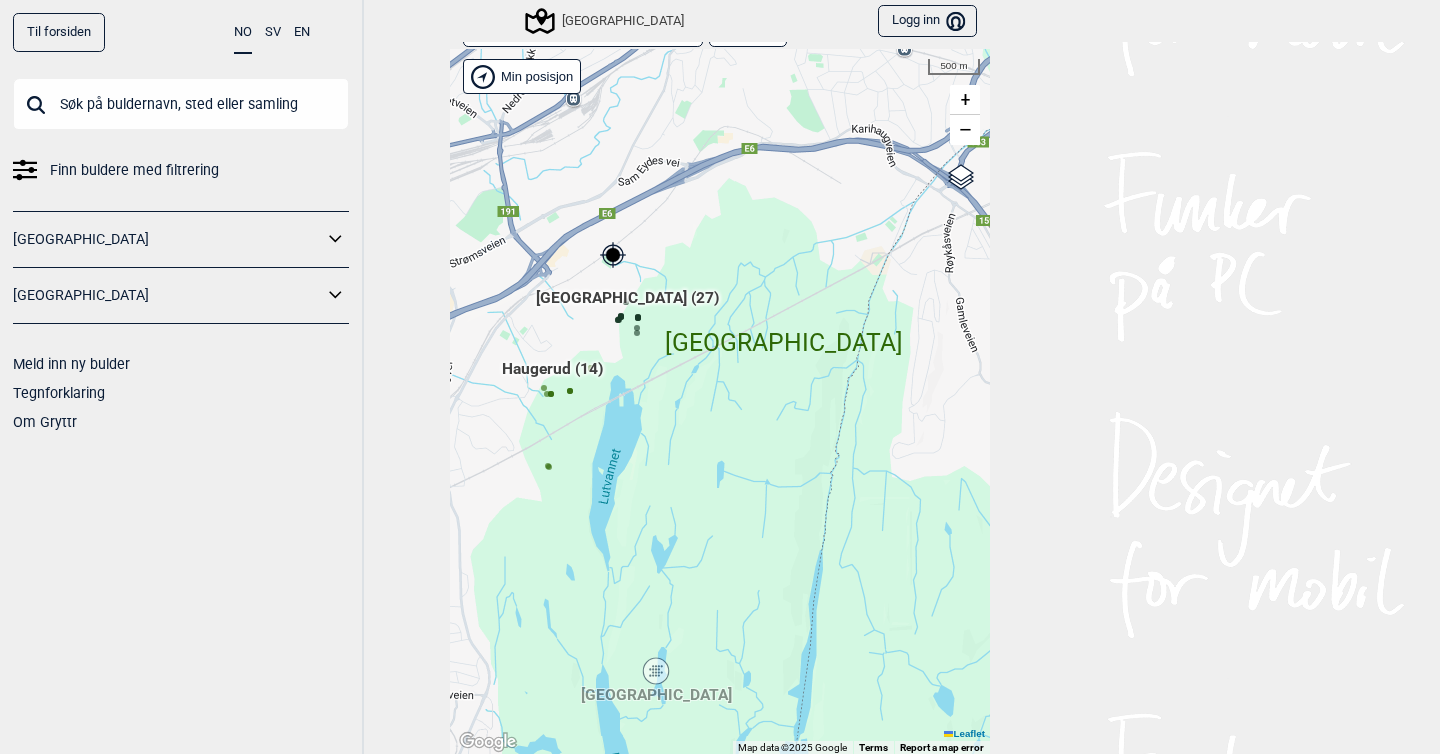 click on "Hallingdal
Gol
Ål Stange
Kolomoen
[GEOGRAPHIC_DATA]
[GEOGRAPHIC_DATA][PERSON_NAME][GEOGRAPHIC_DATA]
[GEOGRAPHIC_DATA] [GEOGRAPHIC_DATA] syd
[GEOGRAPHIC_DATA]
Efteløt [GEOGRAPHIC_DATA] og omegn [GEOGRAPHIC_DATA] nord
Sentrale [GEOGRAPHIC_DATA]
[GEOGRAPHIC_DATA] [PERSON_NAME]
Hønefoss
[GEOGRAPHIC_DATA]/[GEOGRAPHIC_DATA]
Grefsen
[GEOGRAPHIC_DATA]
[GEOGRAPHIC_DATA] syd
Enebakk Follo
[GEOGRAPHIC_DATA]
Ås
Ski [GEOGRAPHIC_DATA]" at bounding box center [720, 402] 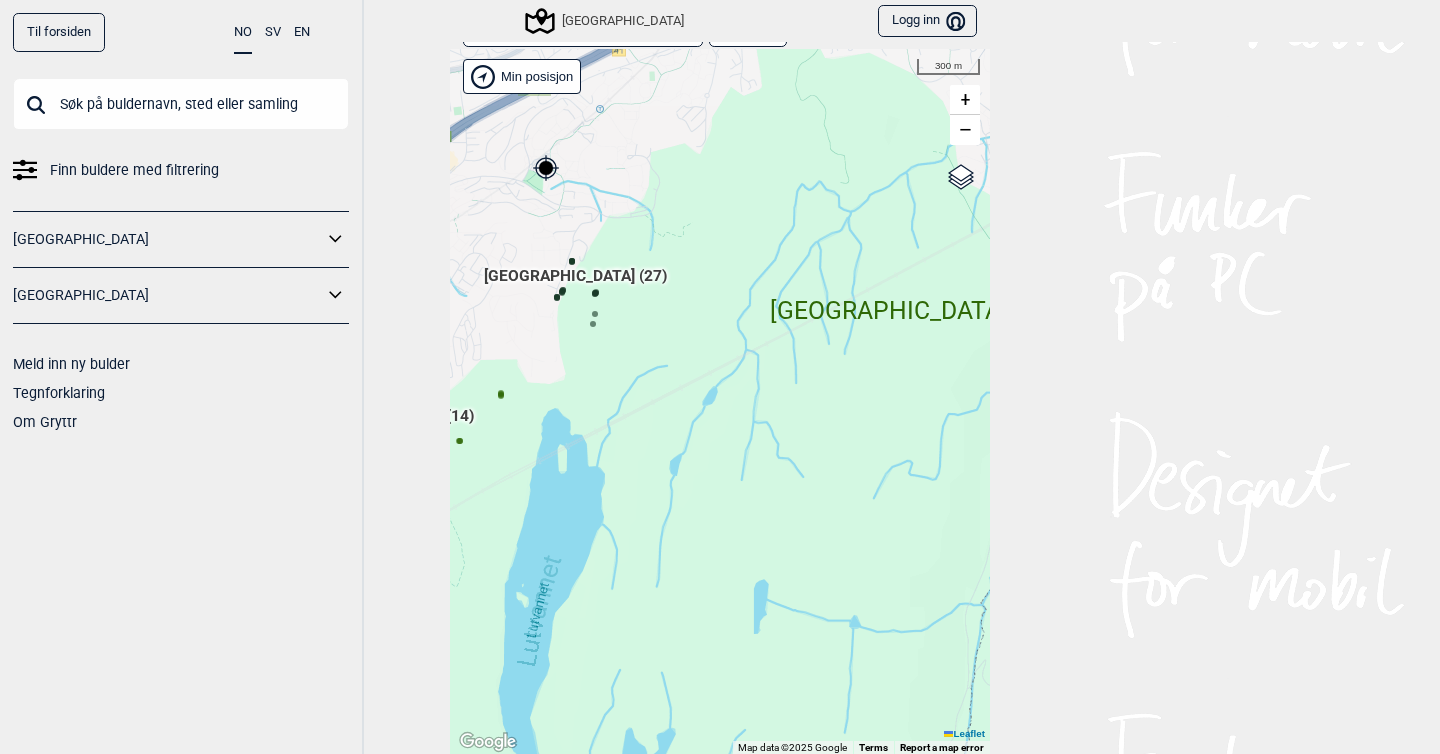 click on "Hallingdal
Gol
Ål Stange
Kolomoen
[GEOGRAPHIC_DATA]
[GEOGRAPHIC_DATA][PERSON_NAME][GEOGRAPHIC_DATA]
[GEOGRAPHIC_DATA] [GEOGRAPHIC_DATA] syd
[GEOGRAPHIC_DATA]
Efteløt [GEOGRAPHIC_DATA] og omegn [GEOGRAPHIC_DATA] nord
Sentrale [GEOGRAPHIC_DATA]
[GEOGRAPHIC_DATA] [PERSON_NAME]
Hønefoss
[GEOGRAPHIC_DATA]/[GEOGRAPHIC_DATA]
Grefsen
[GEOGRAPHIC_DATA]
[GEOGRAPHIC_DATA] syd
Enebakk Follo
[GEOGRAPHIC_DATA]
Ås
Ski [GEOGRAPHIC_DATA]" at bounding box center [720, 402] 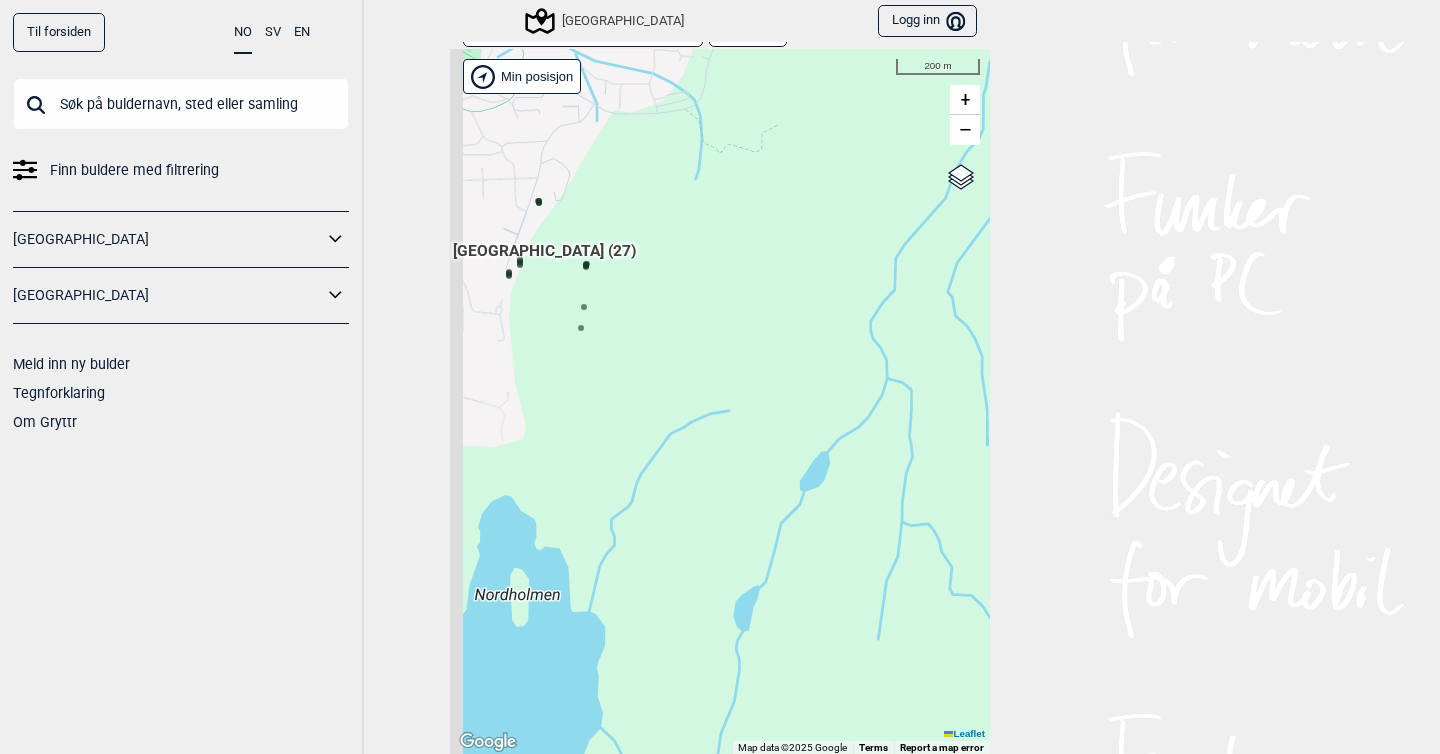 drag, startPoint x: 588, startPoint y: 300, endPoint x: 672, endPoint y: 338, distance: 92.19544 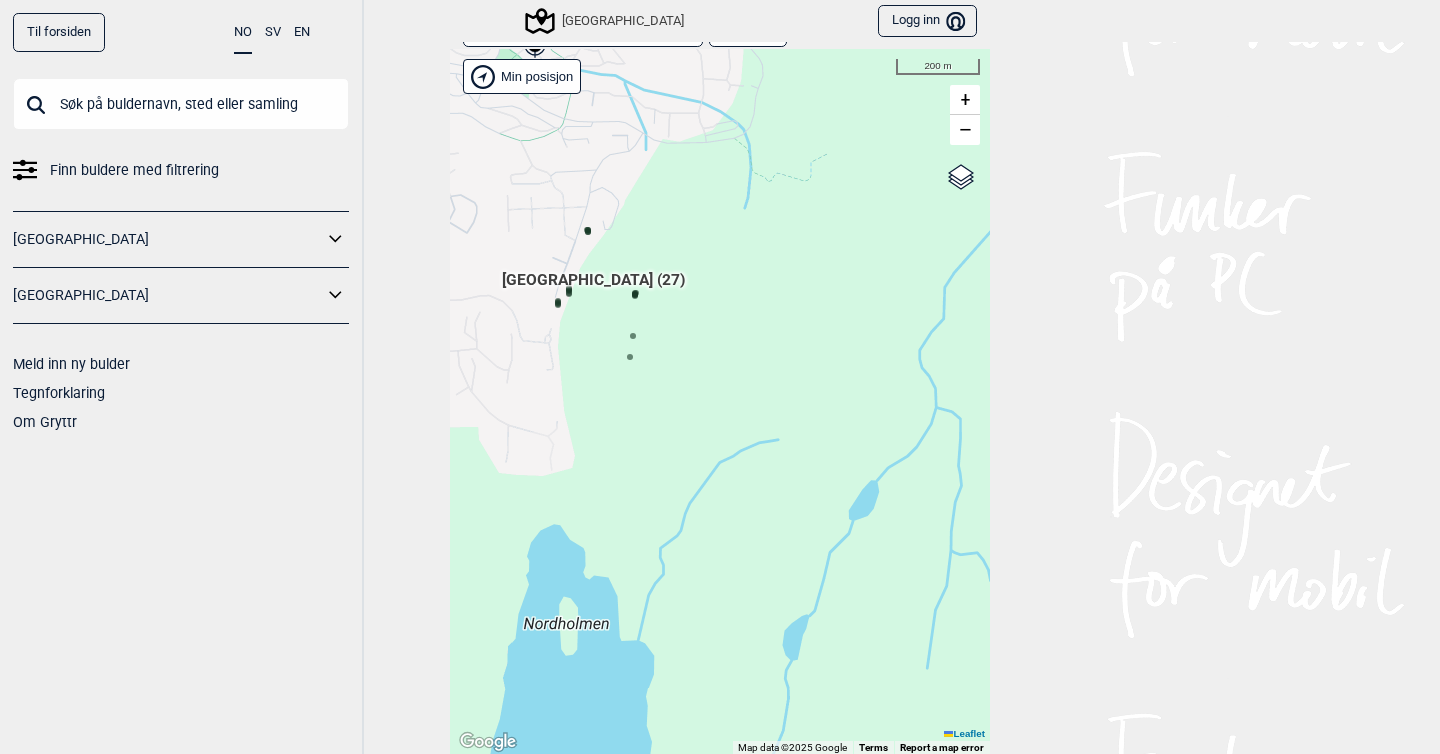 click 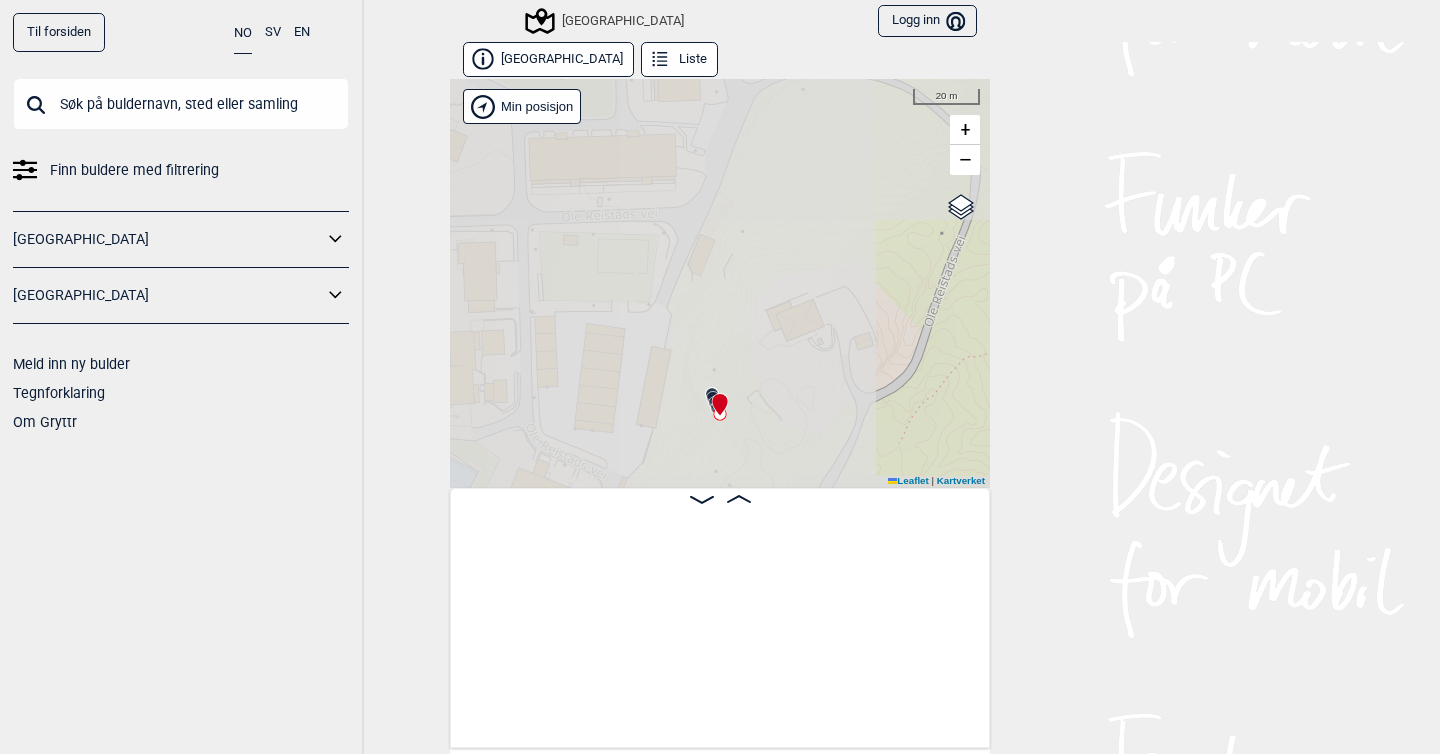 scroll, scrollTop: 0, scrollLeft: 1014, axis: horizontal 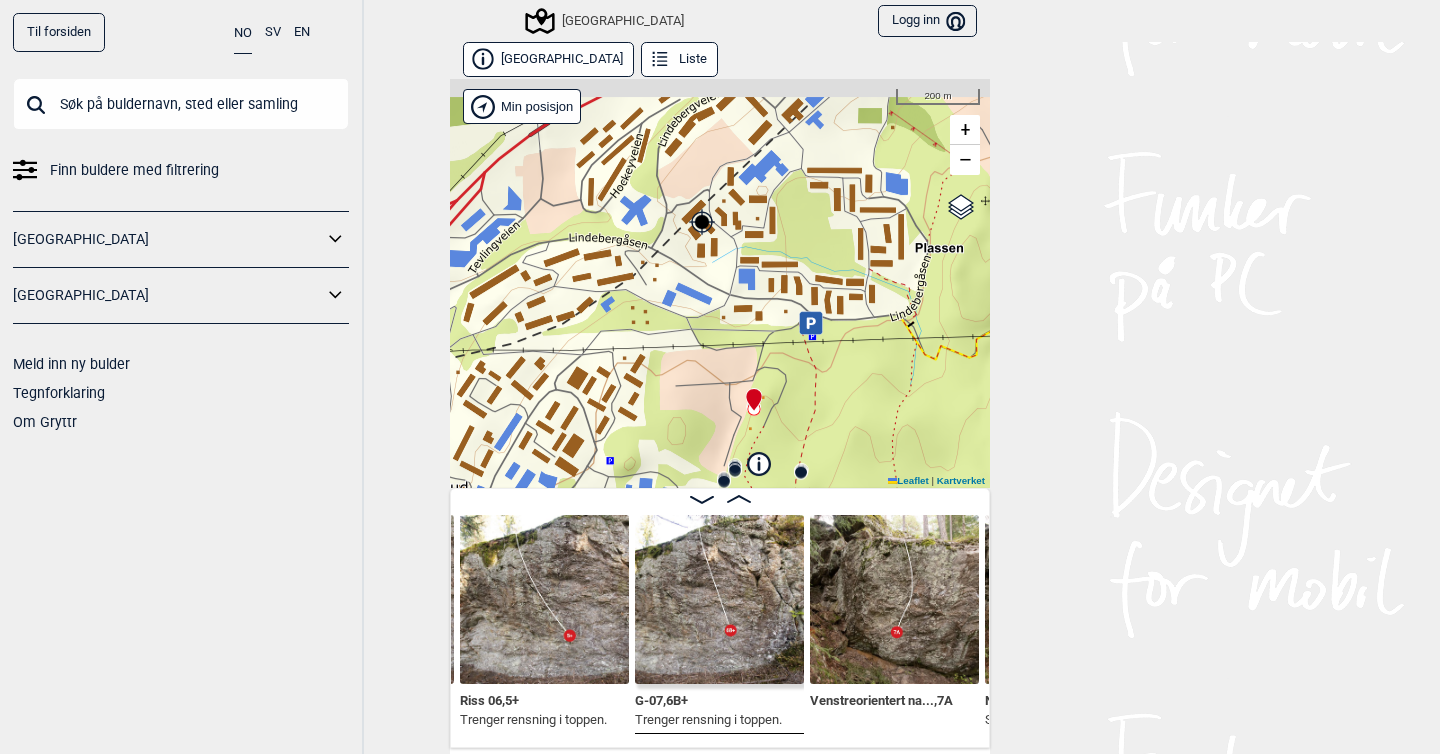 drag, startPoint x: 691, startPoint y: 256, endPoint x: 751, endPoint y: 345, distance: 107.33592 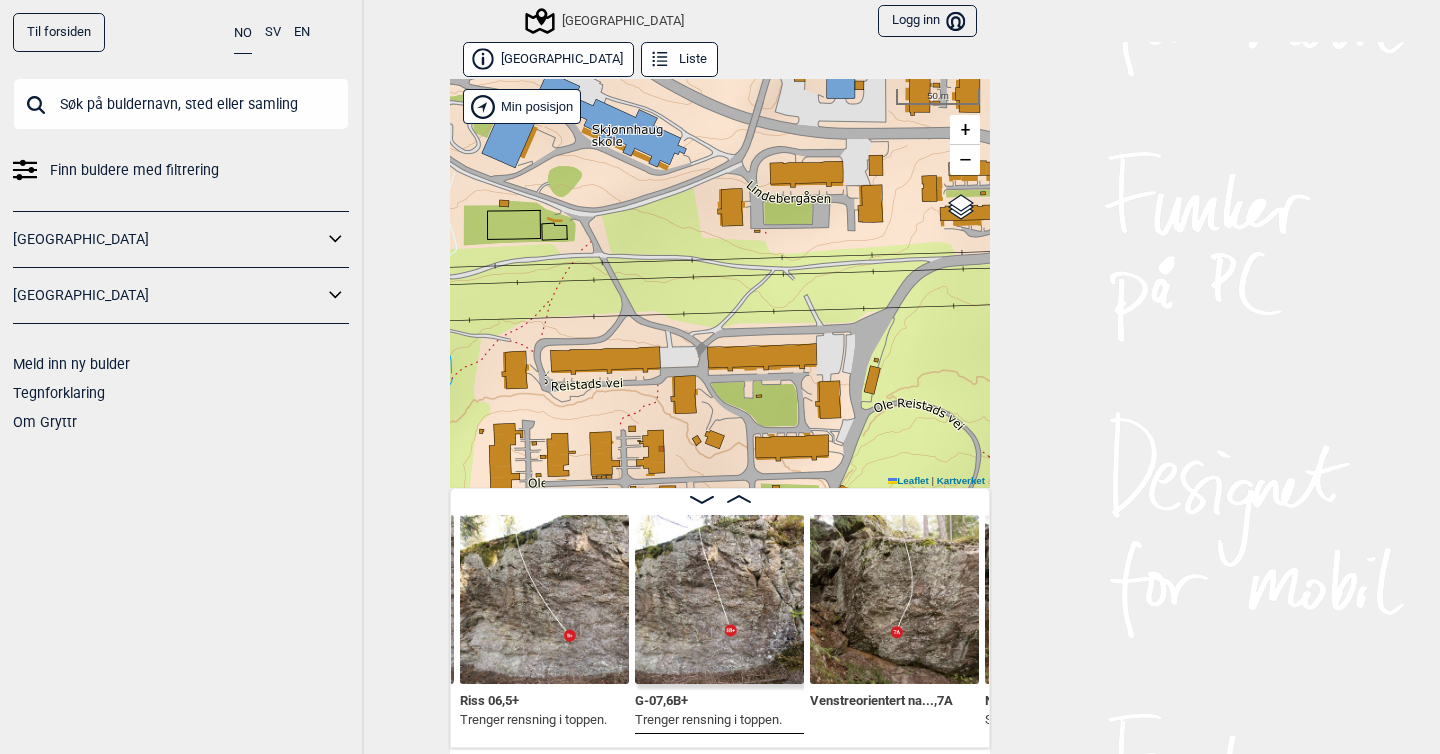 drag, startPoint x: 735, startPoint y: 256, endPoint x: 758, endPoint y: 174, distance: 85.16454 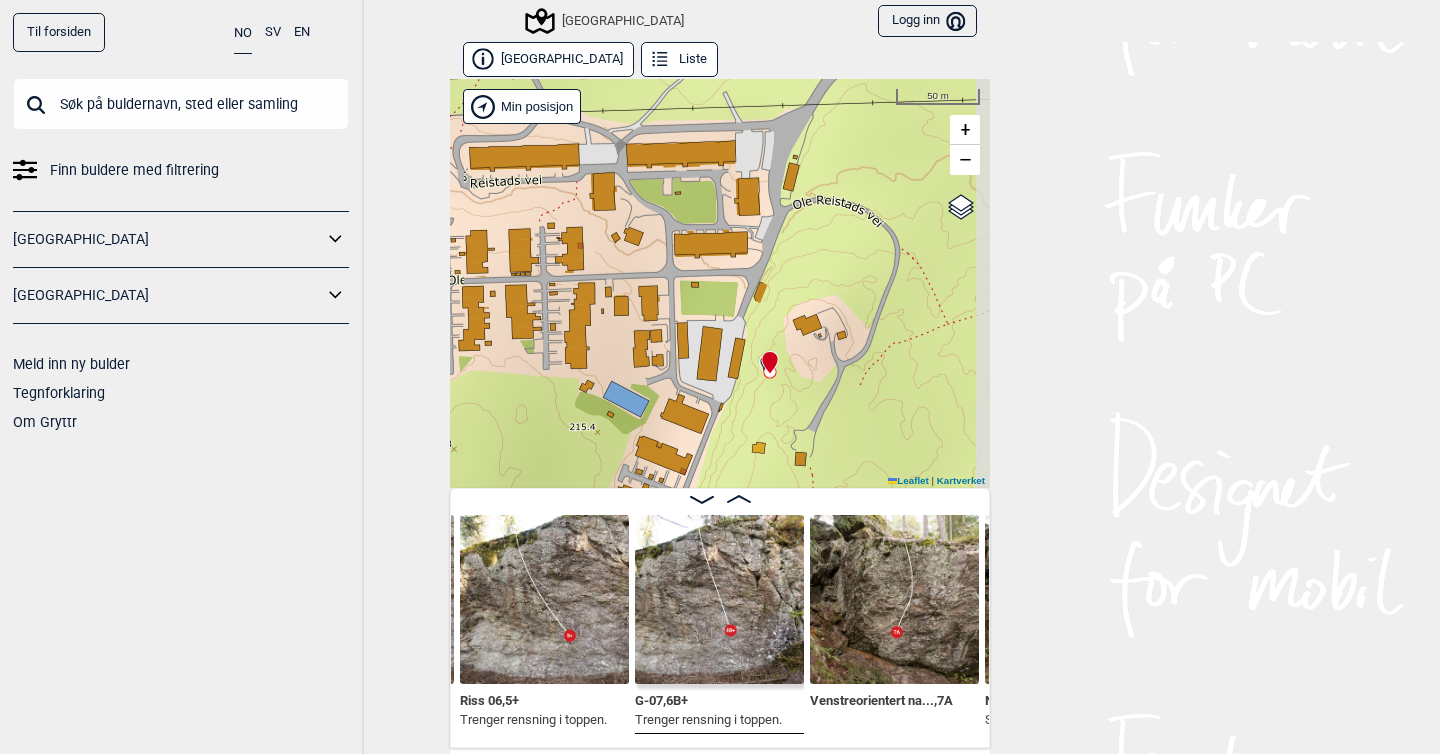 drag, startPoint x: 737, startPoint y: 276, endPoint x: 657, endPoint y: 64, distance: 226.59215 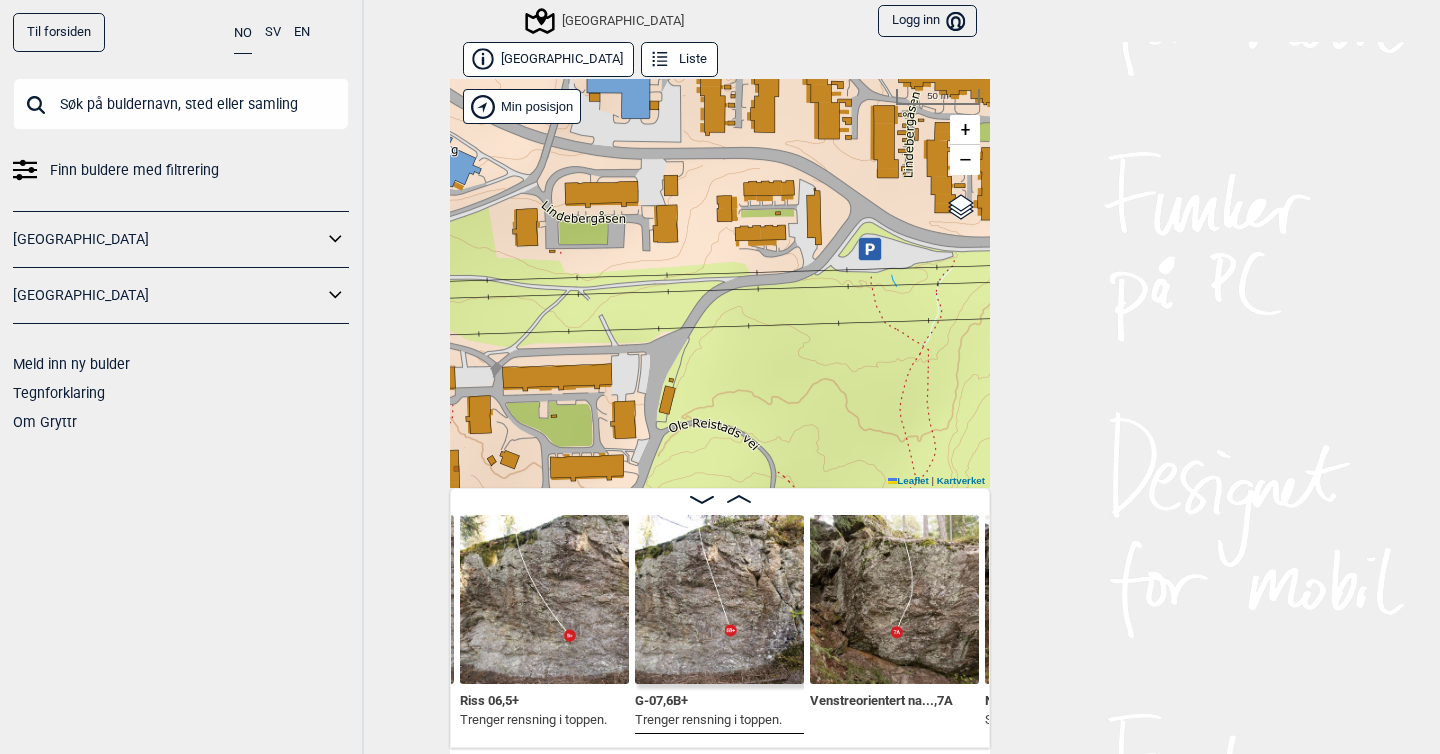 drag, startPoint x: 742, startPoint y: 202, endPoint x: 617, endPoint y: 435, distance: 264.41257 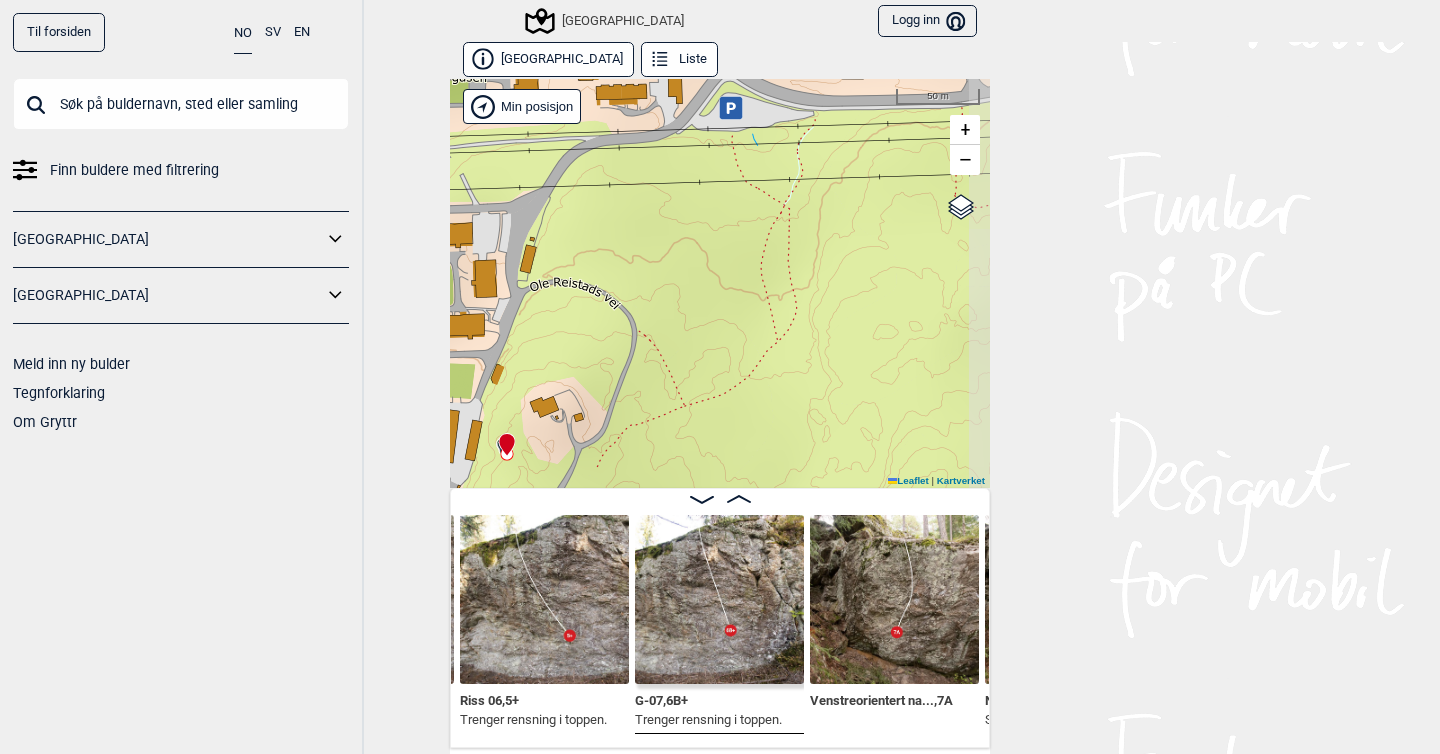 drag, startPoint x: 832, startPoint y: 278, endPoint x: 693, endPoint y: 137, distance: 197.99495 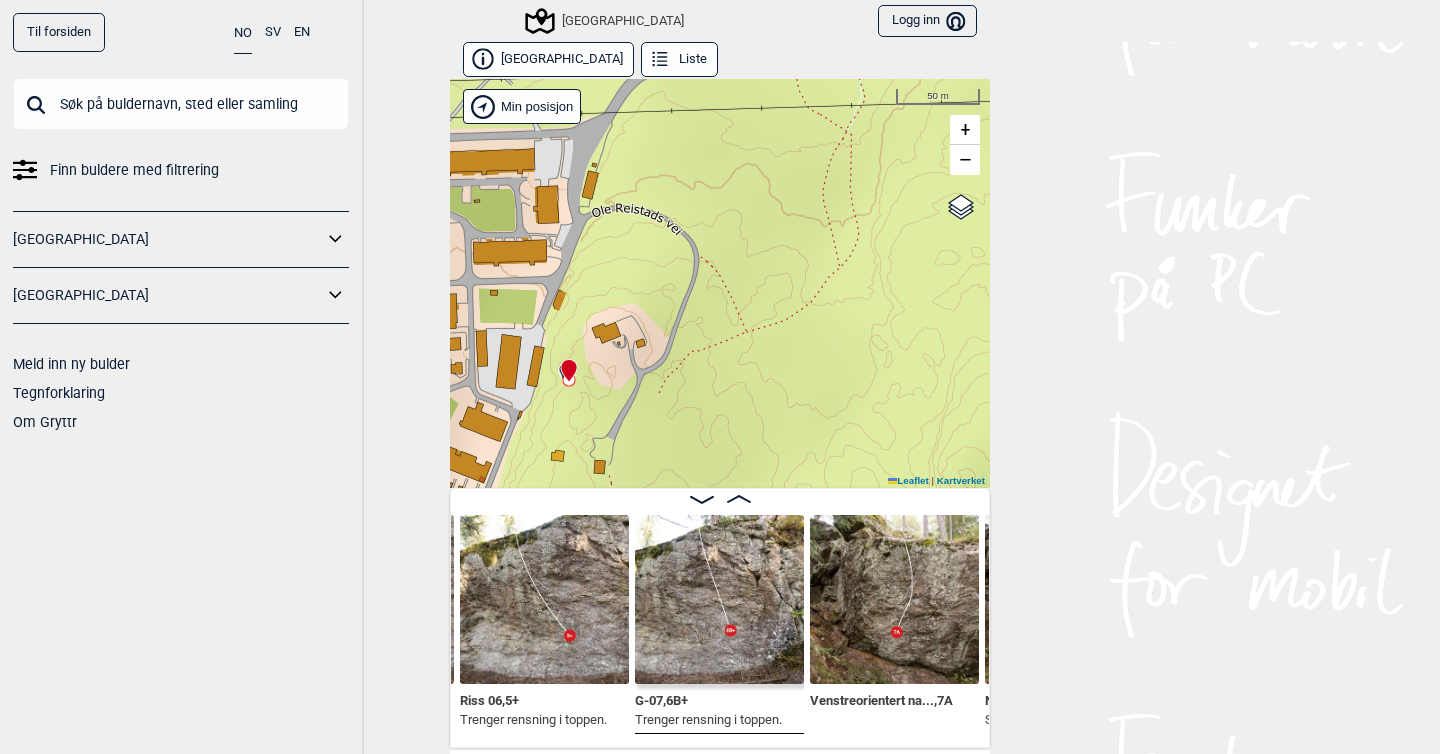 drag, startPoint x: 560, startPoint y: 353, endPoint x: 656, endPoint y: 226, distance: 159.20113 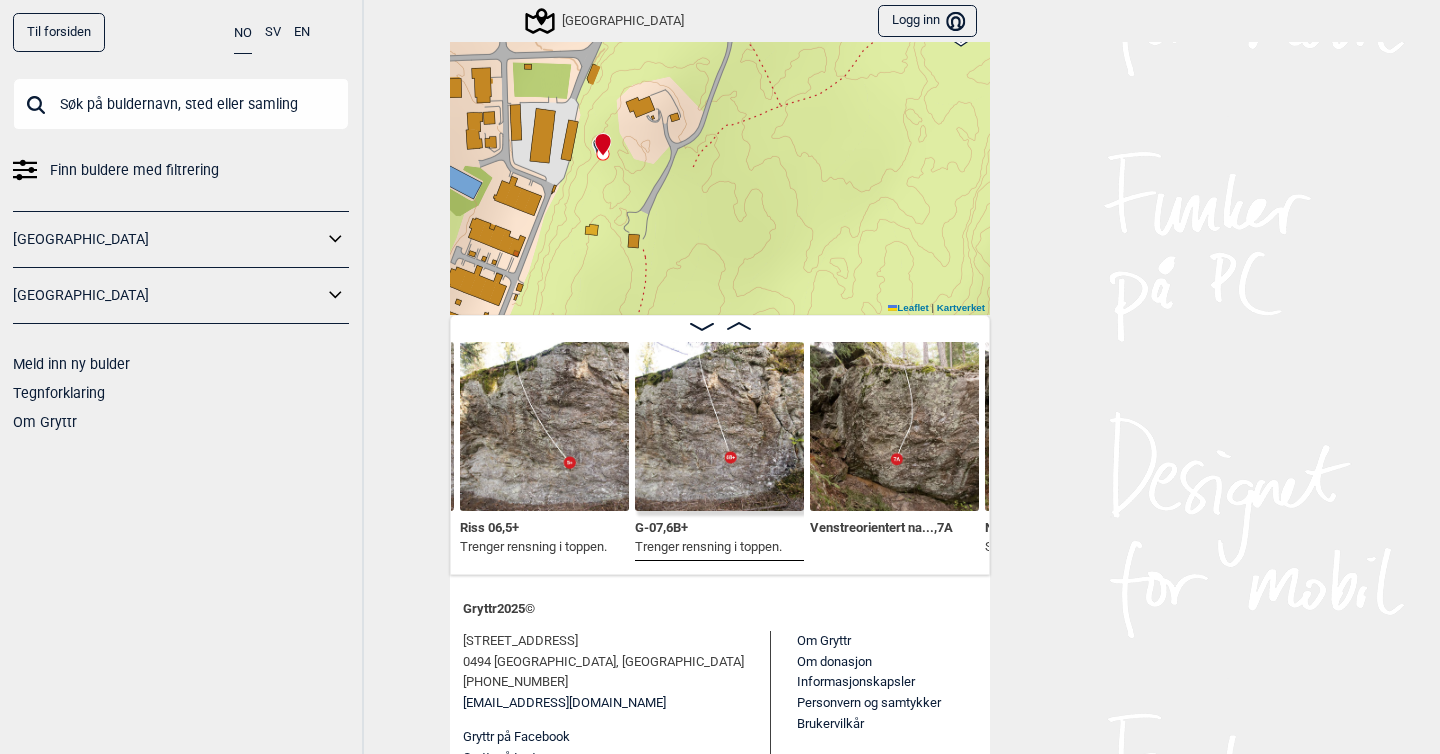 scroll, scrollTop: 195, scrollLeft: 0, axis: vertical 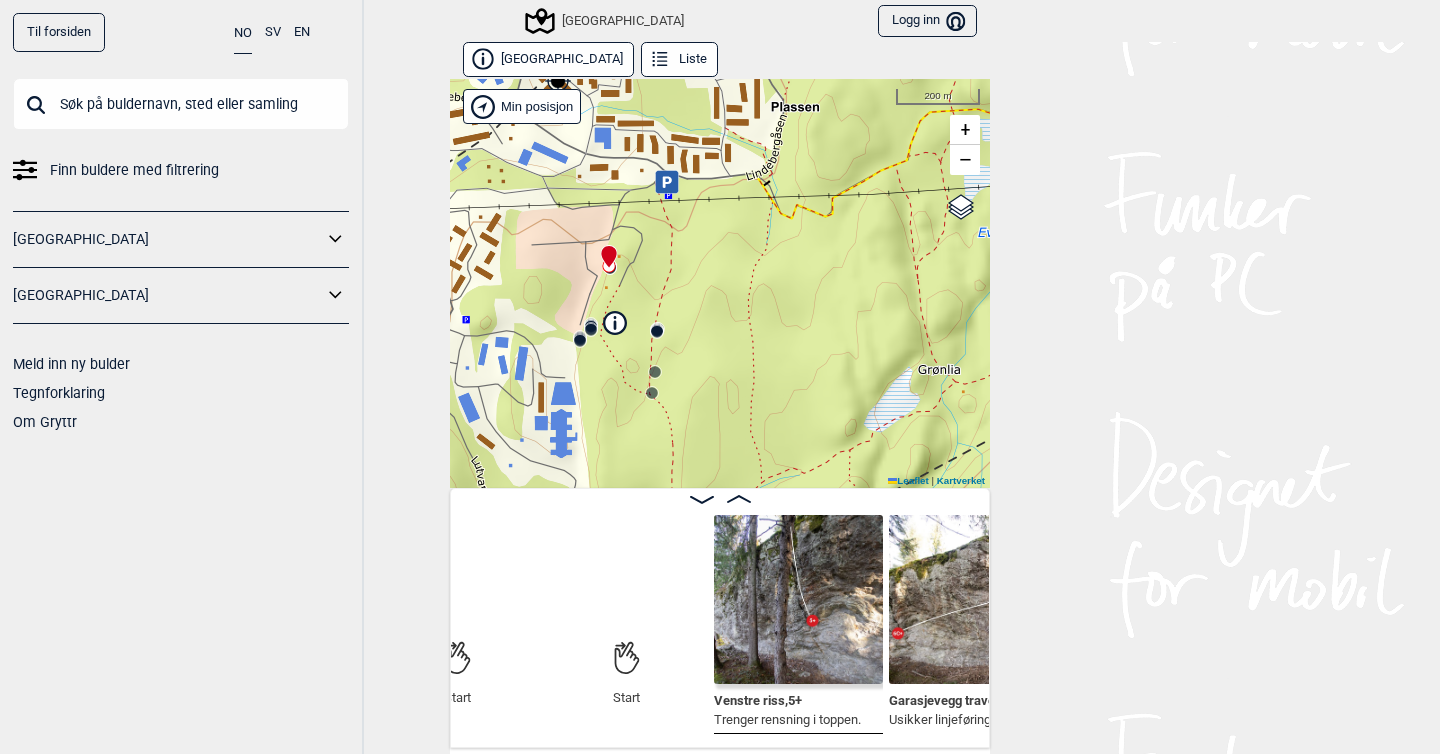 click on "Liste" at bounding box center (679, 59) 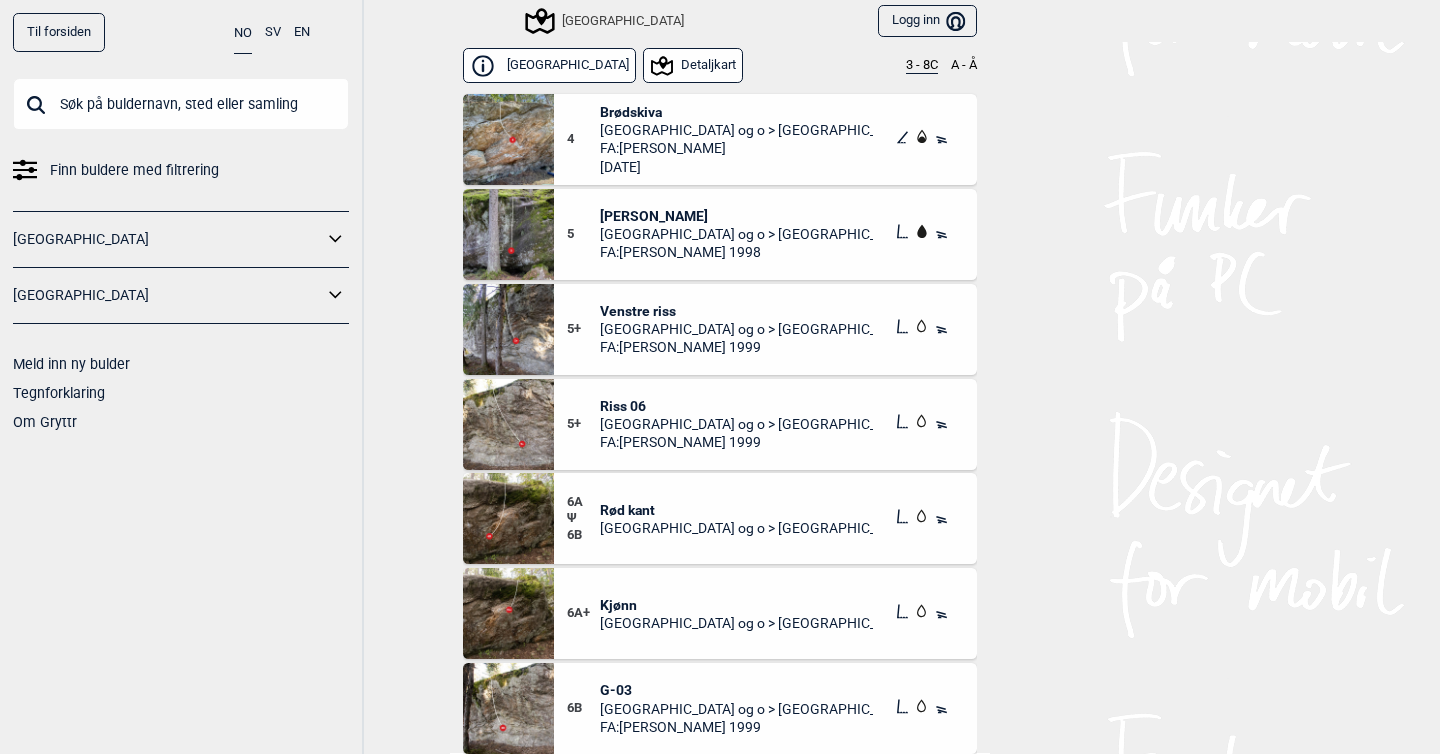 click on "Detaljkart" at bounding box center (693, 65) 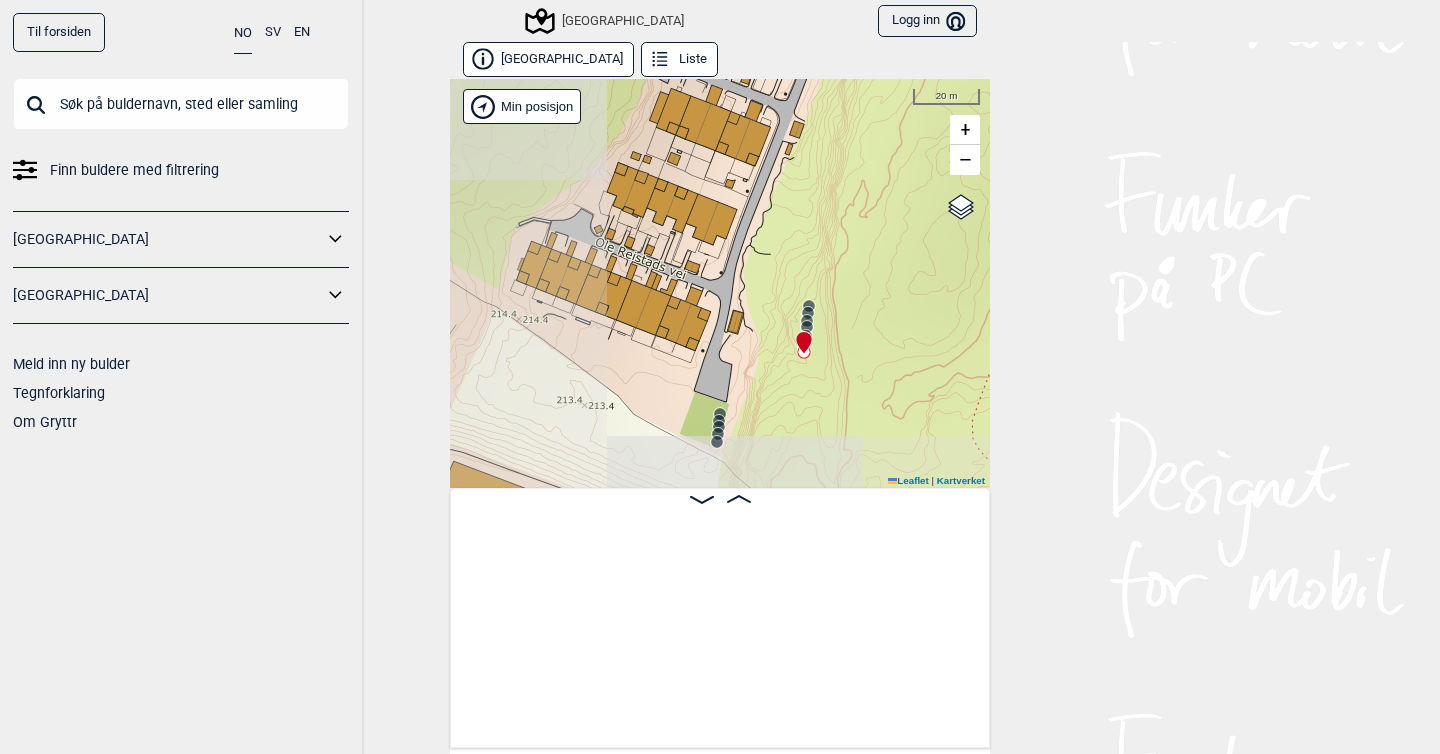 scroll, scrollTop: 0, scrollLeft: 2351, axis: horizontal 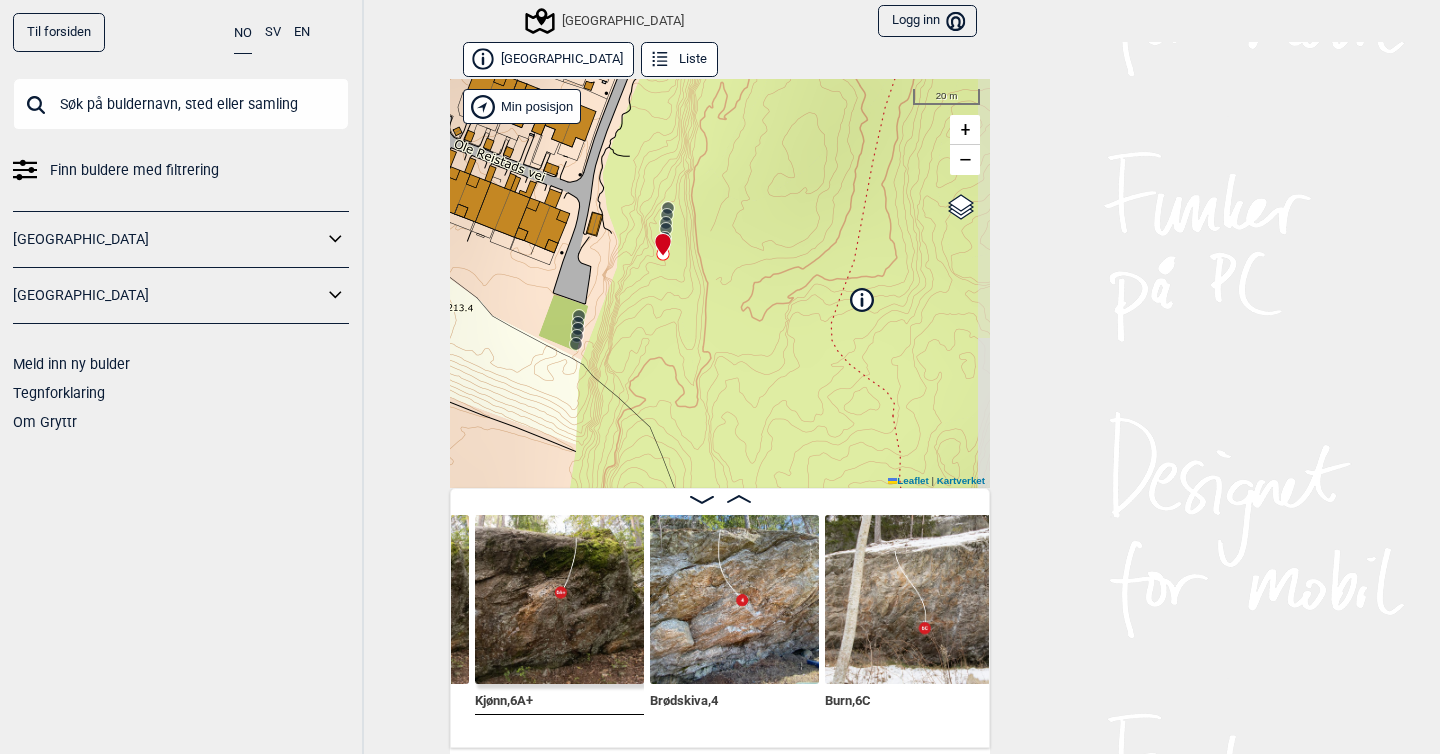 drag, startPoint x: 855, startPoint y: 396, endPoint x: 726, endPoint y: 261, distance: 186.7244 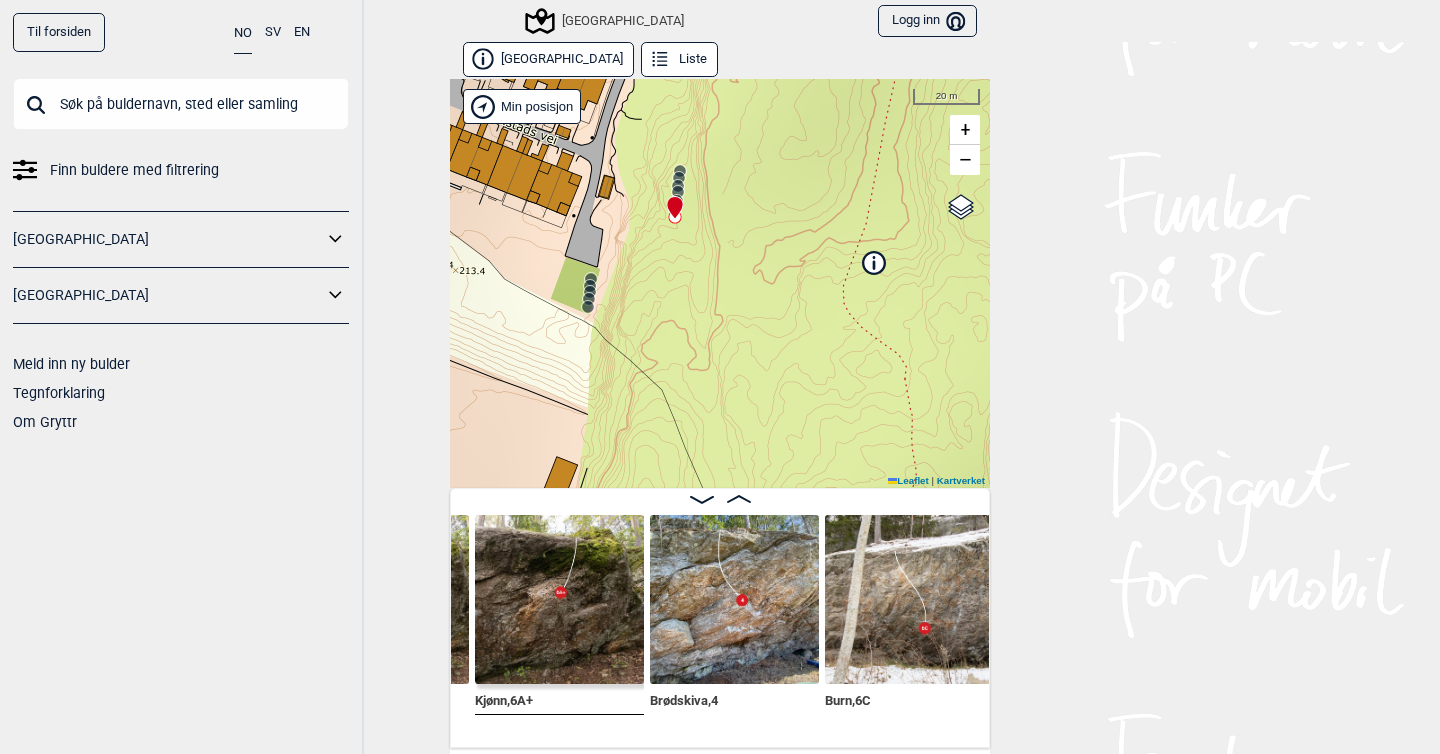 click 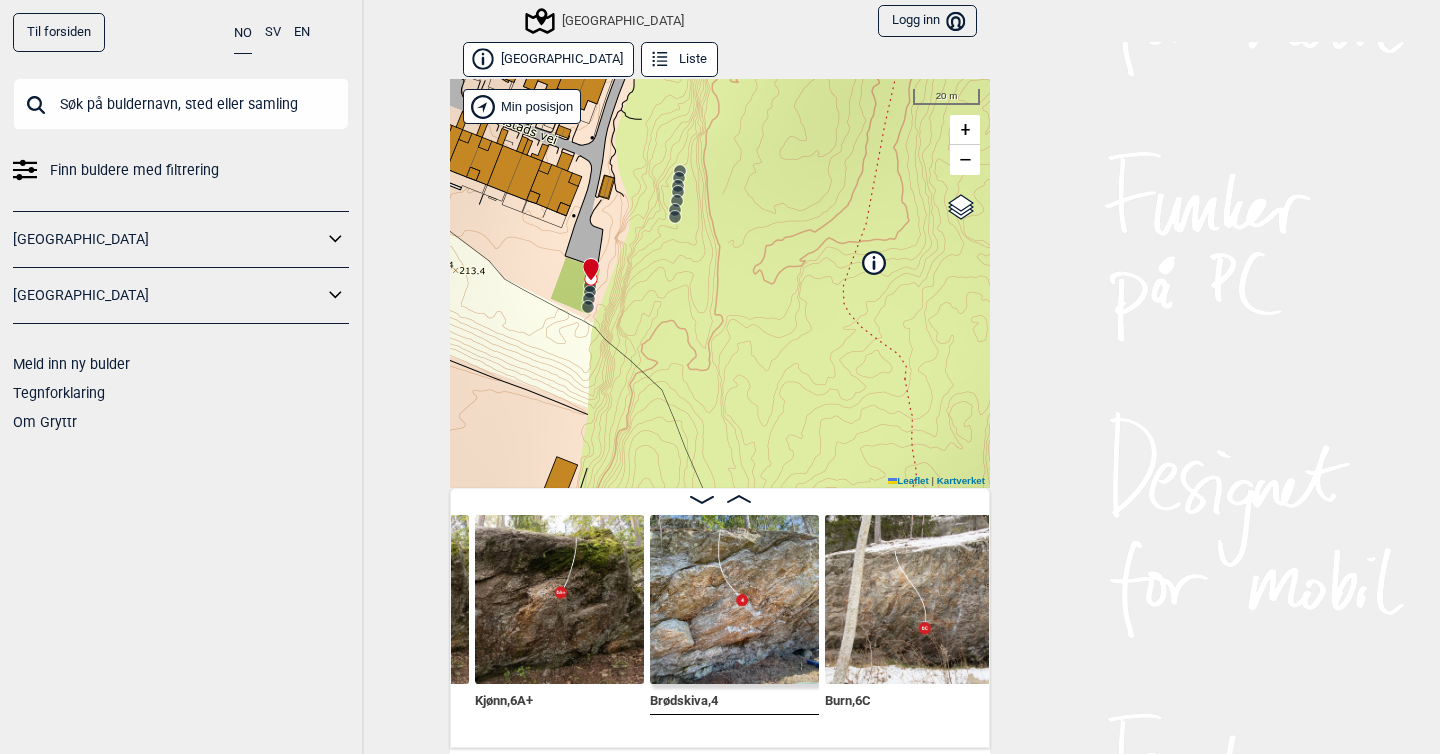 scroll, scrollTop: 0, scrollLeft: 2366, axis: horizontal 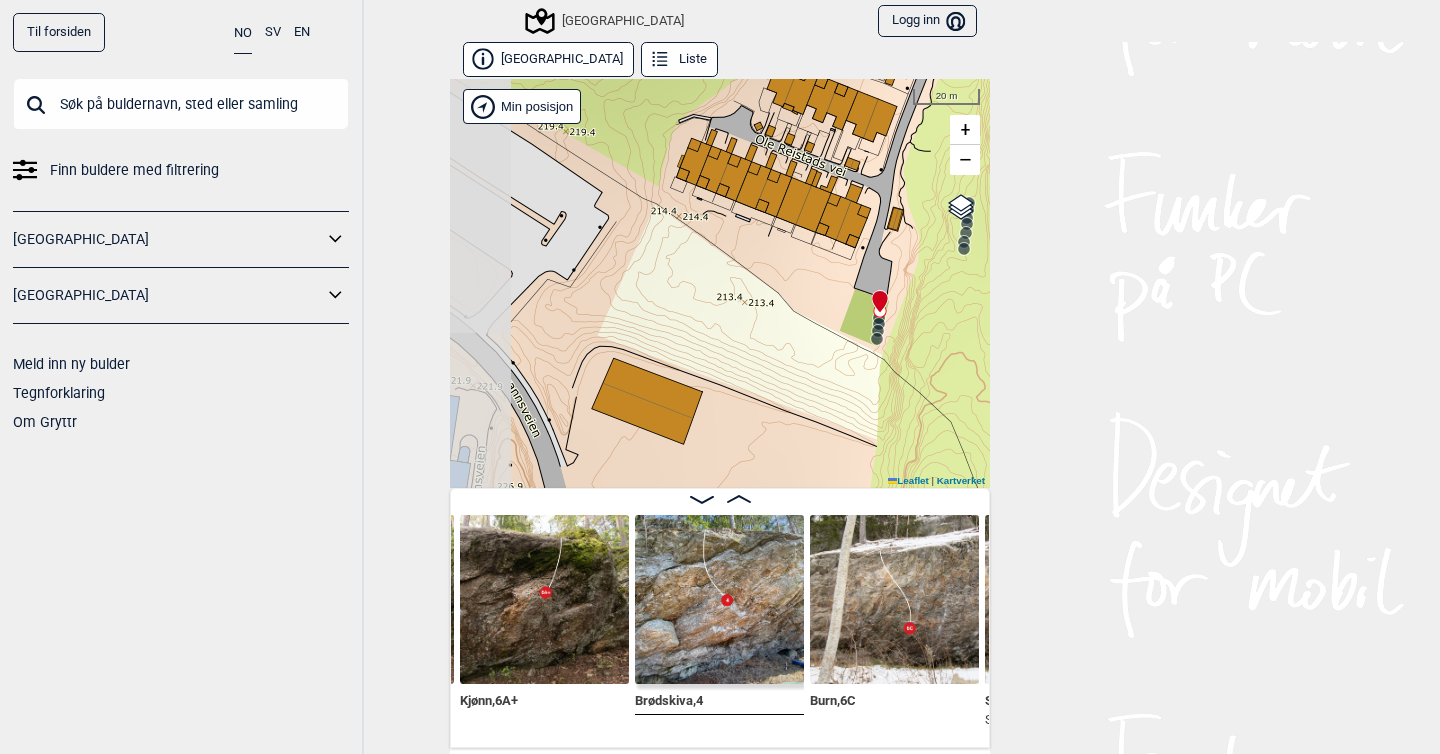 drag, startPoint x: 647, startPoint y: 418, endPoint x: 936, endPoint y: 450, distance: 290.76624 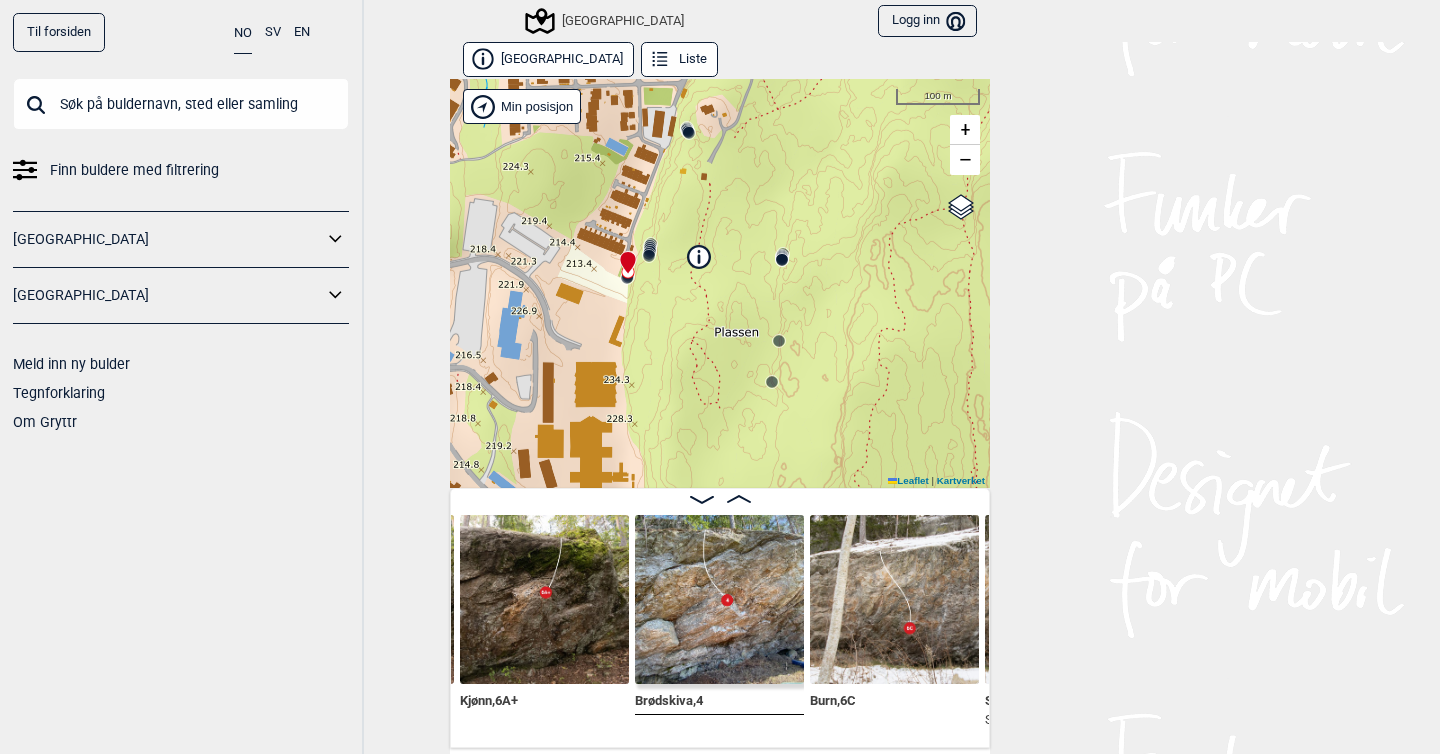 drag, startPoint x: 896, startPoint y: 386, endPoint x: 705, endPoint y: 321, distance: 201.75728 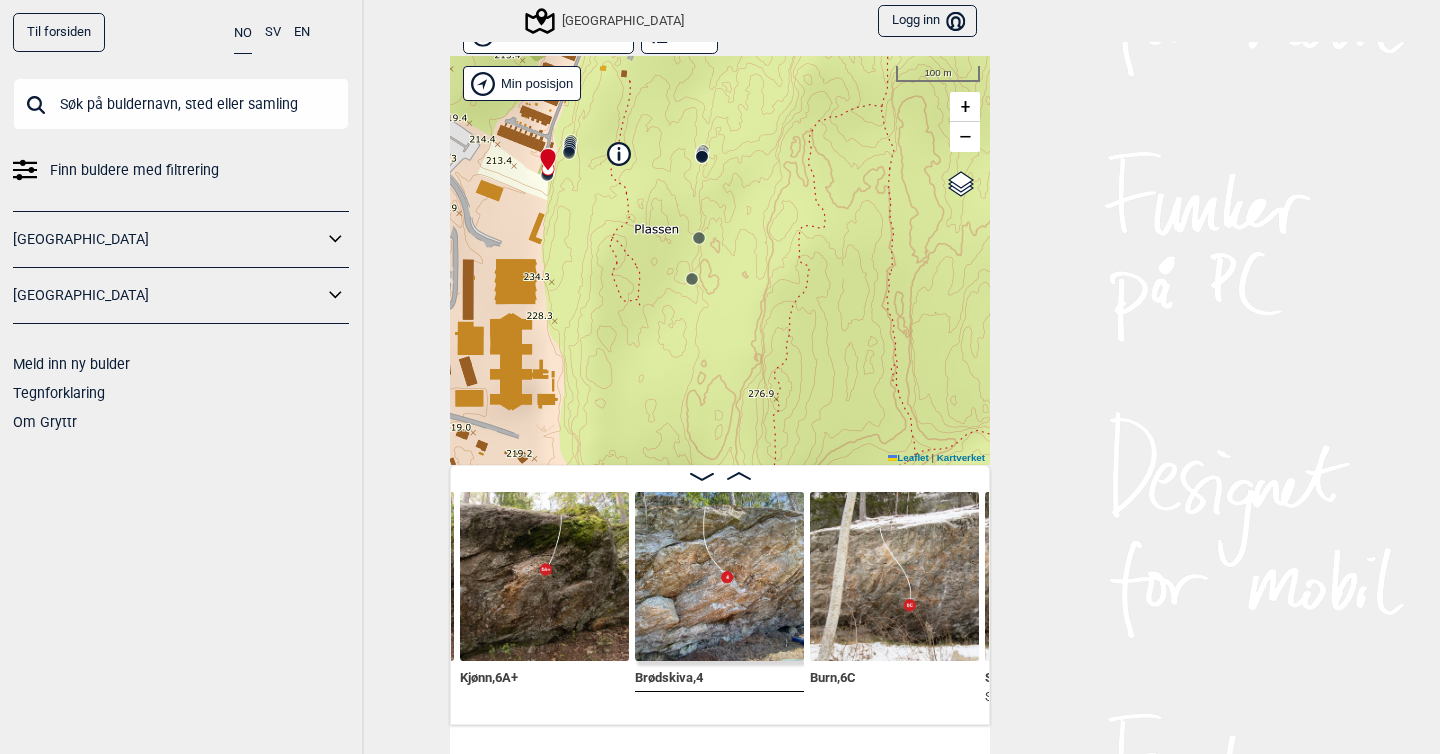 scroll, scrollTop: 24, scrollLeft: 0, axis: vertical 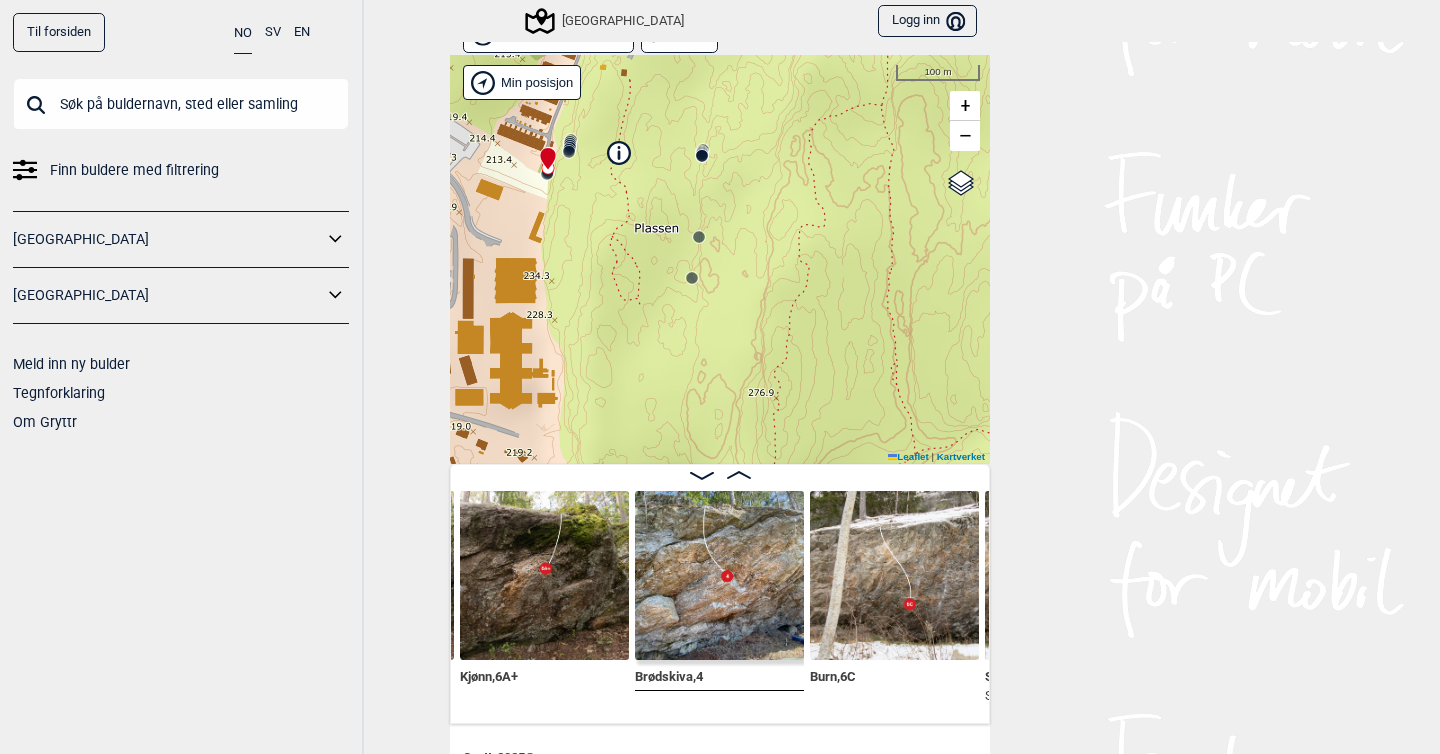 click at bounding box center [894, 575] 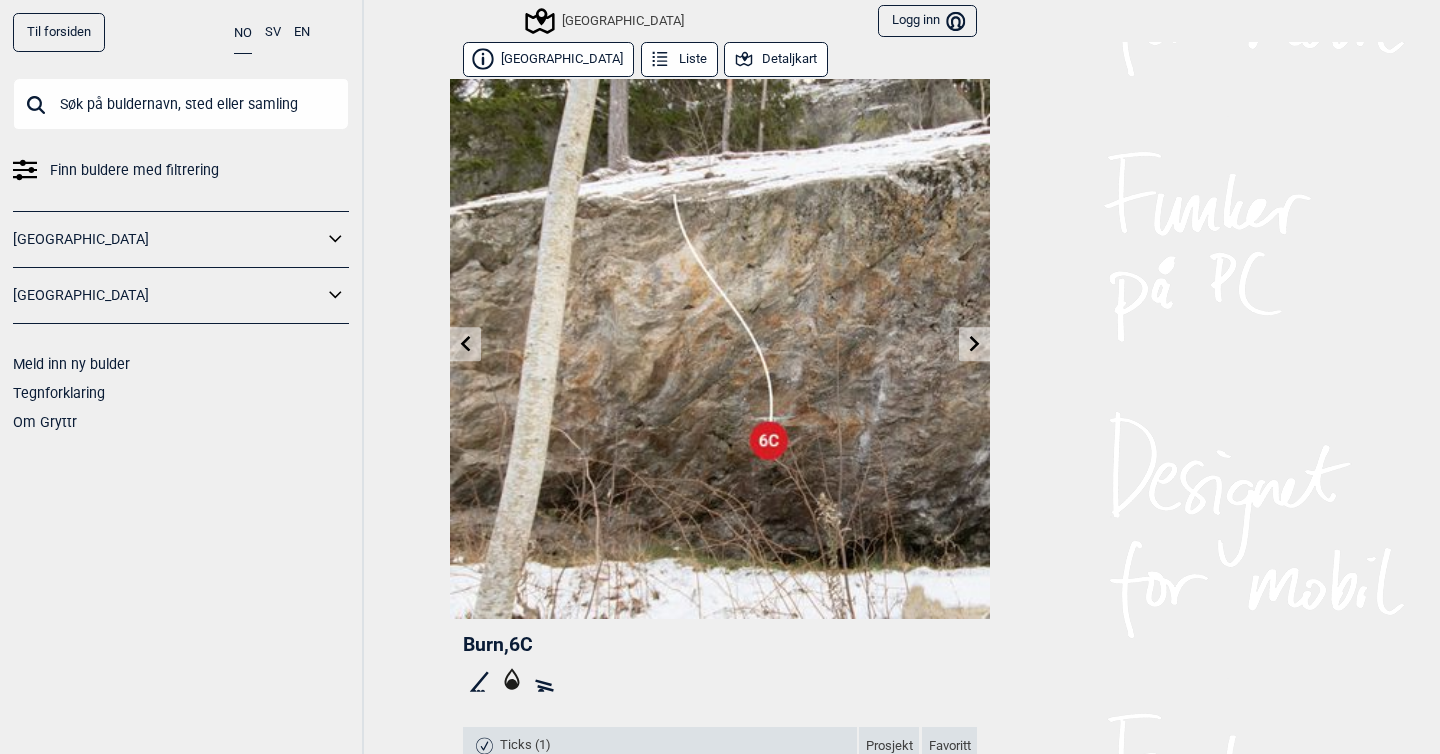 click 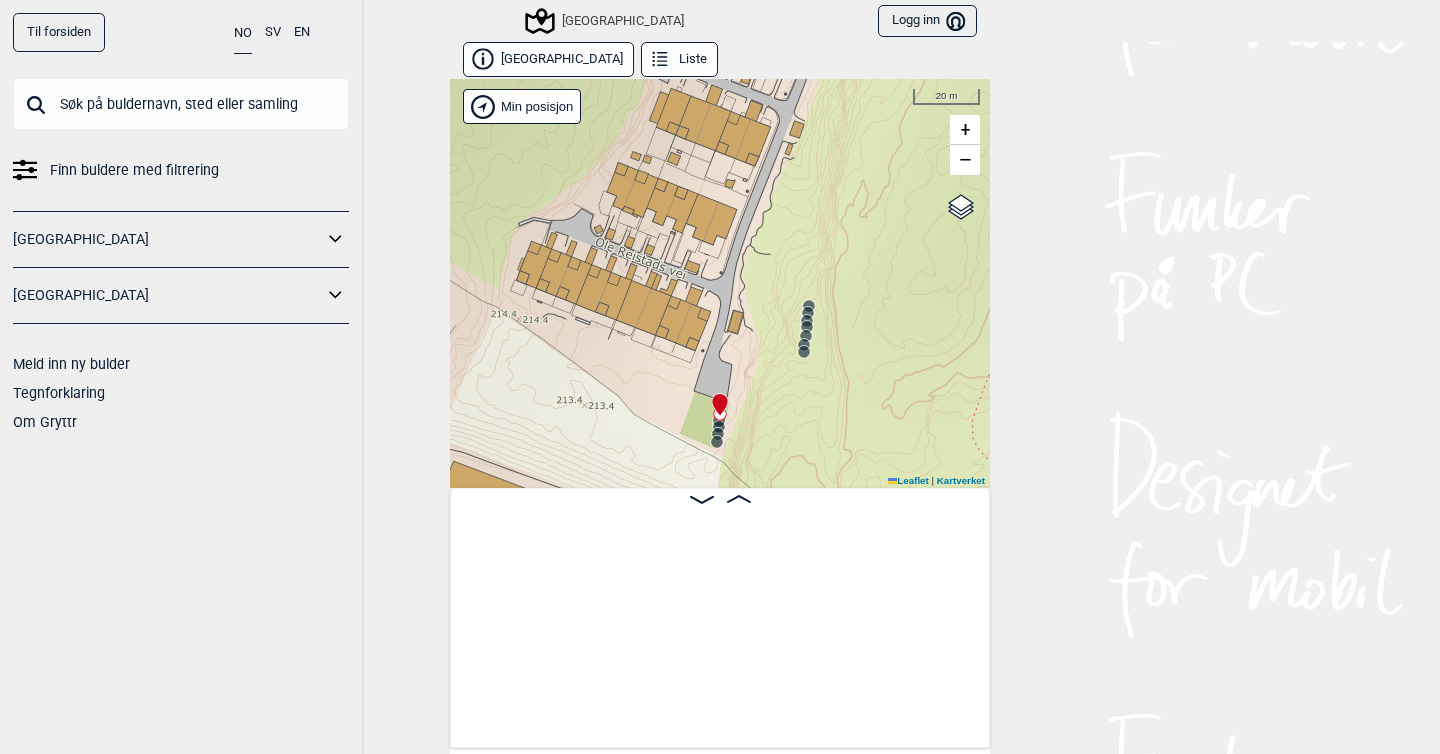 scroll, scrollTop: 0, scrollLeft: 2366, axis: horizontal 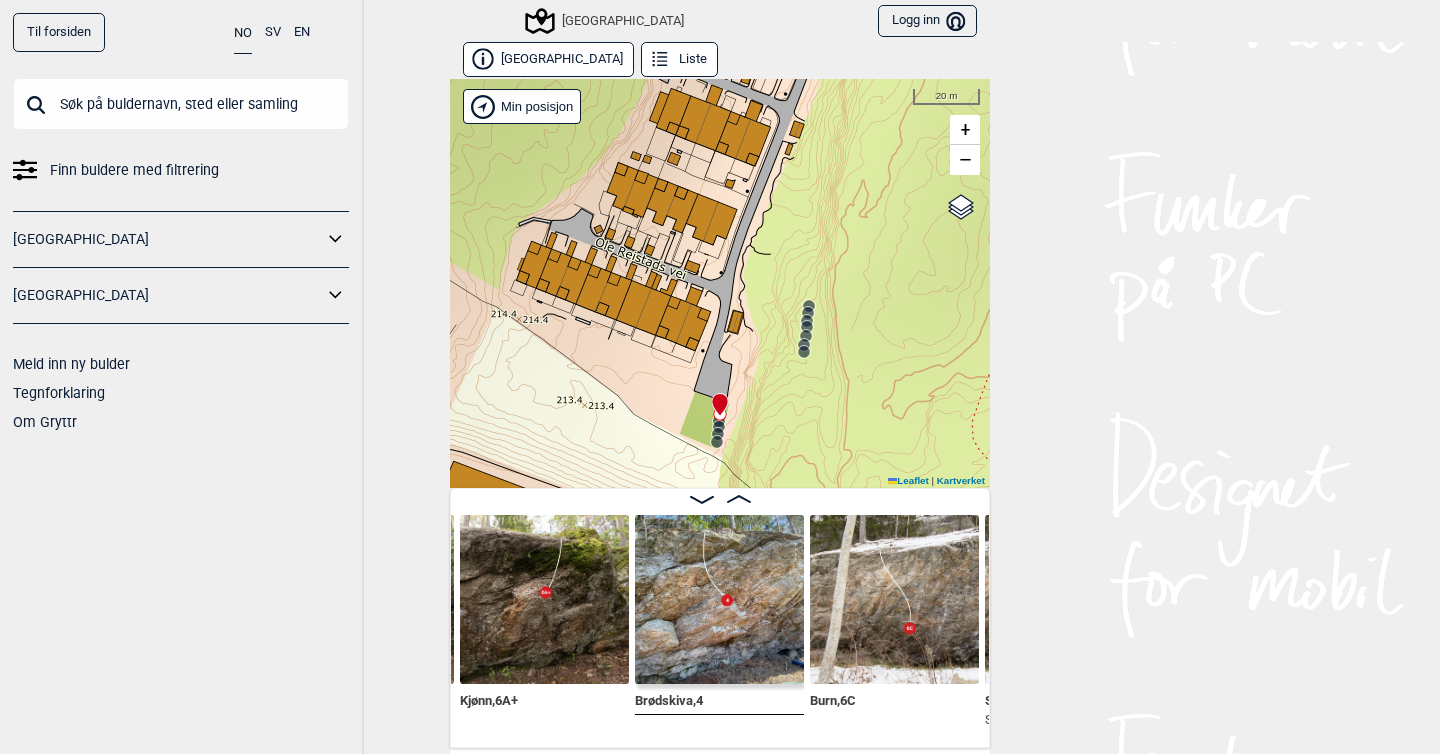 click on "[GEOGRAPHIC_DATA]
Min posisjon 20 m + −  Kartverket  OpenStreetMap  Google satellite  Leaflet   |   Kartverket" at bounding box center [720, 283] 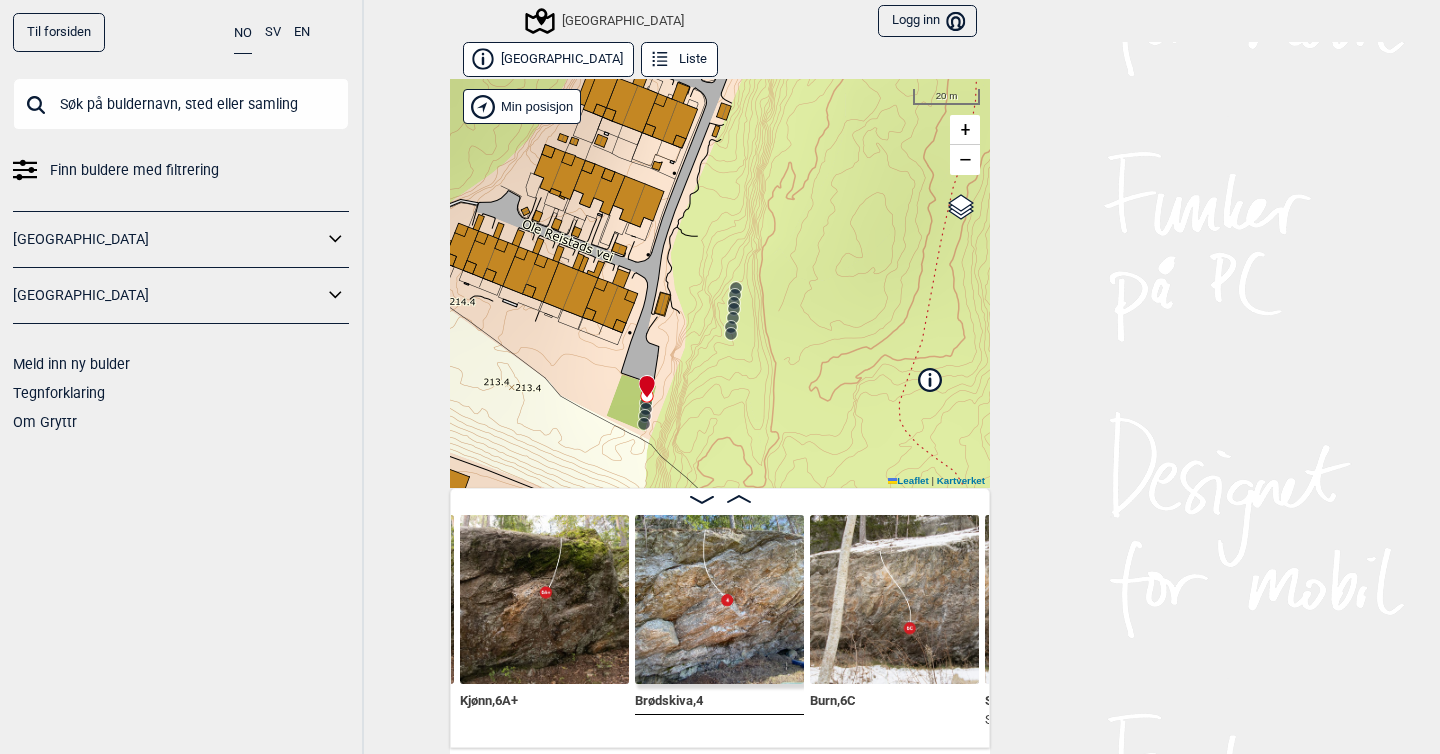 drag, startPoint x: 811, startPoint y: 410, endPoint x: 688, endPoint y: 307, distance: 160.43066 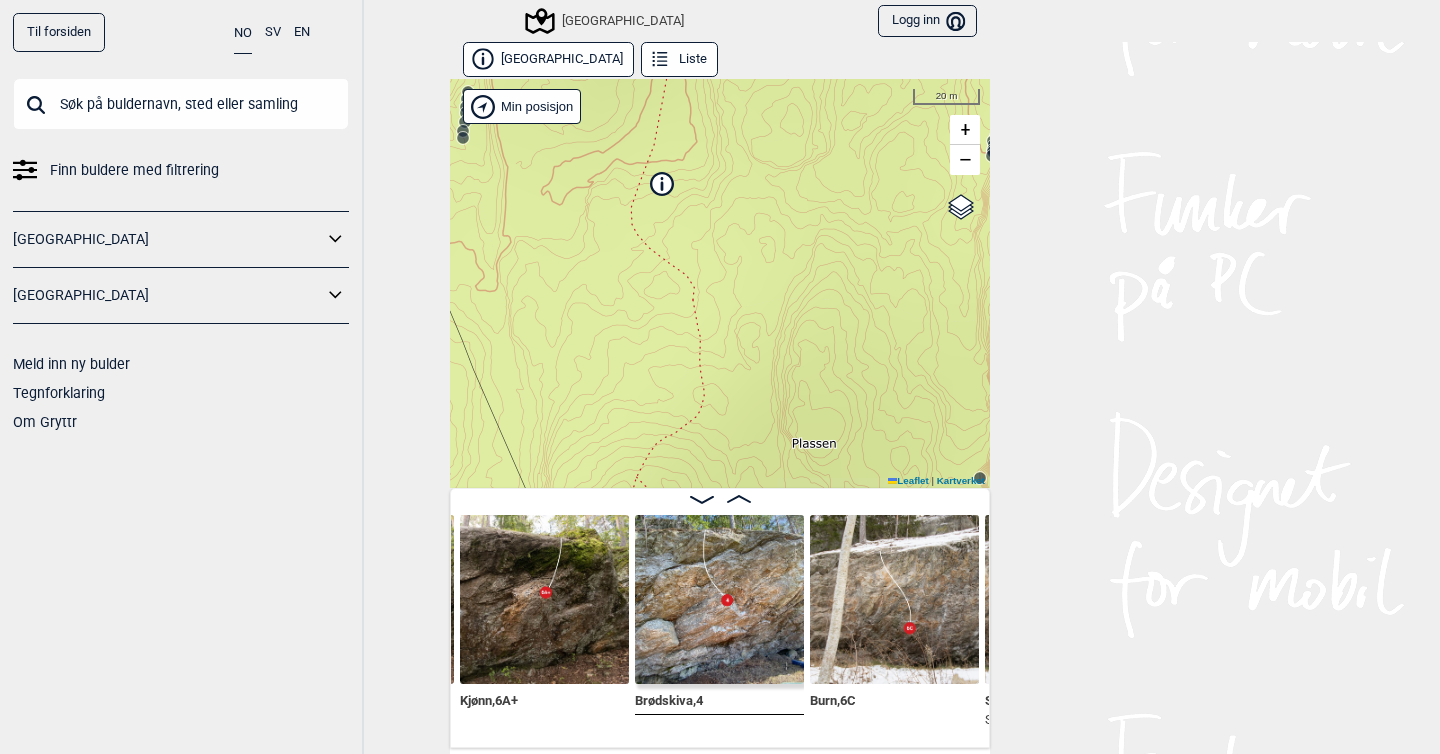 drag, startPoint x: 807, startPoint y: 348, endPoint x: 619, endPoint y: 158, distance: 267.2901 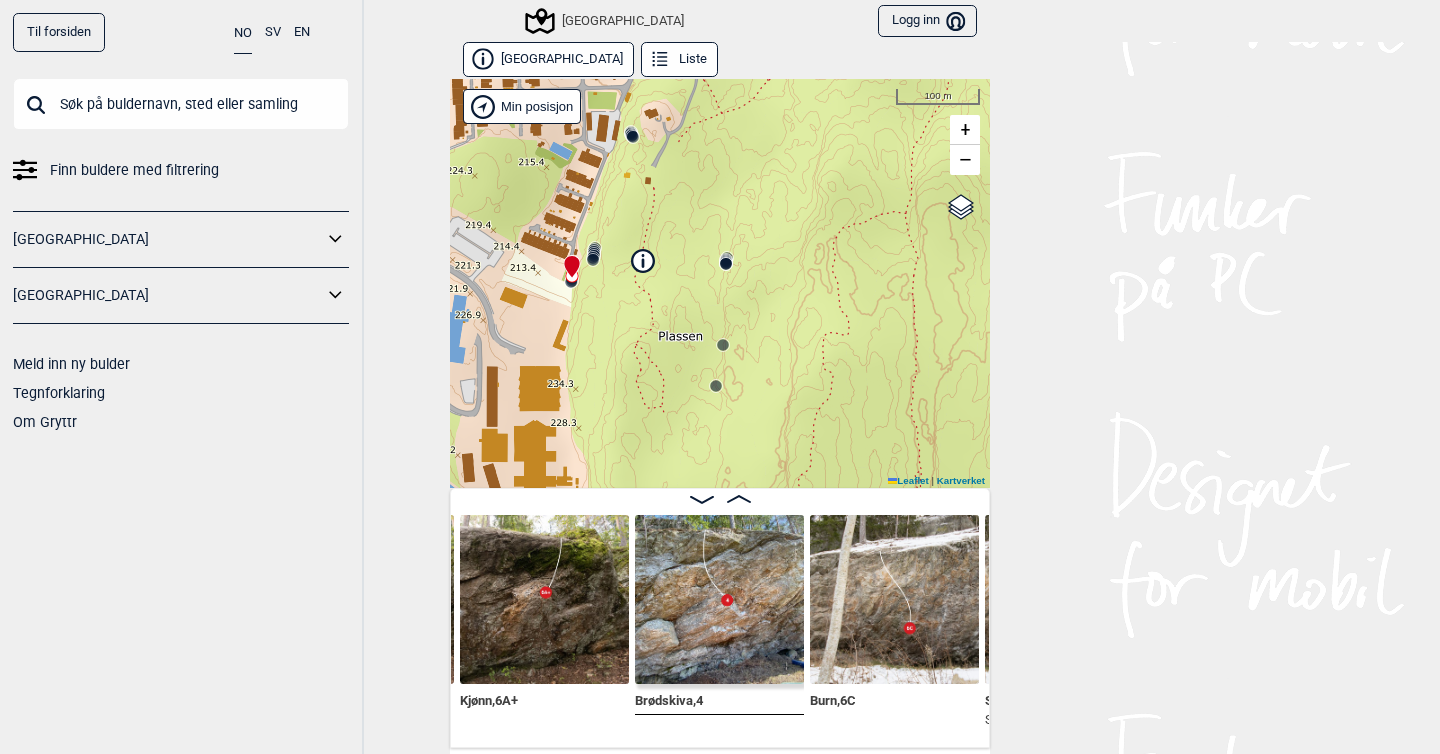 click 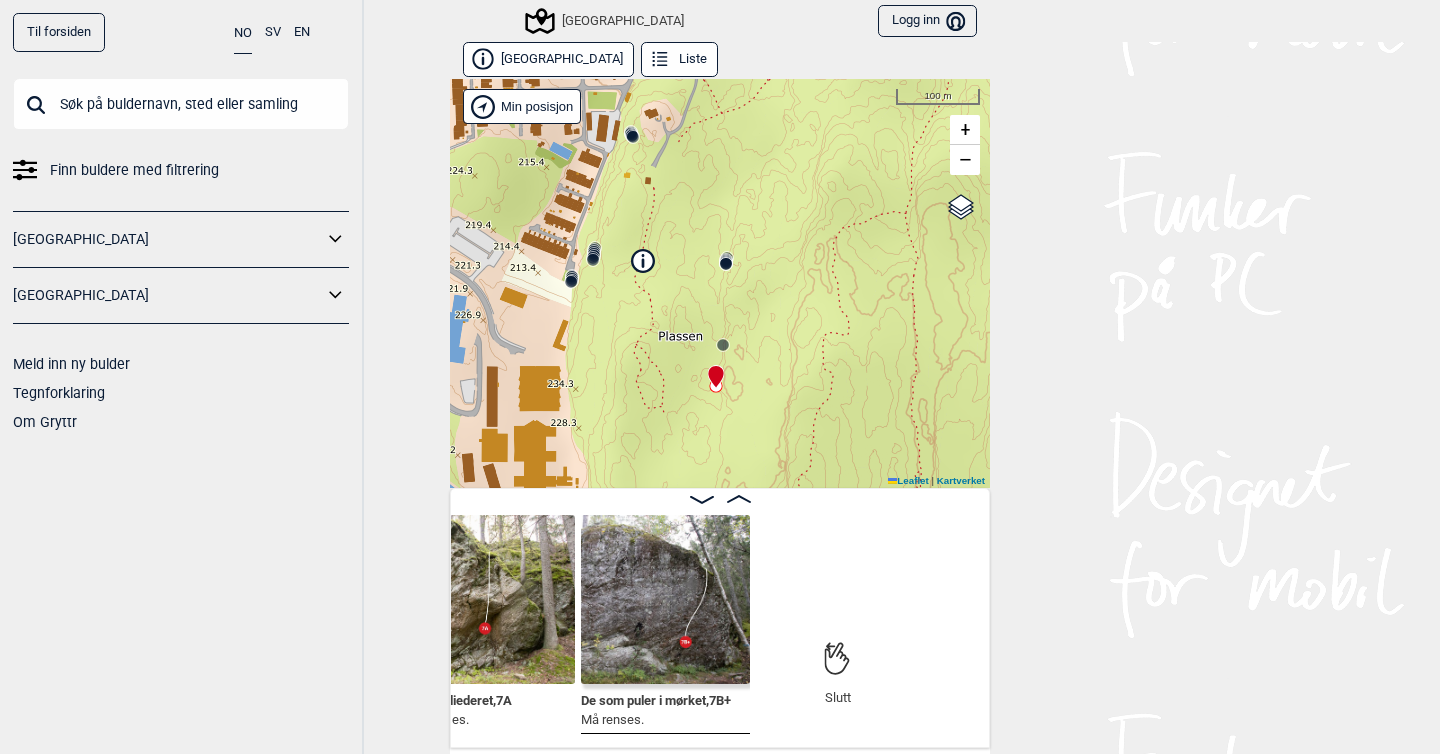 scroll, scrollTop: 0, scrollLeft: 4665, axis: horizontal 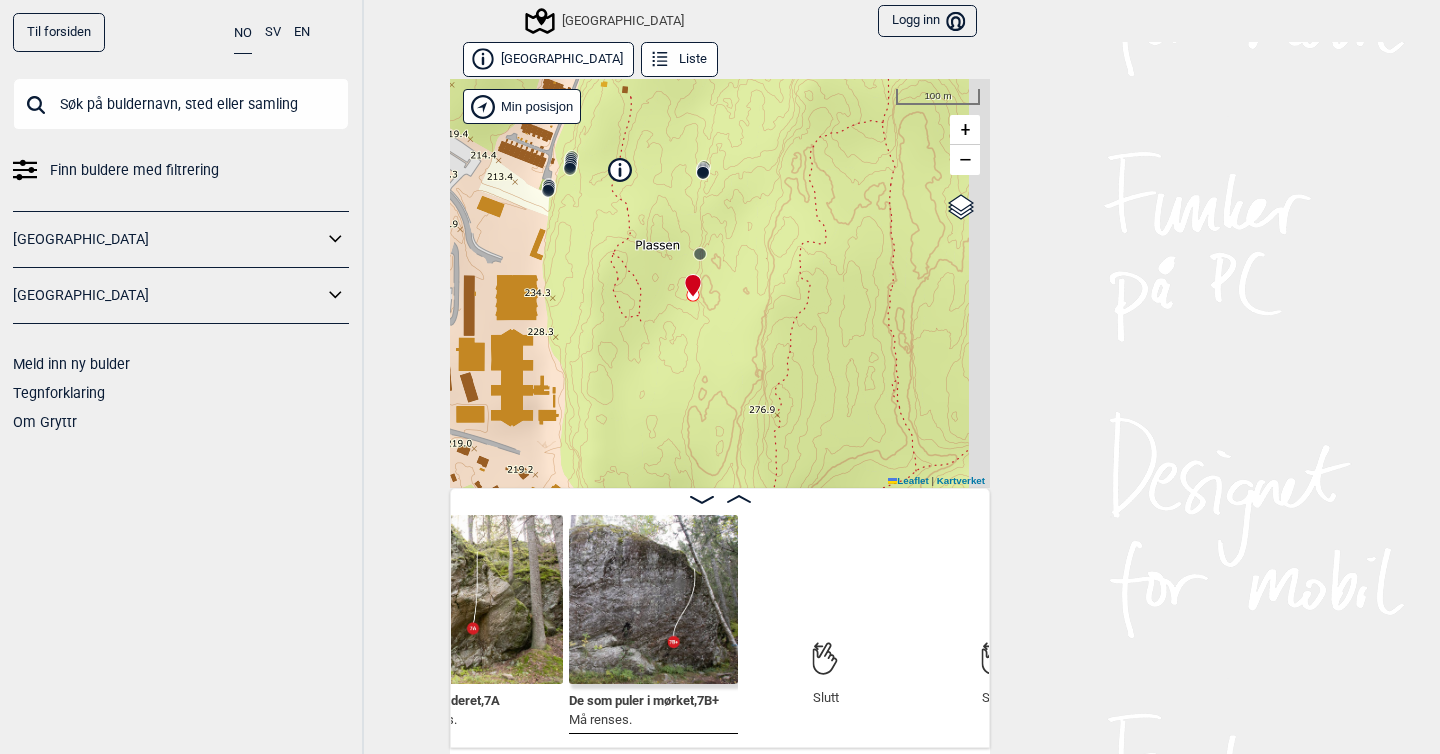 drag, startPoint x: 823, startPoint y: 380, endPoint x: 803, endPoint y: 213, distance: 168.19334 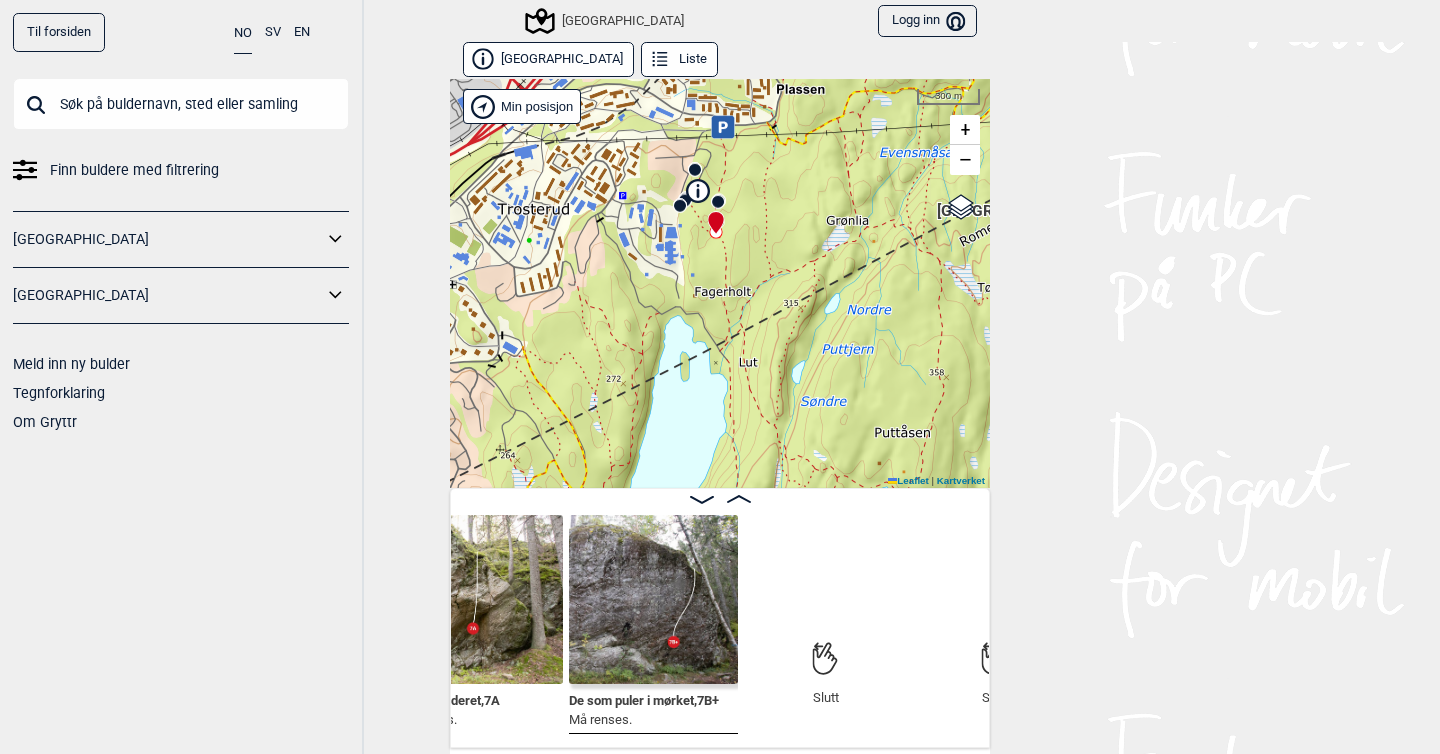 drag, startPoint x: 752, startPoint y: 270, endPoint x: 647, endPoint y: 402, distance: 168.66832 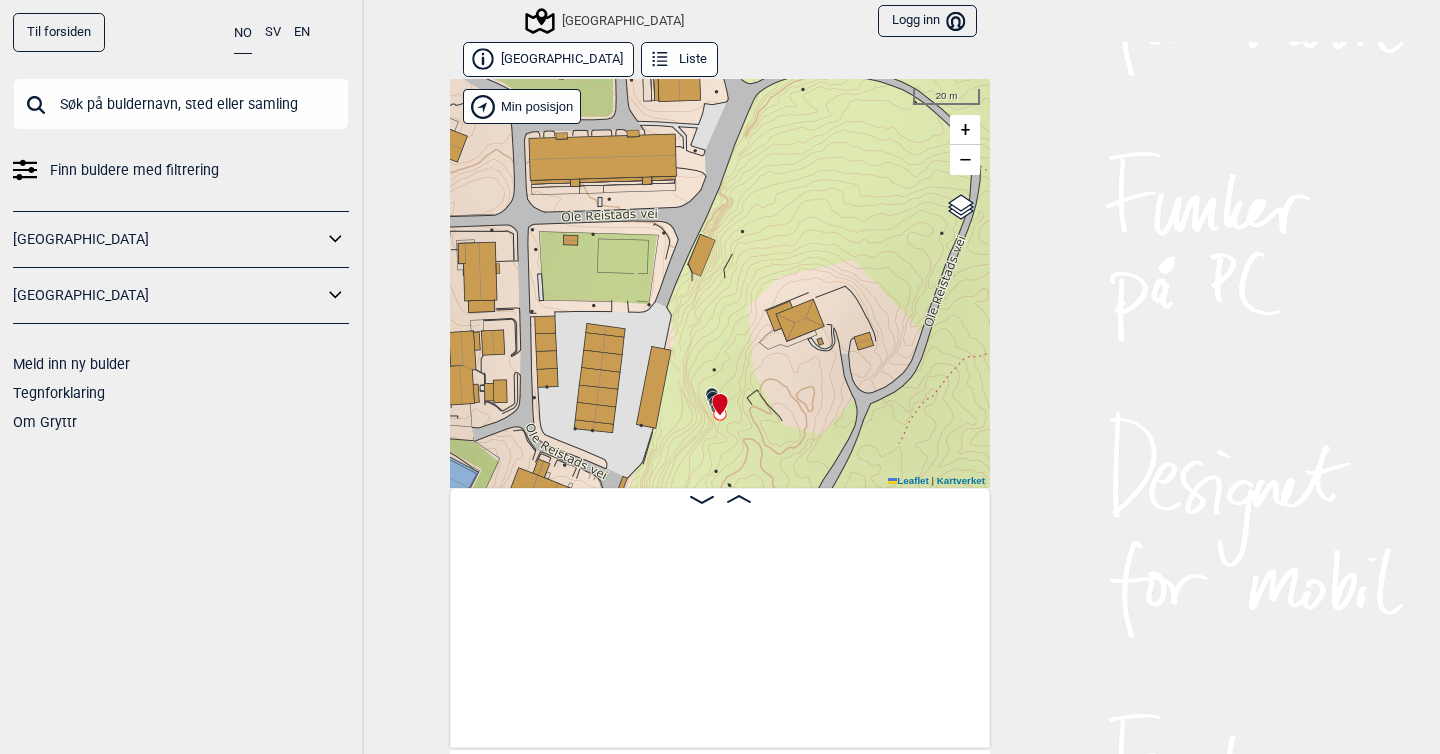 scroll, scrollTop: 0, scrollLeft: 1014, axis: horizontal 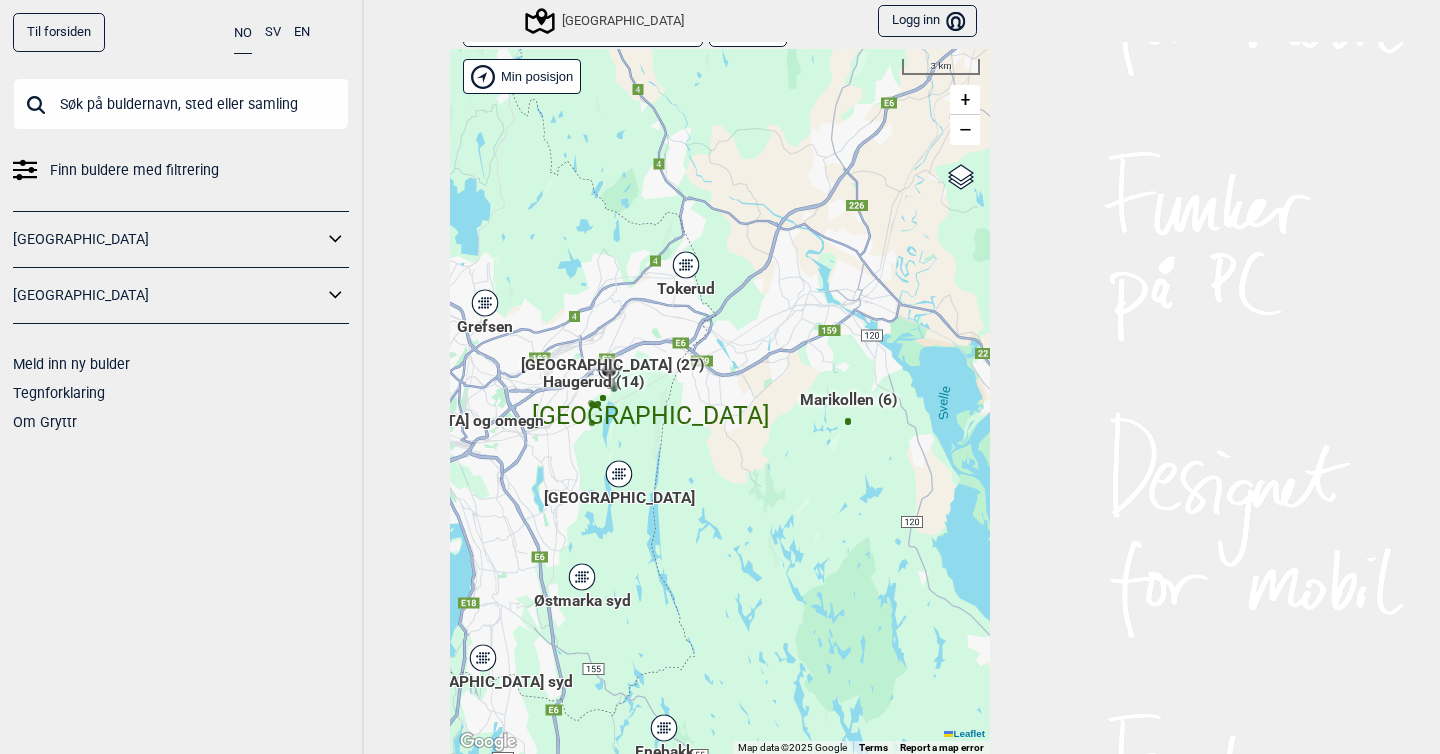 click on "Hallingdal
Gol
Ål Stange
Kolomoen
[GEOGRAPHIC_DATA]
[GEOGRAPHIC_DATA][PERSON_NAME][GEOGRAPHIC_DATA]
[GEOGRAPHIC_DATA] [GEOGRAPHIC_DATA] syd
[GEOGRAPHIC_DATA]
Efteløt [GEOGRAPHIC_DATA] og omegn [GEOGRAPHIC_DATA] nord
Sentrale [GEOGRAPHIC_DATA]
[GEOGRAPHIC_DATA] [PERSON_NAME]
Hønefoss
[GEOGRAPHIC_DATA]/[GEOGRAPHIC_DATA]
Grefsen
[GEOGRAPHIC_DATA]
[GEOGRAPHIC_DATA] syd
Enebakk Follo
[GEOGRAPHIC_DATA]
Ås
Ski [GEOGRAPHIC_DATA]" at bounding box center [720, 402] 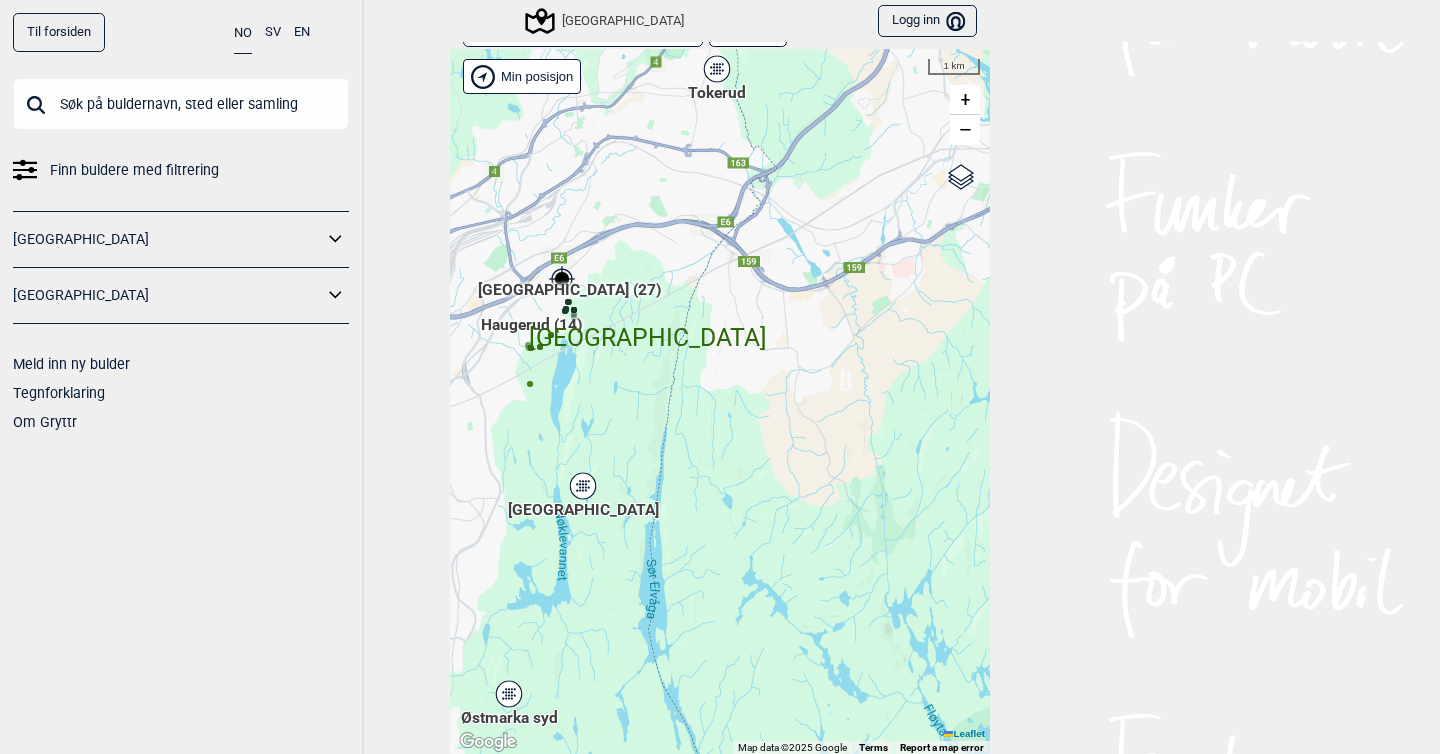 click on "Hallingdal
Gol
Ål Stange
Kolomoen
[GEOGRAPHIC_DATA]
[GEOGRAPHIC_DATA][PERSON_NAME][GEOGRAPHIC_DATA]
[GEOGRAPHIC_DATA] [GEOGRAPHIC_DATA] syd
[GEOGRAPHIC_DATA]
Efteløt [GEOGRAPHIC_DATA] og omegn [GEOGRAPHIC_DATA] nord
Sentrale [GEOGRAPHIC_DATA]
[GEOGRAPHIC_DATA] [PERSON_NAME]
Hønefoss
[GEOGRAPHIC_DATA]/[GEOGRAPHIC_DATA]
Grefsen
[GEOGRAPHIC_DATA]
[GEOGRAPHIC_DATA] syd
Enebakk Follo
[GEOGRAPHIC_DATA]
Ås
Ski [GEOGRAPHIC_DATA]" at bounding box center (720, 402) 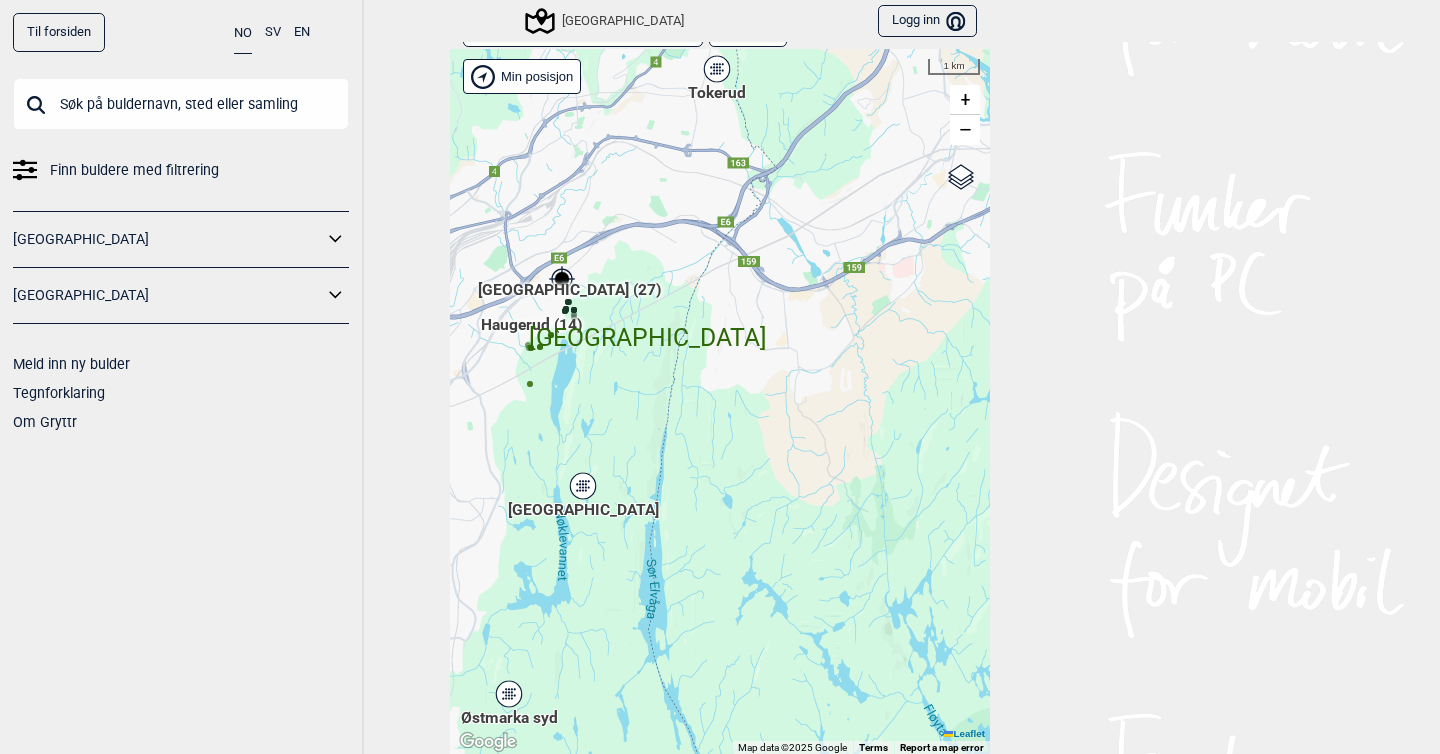 click on "Hallingdal
Gol
Ål Stange
Kolomoen
[GEOGRAPHIC_DATA]
[GEOGRAPHIC_DATA][PERSON_NAME][GEOGRAPHIC_DATA]
[GEOGRAPHIC_DATA] [GEOGRAPHIC_DATA] syd
[GEOGRAPHIC_DATA]
Efteløt [GEOGRAPHIC_DATA] og omegn [GEOGRAPHIC_DATA] nord
Sentrale [GEOGRAPHIC_DATA]
[GEOGRAPHIC_DATA] [PERSON_NAME]
Hønefoss
[GEOGRAPHIC_DATA]/[GEOGRAPHIC_DATA]
Grefsen
[GEOGRAPHIC_DATA]
[GEOGRAPHIC_DATA] syd
Enebakk Follo
[GEOGRAPHIC_DATA]
Ås
Ski [GEOGRAPHIC_DATA]" at bounding box center [720, 402] 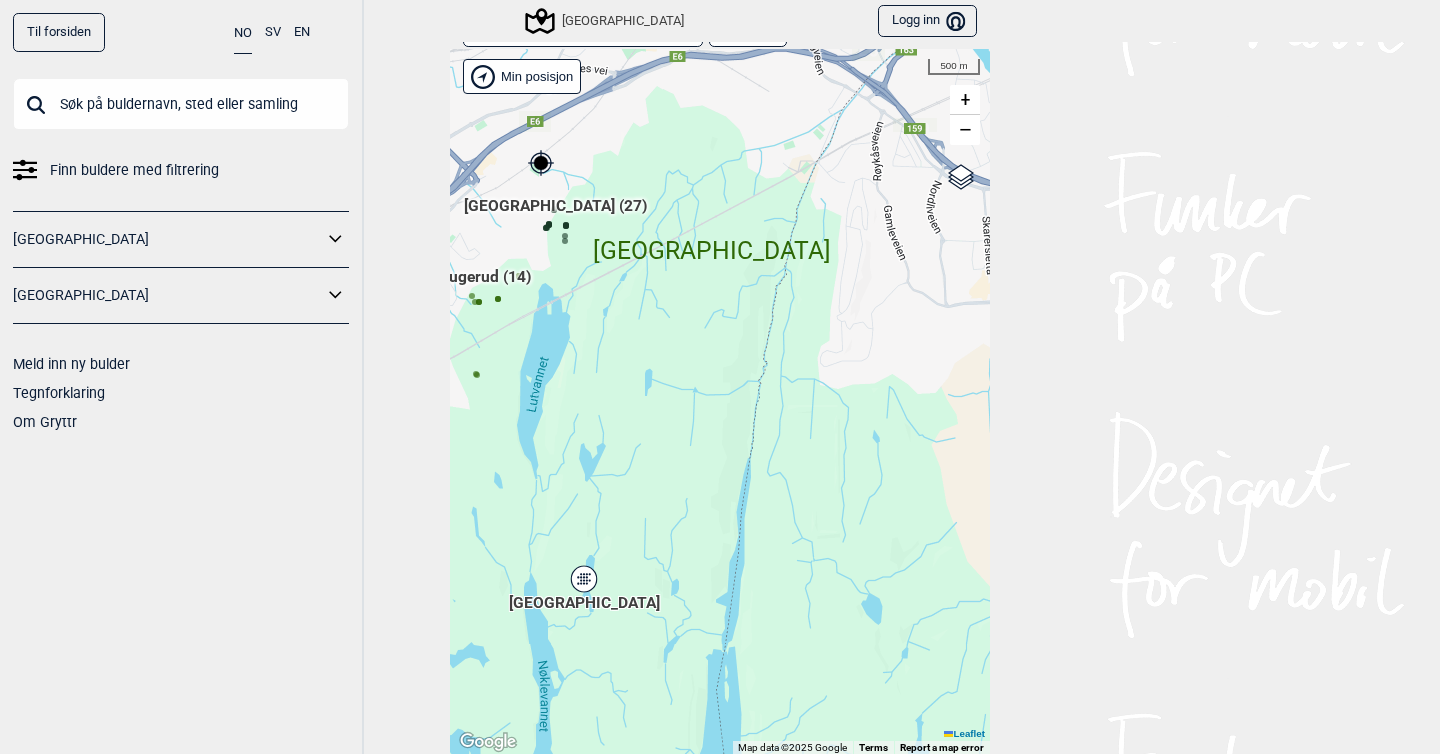 drag, startPoint x: 517, startPoint y: 321, endPoint x: 671, endPoint y: 369, distance: 161.30716 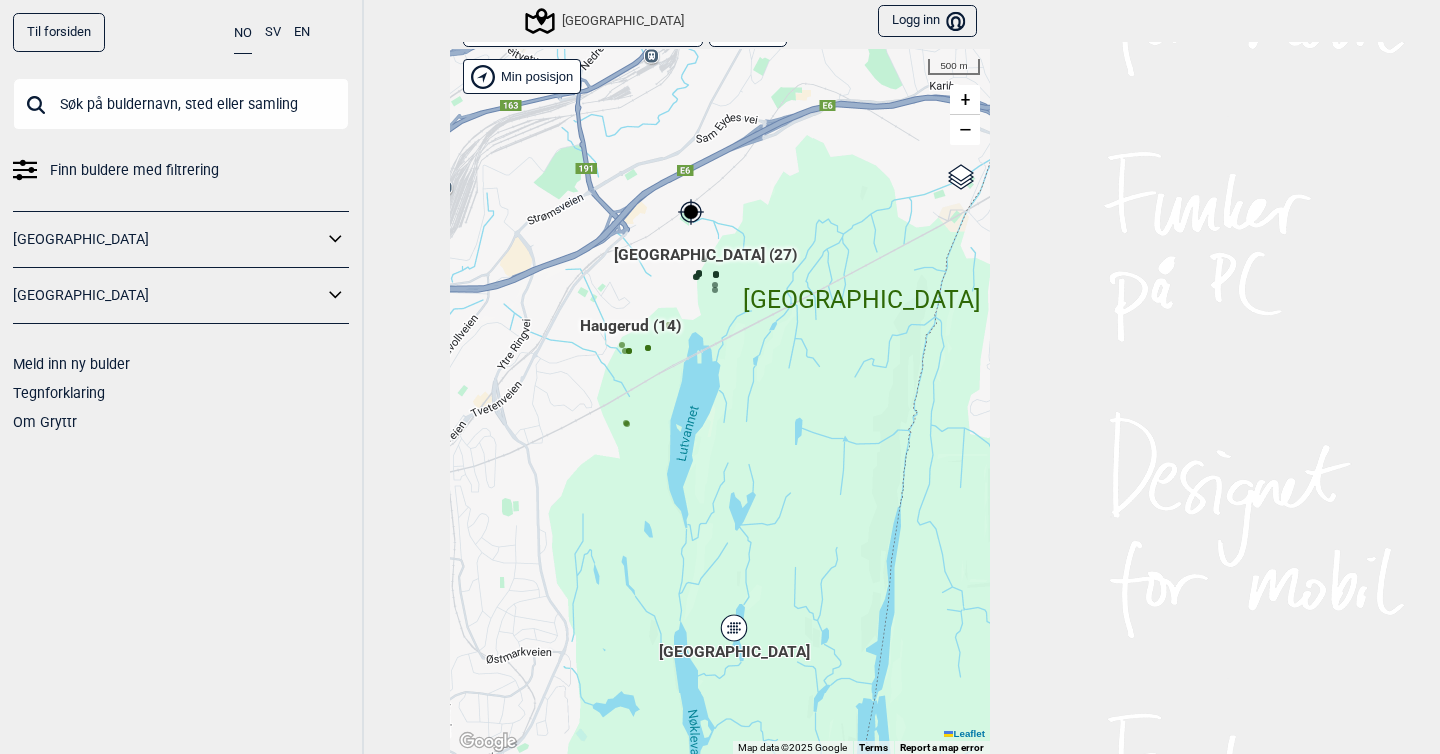 click on "Hallingdal
Gol
Ål Stange
Kolomoen
[GEOGRAPHIC_DATA]
[GEOGRAPHIC_DATA][PERSON_NAME][GEOGRAPHIC_DATA]
[GEOGRAPHIC_DATA] [GEOGRAPHIC_DATA] syd
[GEOGRAPHIC_DATA]
Efteløt [GEOGRAPHIC_DATA] og omegn [GEOGRAPHIC_DATA] nord
Sentrale [GEOGRAPHIC_DATA]
[GEOGRAPHIC_DATA] [PERSON_NAME]
Hønefoss
[GEOGRAPHIC_DATA]/[GEOGRAPHIC_DATA]
Grefsen
[GEOGRAPHIC_DATA]
[GEOGRAPHIC_DATA] syd
Enebakk Follo
[GEOGRAPHIC_DATA]
Ås
Ski [GEOGRAPHIC_DATA]" at bounding box center (720, 402) 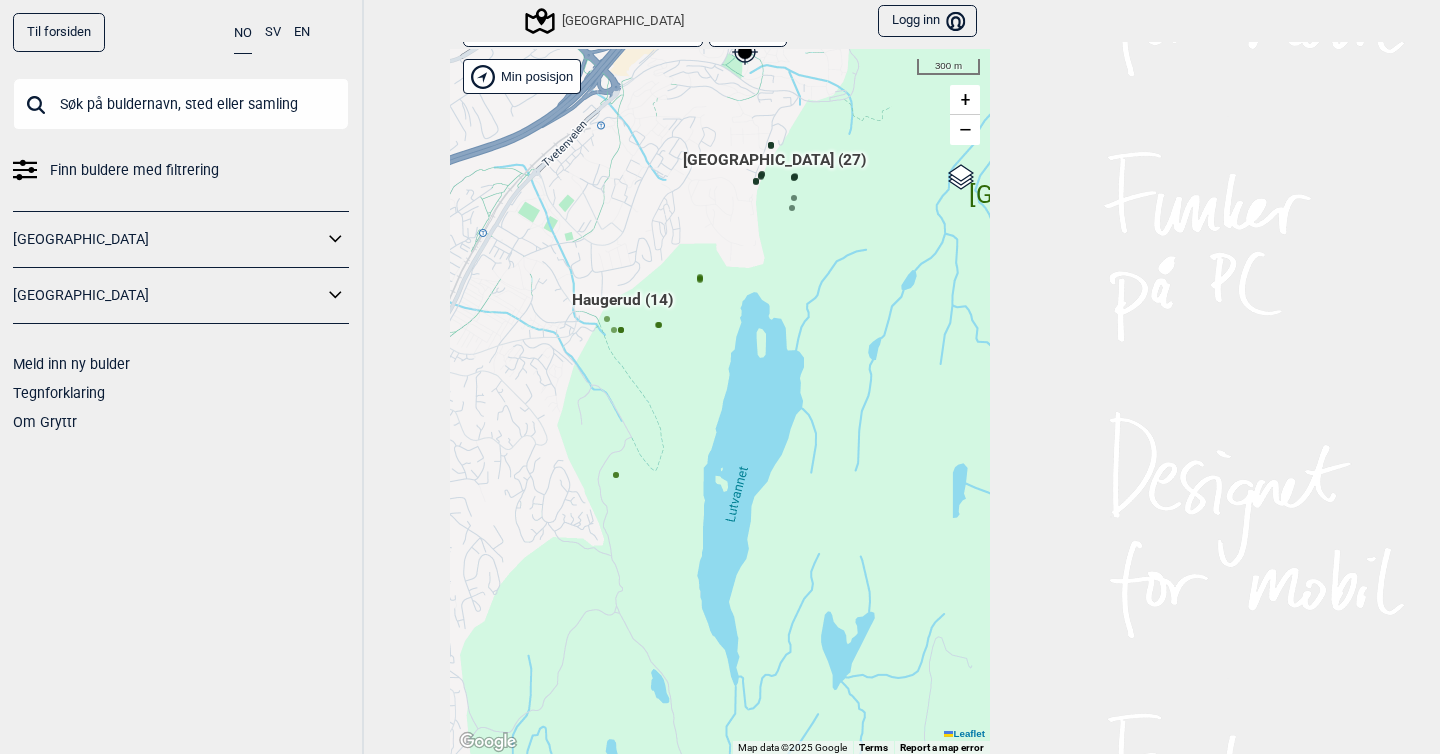 click on "Hallingdal
Gol
Ål Stange
Kolomoen
[GEOGRAPHIC_DATA]
[GEOGRAPHIC_DATA][PERSON_NAME][GEOGRAPHIC_DATA]
[GEOGRAPHIC_DATA] [GEOGRAPHIC_DATA] syd
[GEOGRAPHIC_DATA]
Efteløt [GEOGRAPHIC_DATA] og omegn [GEOGRAPHIC_DATA] nord
Sentrale [GEOGRAPHIC_DATA]
[GEOGRAPHIC_DATA] [PERSON_NAME]
Hønefoss
[GEOGRAPHIC_DATA]/[GEOGRAPHIC_DATA]
Grefsen
[GEOGRAPHIC_DATA]
[GEOGRAPHIC_DATA] syd
Enebakk Follo
[GEOGRAPHIC_DATA]
Ås
Ski [GEOGRAPHIC_DATA]" at bounding box center (720, 402) 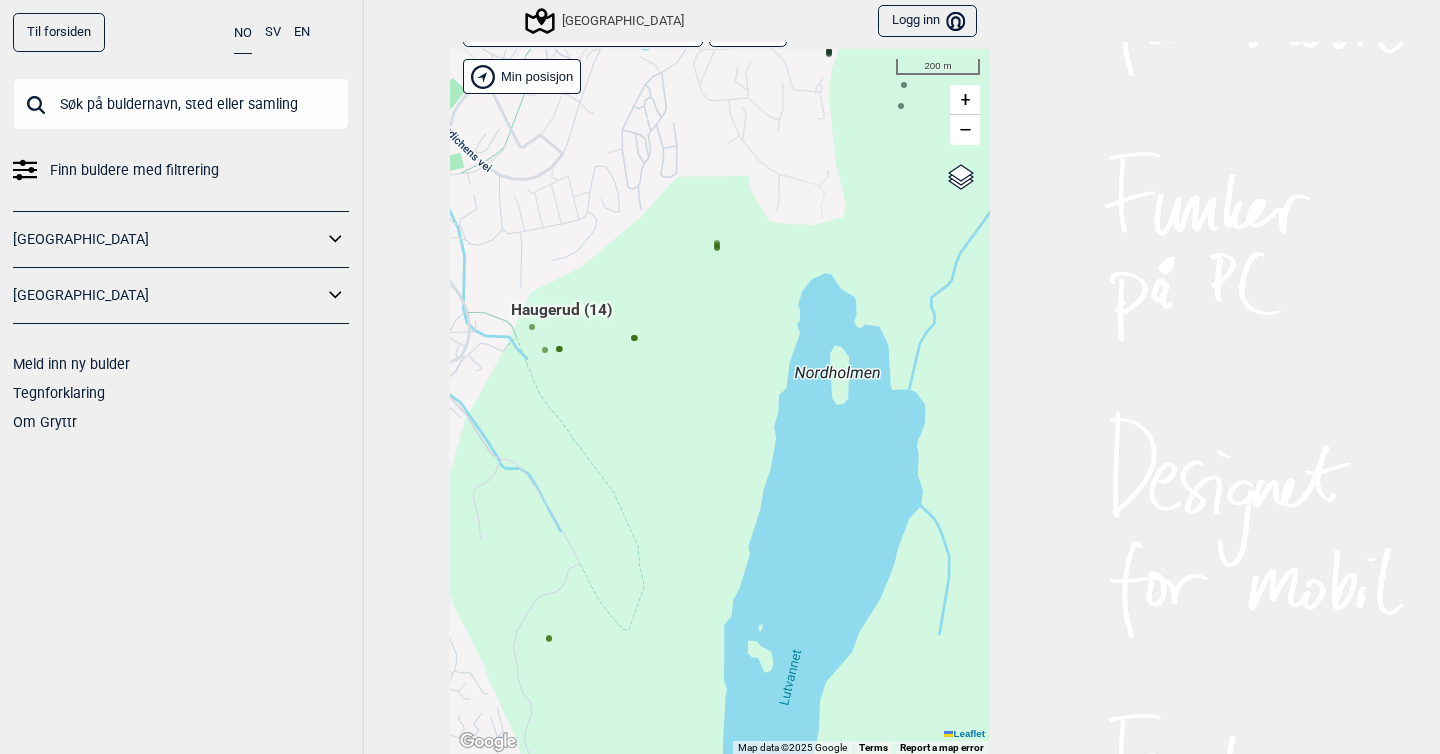 click on "Hallingdal
Gol
Ål Stange
Kolomoen
[GEOGRAPHIC_DATA]
[GEOGRAPHIC_DATA][PERSON_NAME][GEOGRAPHIC_DATA]
[GEOGRAPHIC_DATA] [GEOGRAPHIC_DATA] syd
[GEOGRAPHIC_DATA]
Efteløt [GEOGRAPHIC_DATA] og omegn [GEOGRAPHIC_DATA] nord
Sentrale [GEOGRAPHIC_DATA]
[GEOGRAPHIC_DATA] [PERSON_NAME]
Hønefoss
[GEOGRAPHIC_DATA]/[GEOGRAPHIC_DATA]
Grefsen
[GEOGRAPHIC_DATA]
[GEOGRAPHIC_DATA] syd
Enebakk Follo
[GEOGRAPHIC_DATA]
Ås
Ski [GEOGRAPHIC_DATA]" at bounding box center (720, 402) 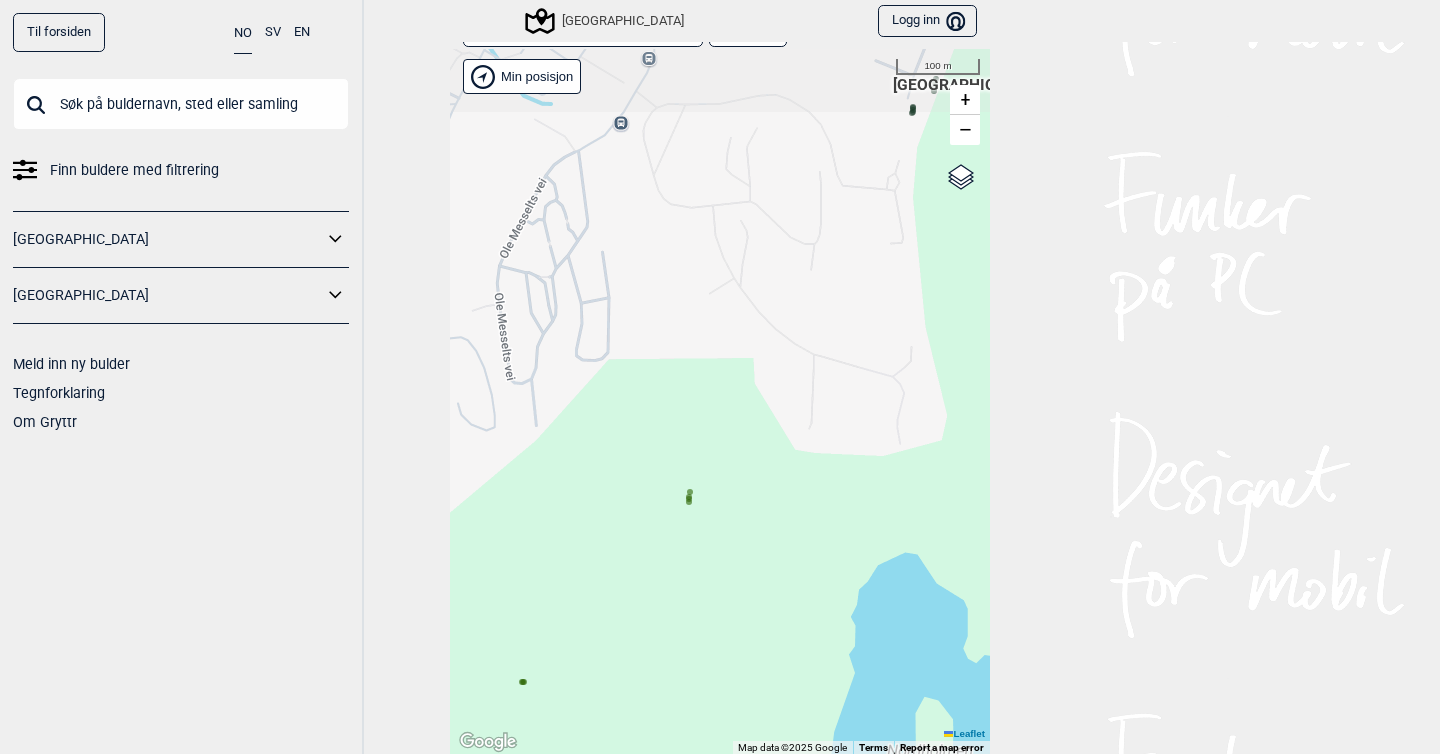 drag, startPoint x: 717, startPoint y: 256, endPoint x: 648, endPoint y: 559, distance: 310.75714 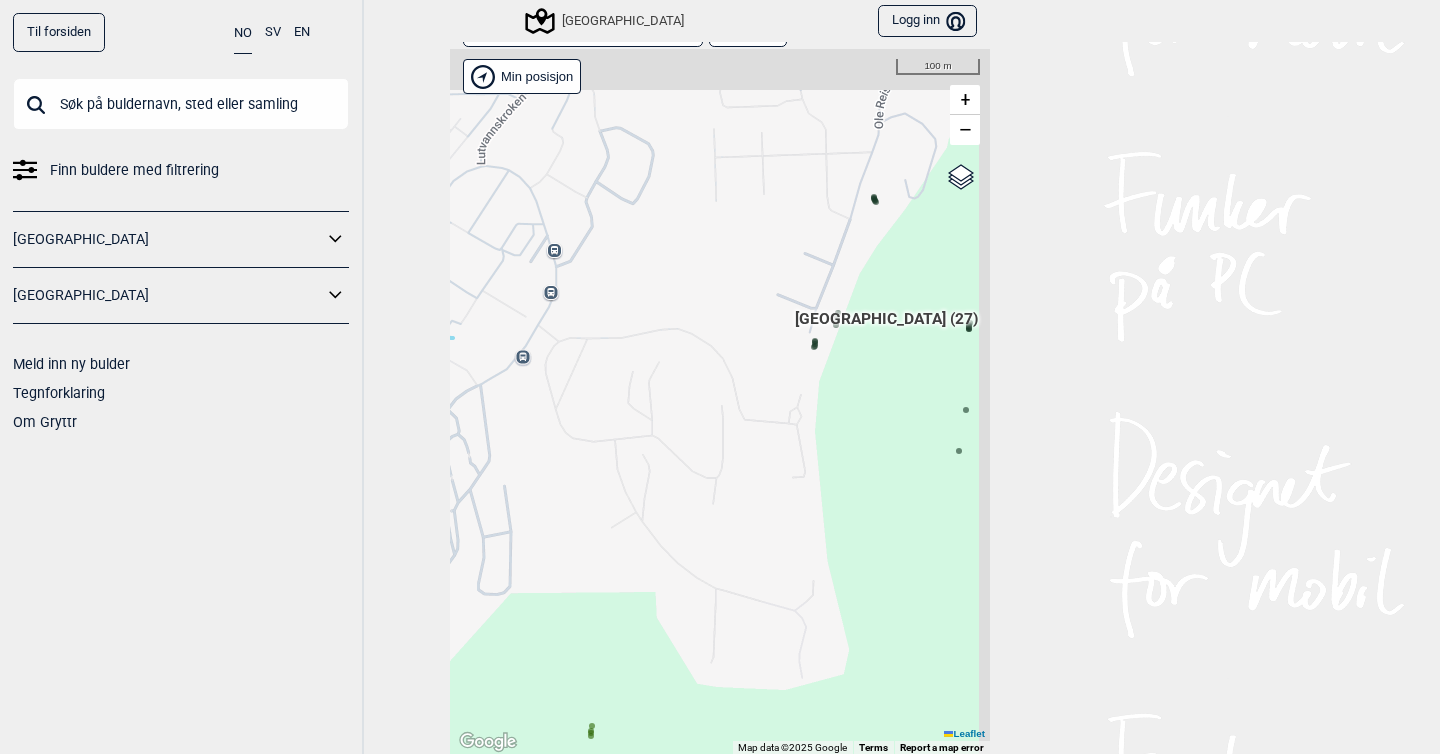 drag, startPoint x: 701, startPoint y: 366, endPoint x: 610, endPoint y: 608, distance: 258.544 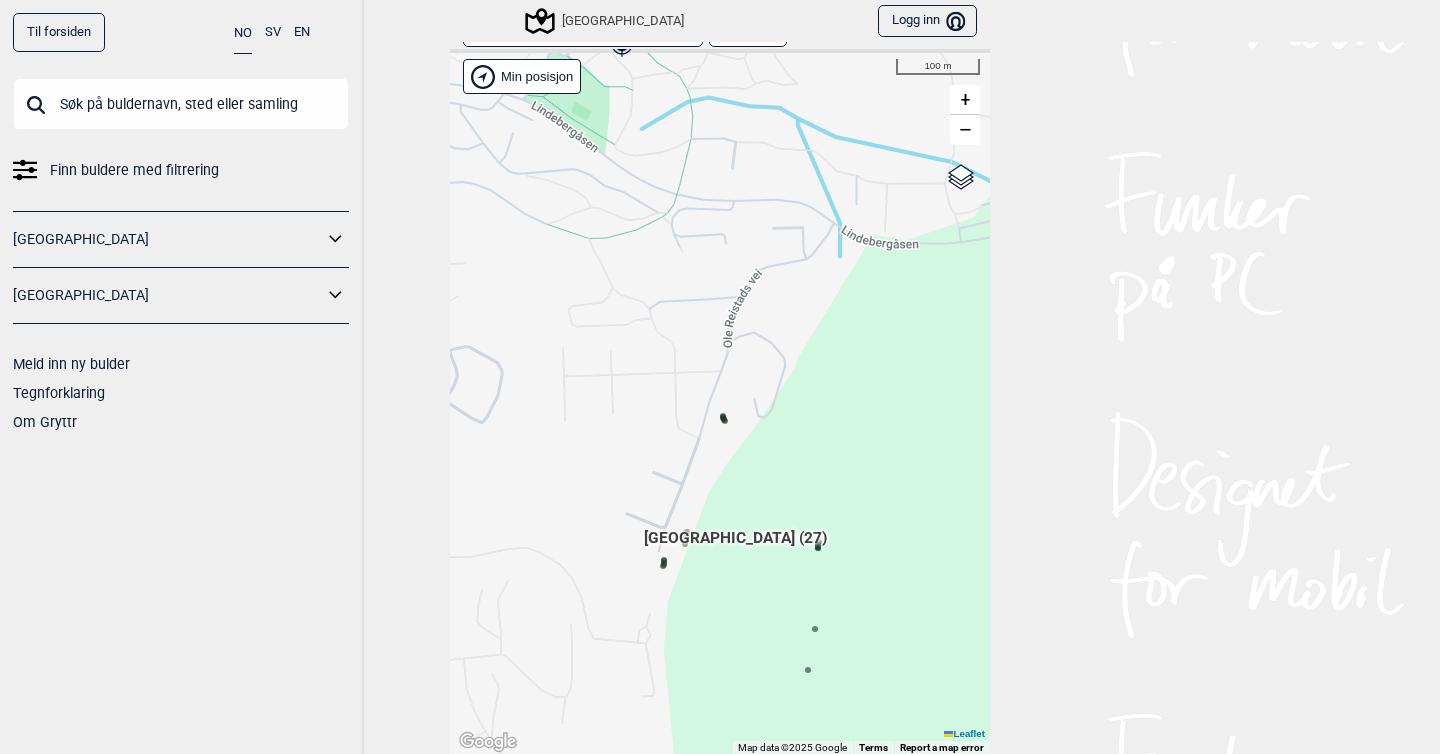 drag, startPoint x: 771, startPoint y: 359, endPoint x: 622, endPoint y: 570, distance: 258.30603 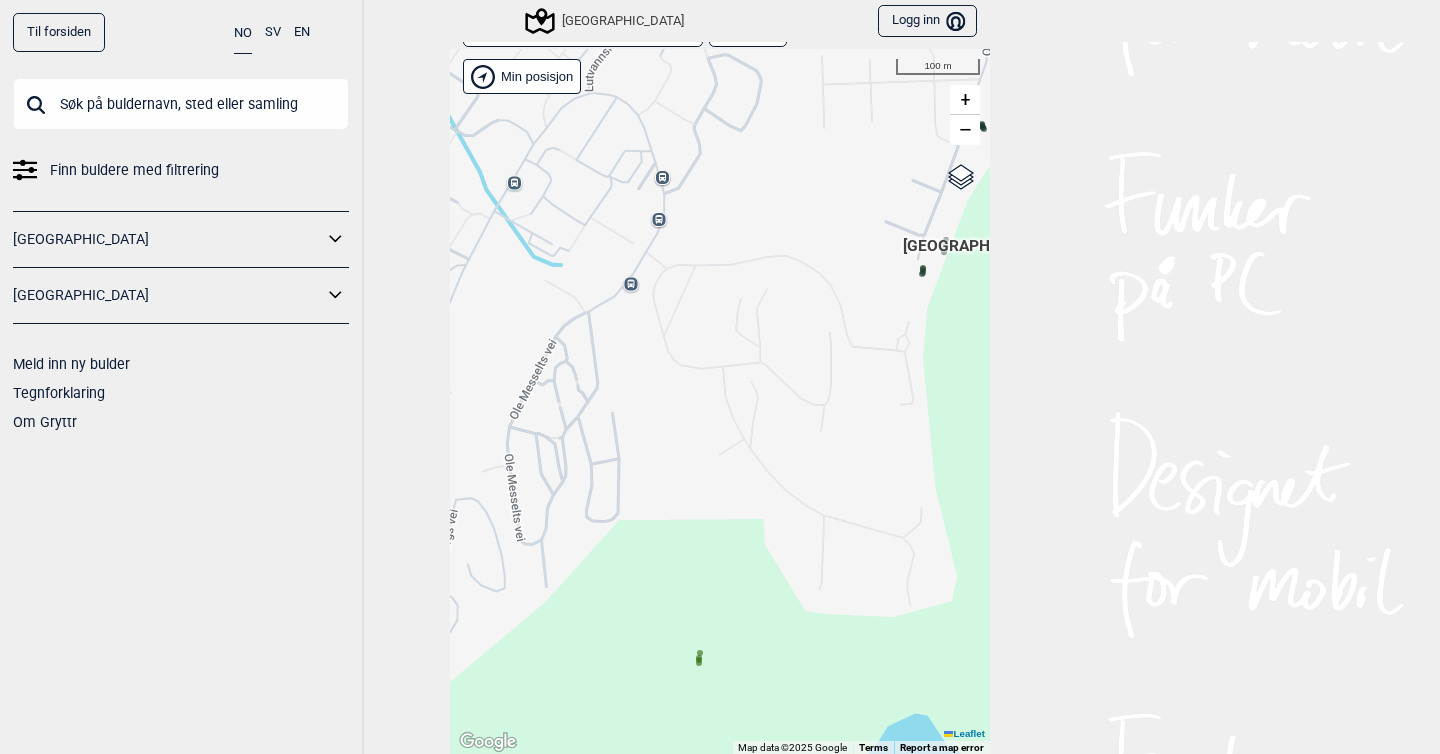 drag, startPoint x: 644, startPoint y: 400, endPoint x: 918, endPoint y: 87, distance: 415.9868 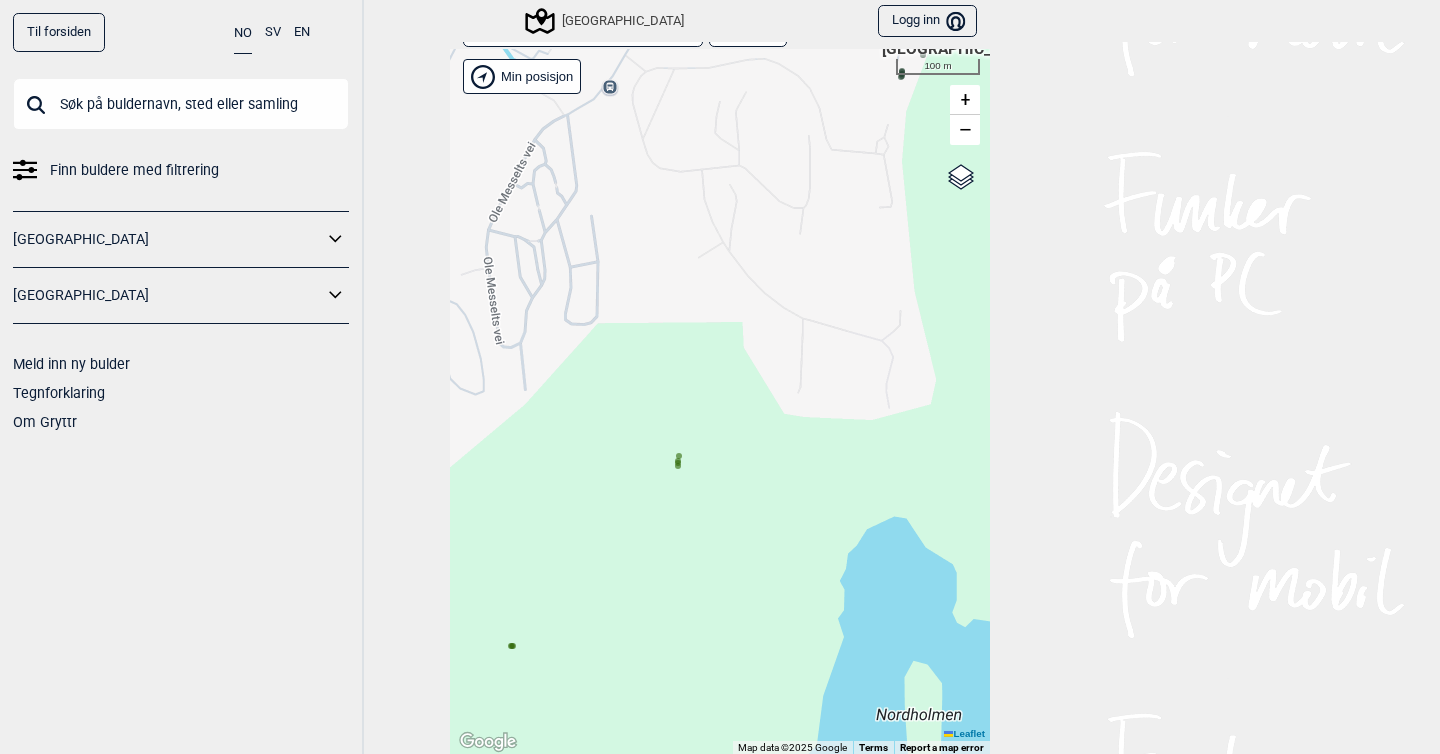drag, startPoint x: 767, startPoint y: 459, endPoint x: 748, endPoint y: 258, distance: 201.89601 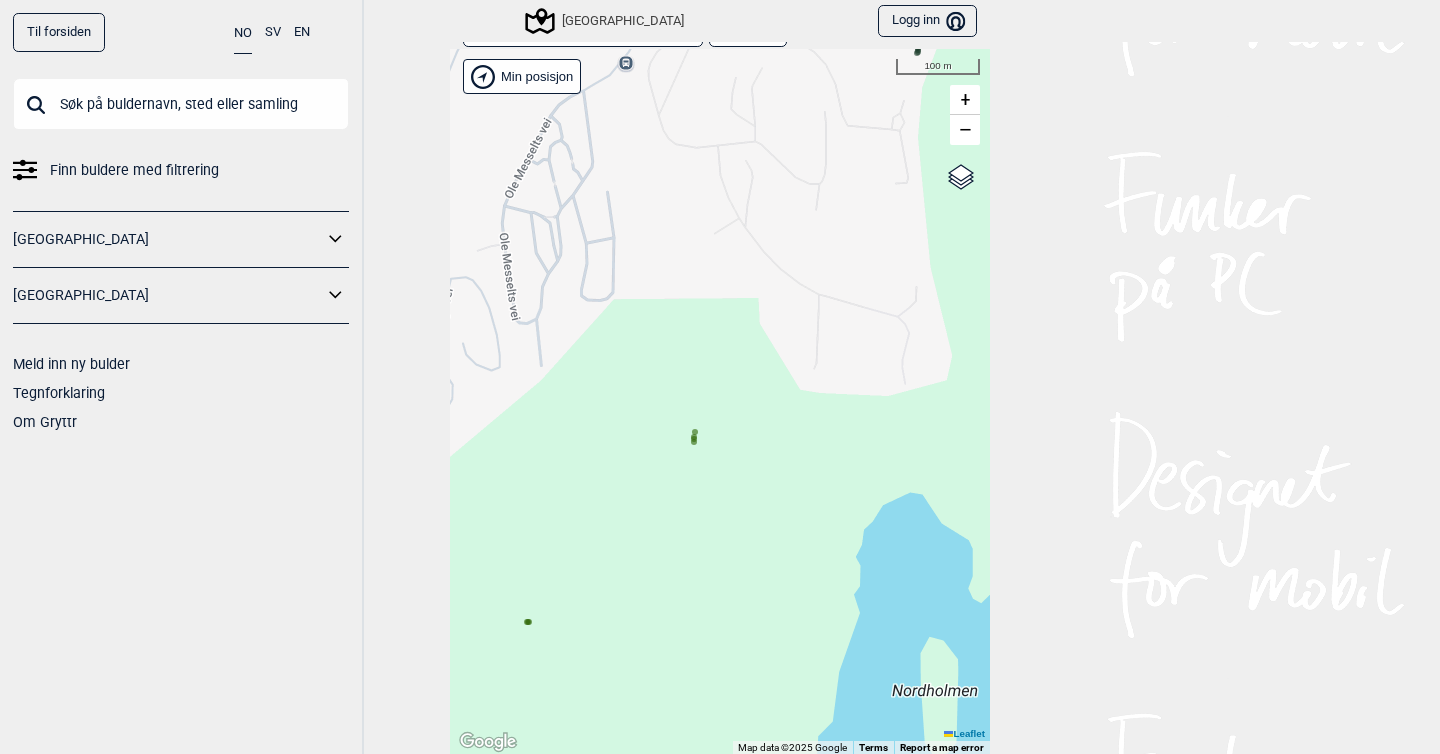 click on "Hallingdal
Gol
Ål Stange
Kolomoen
[GEOGRAPHIC_DATA]
[GEOGRAPHIC_DATA][PERSON_NAME][GEOGRAPHIC_DATA]
[GEOGRAPHIC_DATA] [GEOGRAPHIC_DATA] syd
[GEOGRAPHIC_DATA]
Efteløt [GEOGRAPHIC_DATA] og omegn [GEOGRAPHIC_DATA] nord
Sentrale [GEOGRAPHIC_DATA]
[GEOGRAPHIC_DATA] [PERSON_NAME]
Hønefoss
[GEOGRAPHIC_DATA]/[GEOGRAPHIC_DATA]
Grefsen
[GEOGRAPHIC_DATA]
[GEOGRAPHIC_DATA] syd
Enebakk Follo
[GEOGRAPHIC_DATA]
Ås
Ski [GEOGRAPHIC_DATA]" at bounding box center [720, 402] 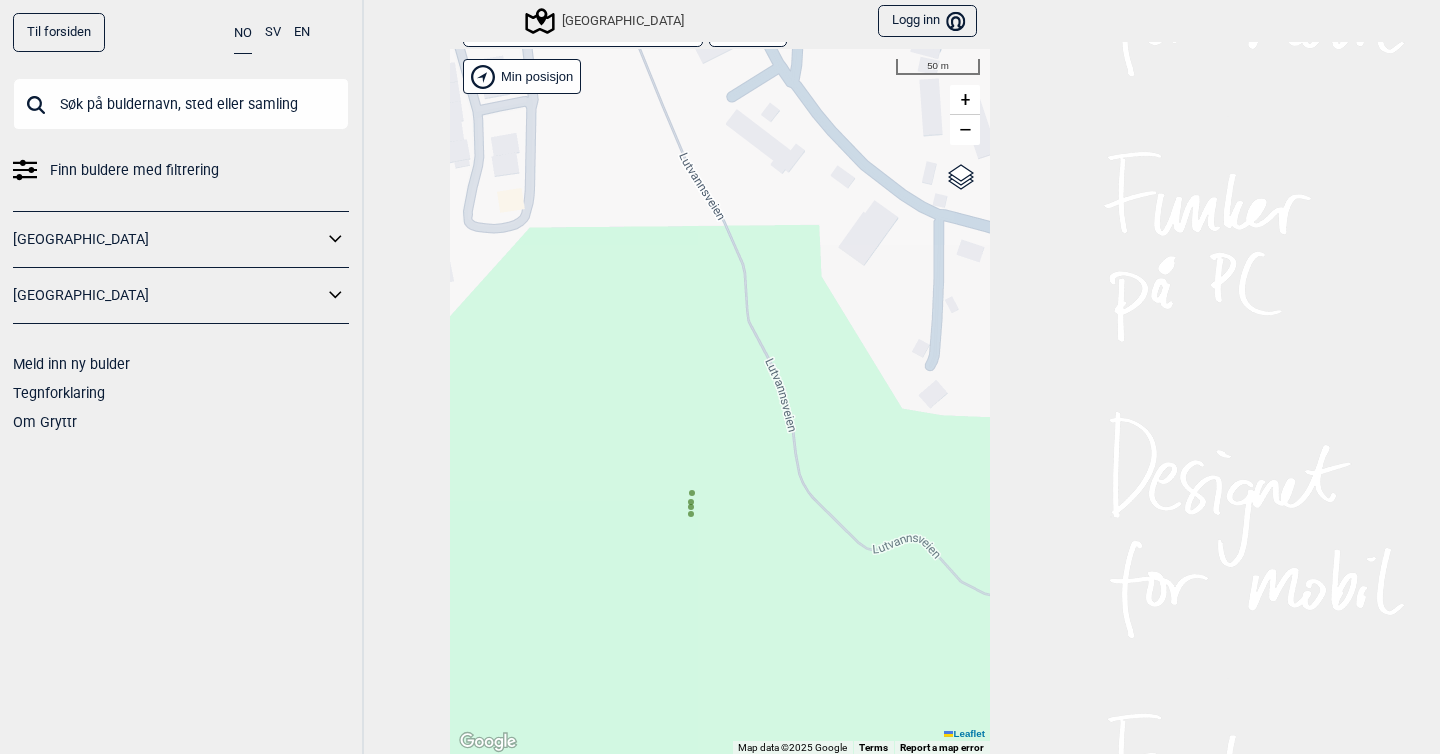 click on "Hallingdal
Gol
Ål Stange
Kolomoen
[GEOGRAPHIC_DATA]
[GEOGRAPHIC_DATA][PERSON_NAME][GEOGRAPHIC_DATA]
[GEOGRAPHIC_DATA] [GEOGRAPHIC_DATA] syd
[GEOGRAPHIC_DATA]
Efteløt [GEOGRAPHIC_DATA] og omegn [GEOGRAPHIC_DATA] nord
Sentrale [GEOGRAPHIC_DATA]
[GEOGRAPHIC_DATA] [PERSON_NAME]
Hønefoss
[GEOGRAPHIC_DATA]/[GEOGRAPHIC_DATA]
Grefsen
[GEOGRAPHIC_DATA]
[GEOGRAPHIC_DATA] syd
Enebakk Follo
[GEOGRAPHIC_DATA]
Ås
Ski [GEOGRAPHIC_DATA]" at bounding box center (720, 402) 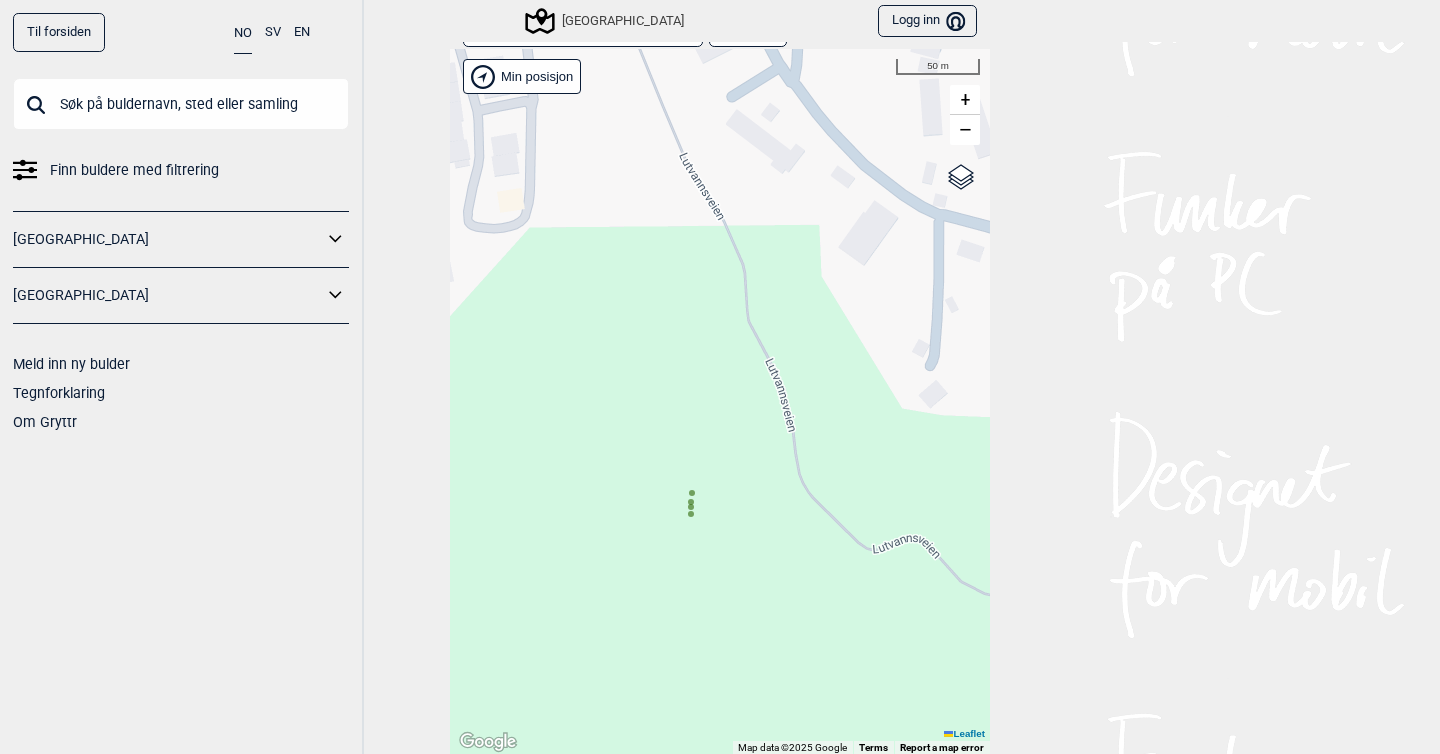 click on "Hallingdal
Gol
Ål Stange
Kolomoen
[GEOGRAPHIC_DATA]
[GEOGRAPHIC_DATA][PERSON_NAME][GEOGRAPHIC_DATA]
[GEOGRAPHIC_DATA] [GEOGRAPHIC_DATA] syd
[GEOGRAPHIC_DATA]
Efteløt [GEOGRAPHIC_DATA] og omegn [GEOGRAPHIC_DATA] nord
Sentrale [GEOGRAPHIC_DATA]
[GEOGRAPHIC_DATA] [PERSON_NAME]
Hønefoss
[GEOGRAPHIC_DATA]/[GEOGRAPHIC_DATA]
Grefsen
[GEOGRAPHIC_DATA]
[GEOGRAPHIC_DATA] syd
Enebakk Follo
[GEOGRAPHIC_DATA]
Ås
Ski [GEOGRAPHIC_DATA]" at bounding box center [720, 402] 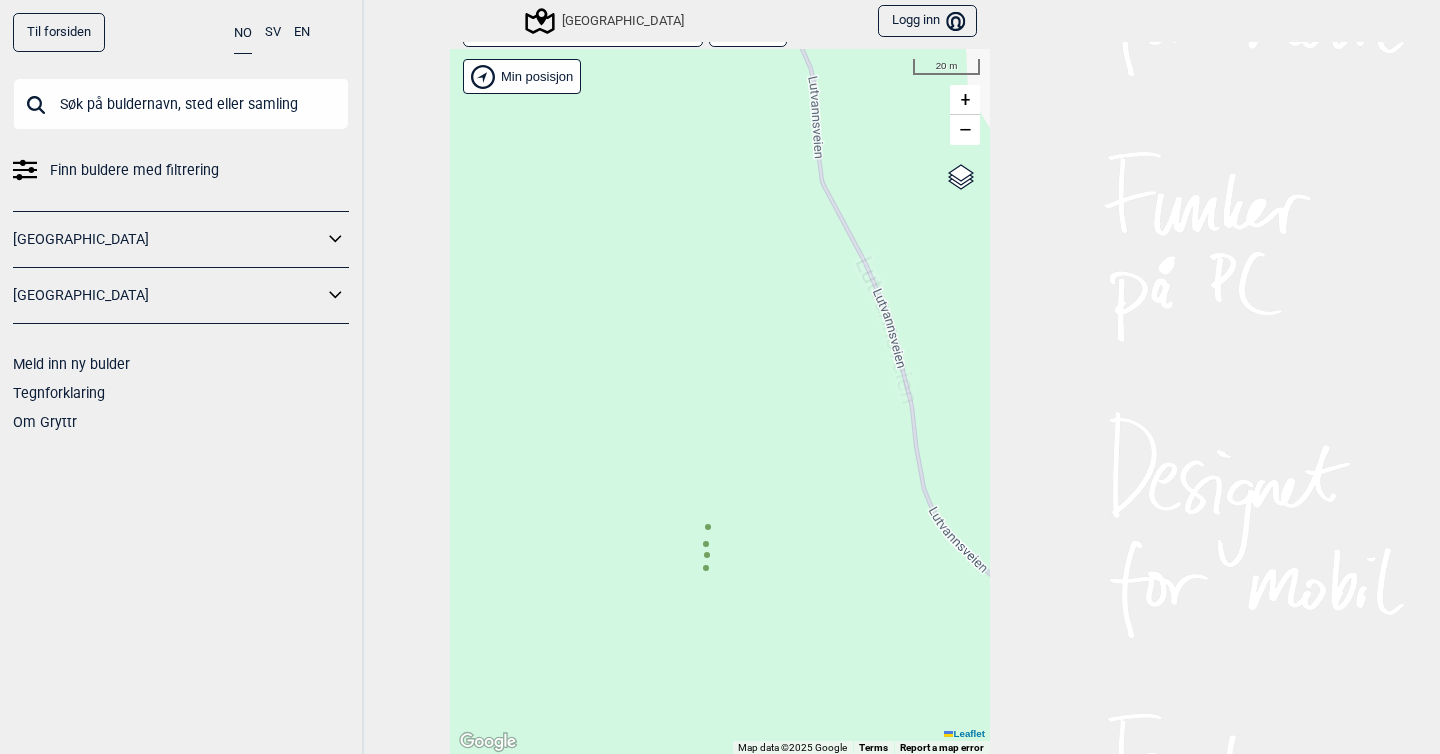 click on "Hallingdal
Gol
Ål Stange
Kolomoen
[GEOGRAPHIC_DATA]
[GEOGRAPHIC_DATA][PERSON_NAME][GEOGRAPHIC_DATA]
[GEOGRAPHIC_DATA] [GEOGRAPHIC_DATA] syd
[GEOGRAPHIC_DATA]
Efteløt [GEOGRAPHIC_DATA] og omegn [GEOGRAPHIC_DATA] nord
Sentrale [GEOGRAPHIC_DATA]
[GEOGRAPHIC_DATA] [PERSON_NAME]
Hønefoss
[GEOGRAPHIC_DATA]/[GEOGRAPHIC_DATA]
Grefsen
[GEOGRAPHIC_DATA]
[GEOGRAPHIC_DATA] syd
Enebakk Follo
[GEOGRAPHIC_DATA]
Ås
Ski [GEOGRAPHIC_DATA]" at bounding box center [720, 402] 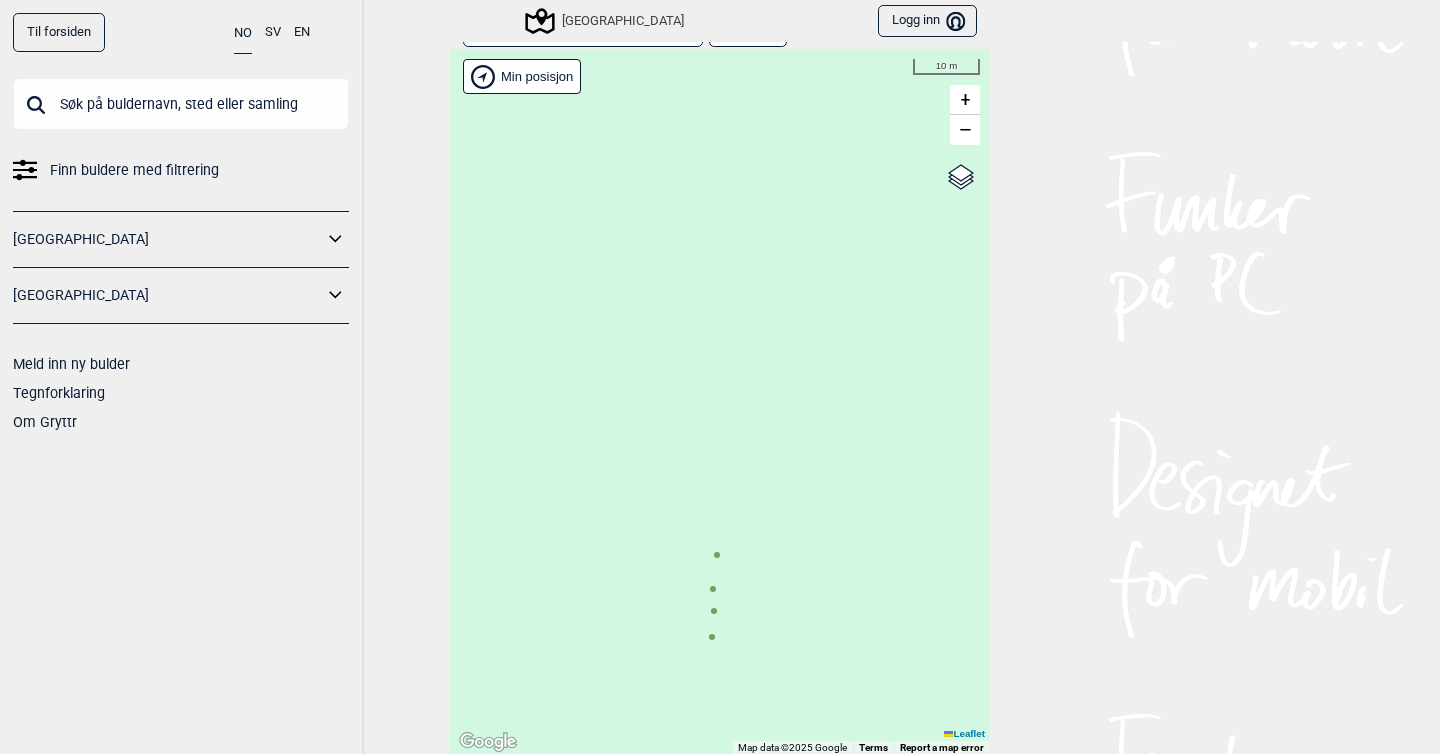 click 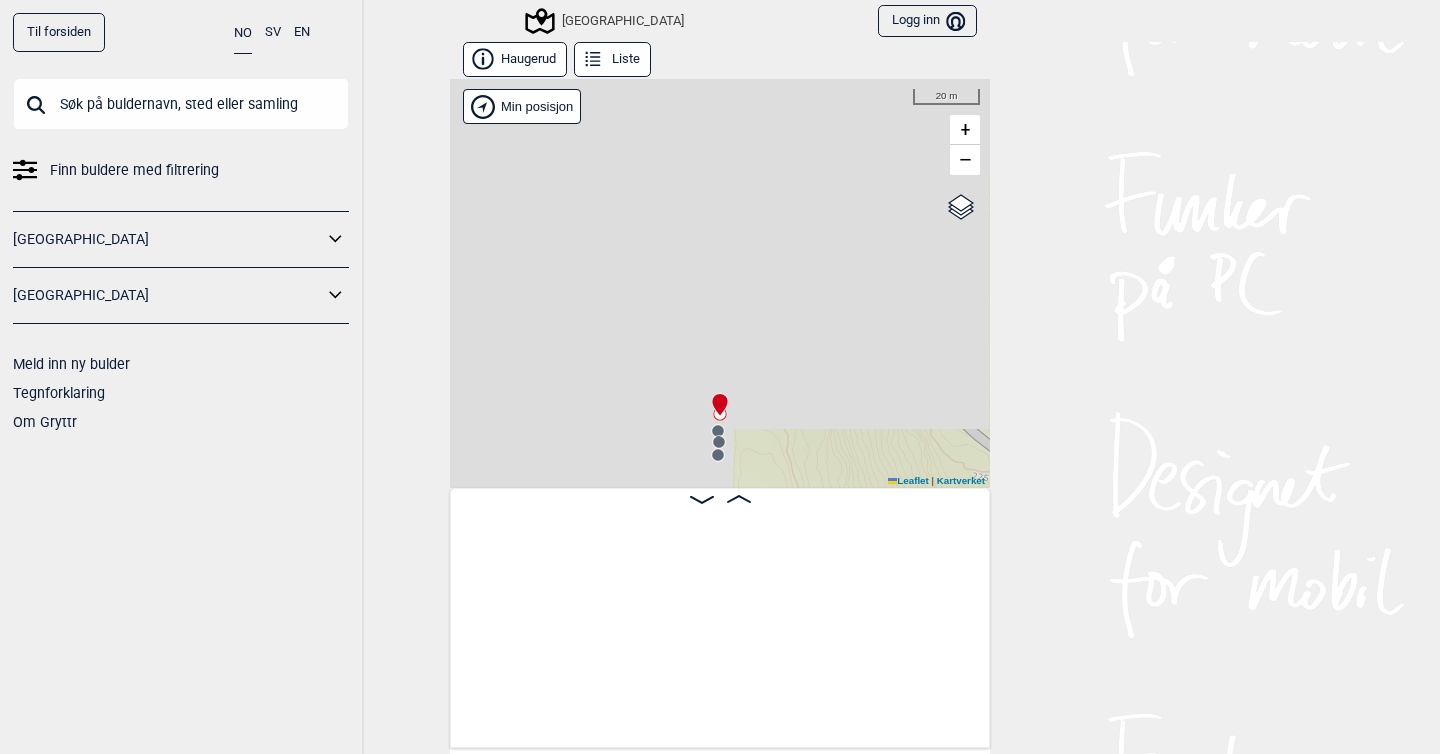 scroll, scrollTop: 0, scrollLeft: 1521, axis: horizontal 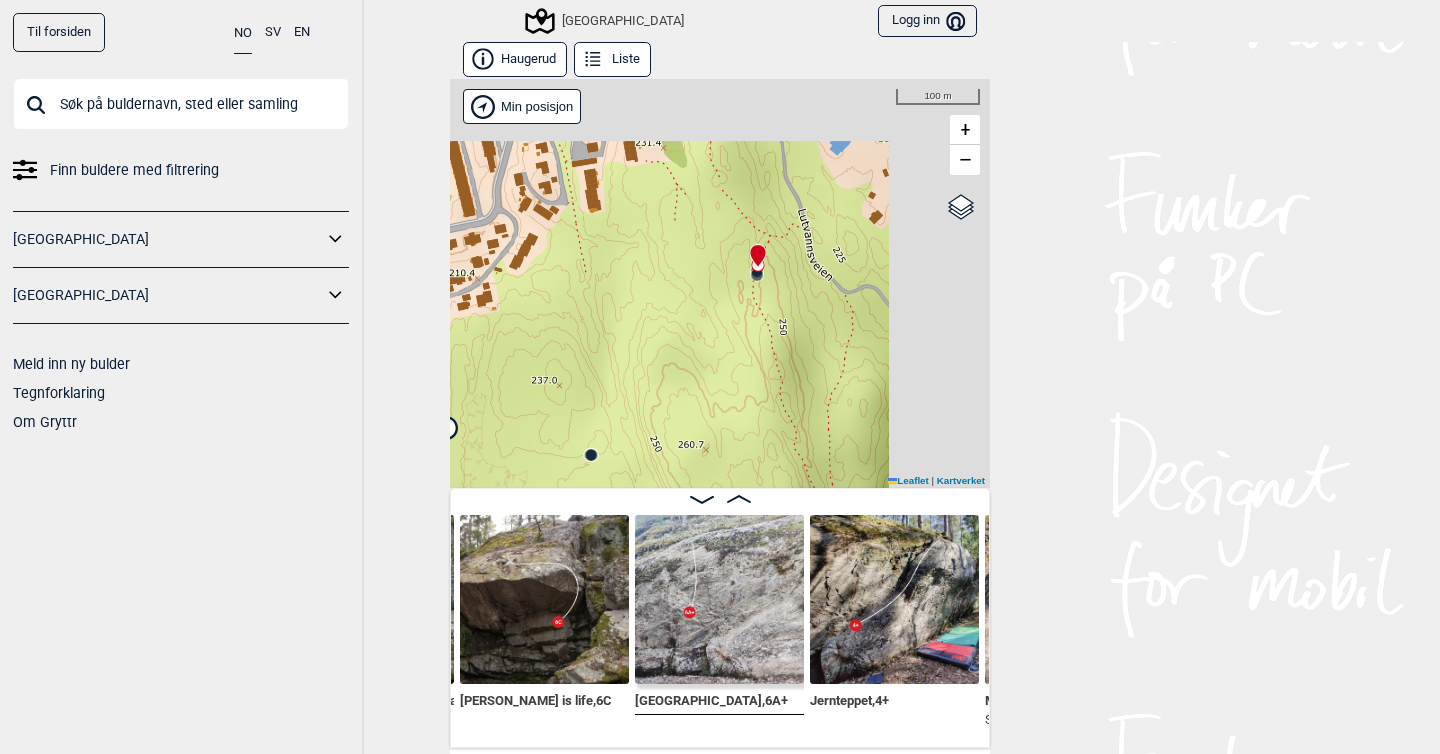drag, startPoint x: 862, startPoint y: 263, endPoint x: 621, endPoint y: 397, distance: 275.74808 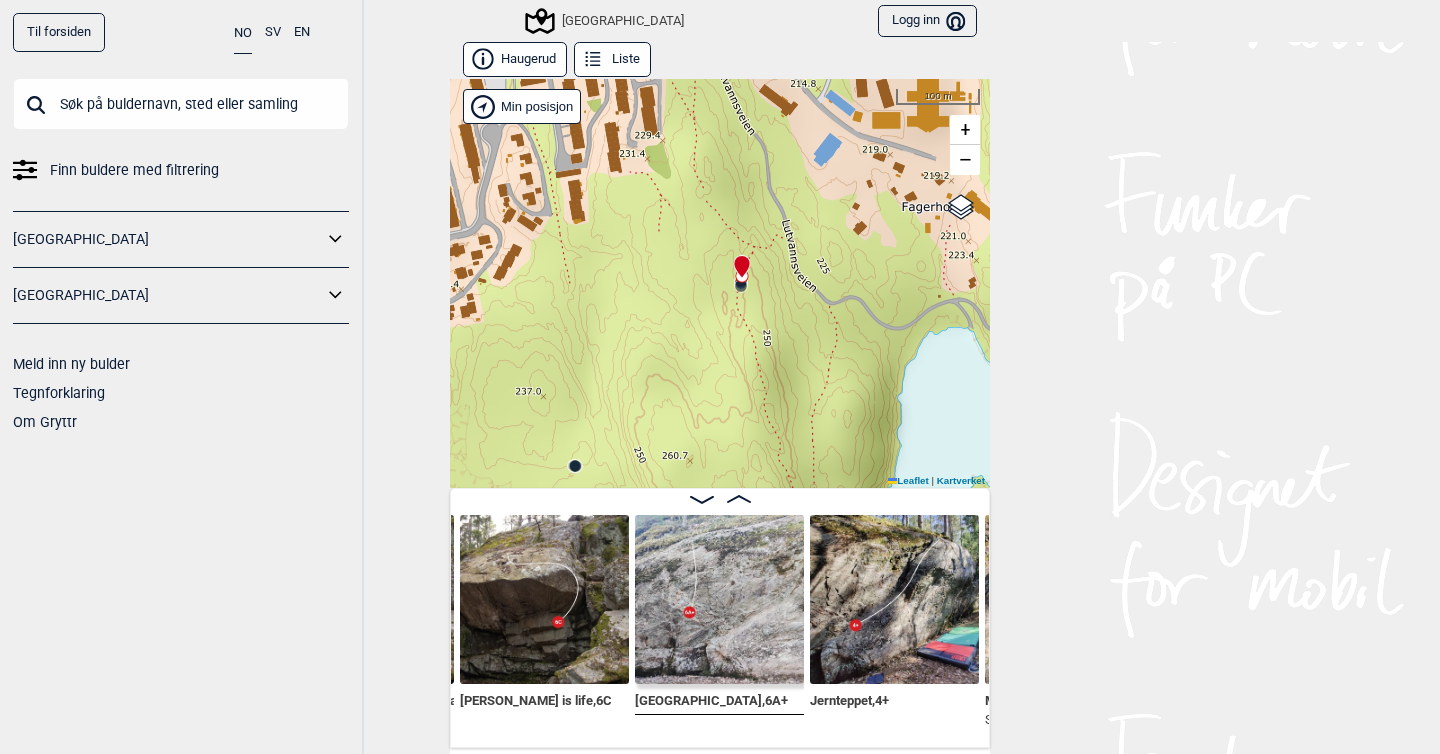 click on "Liste" at bounding box center [612, 59] 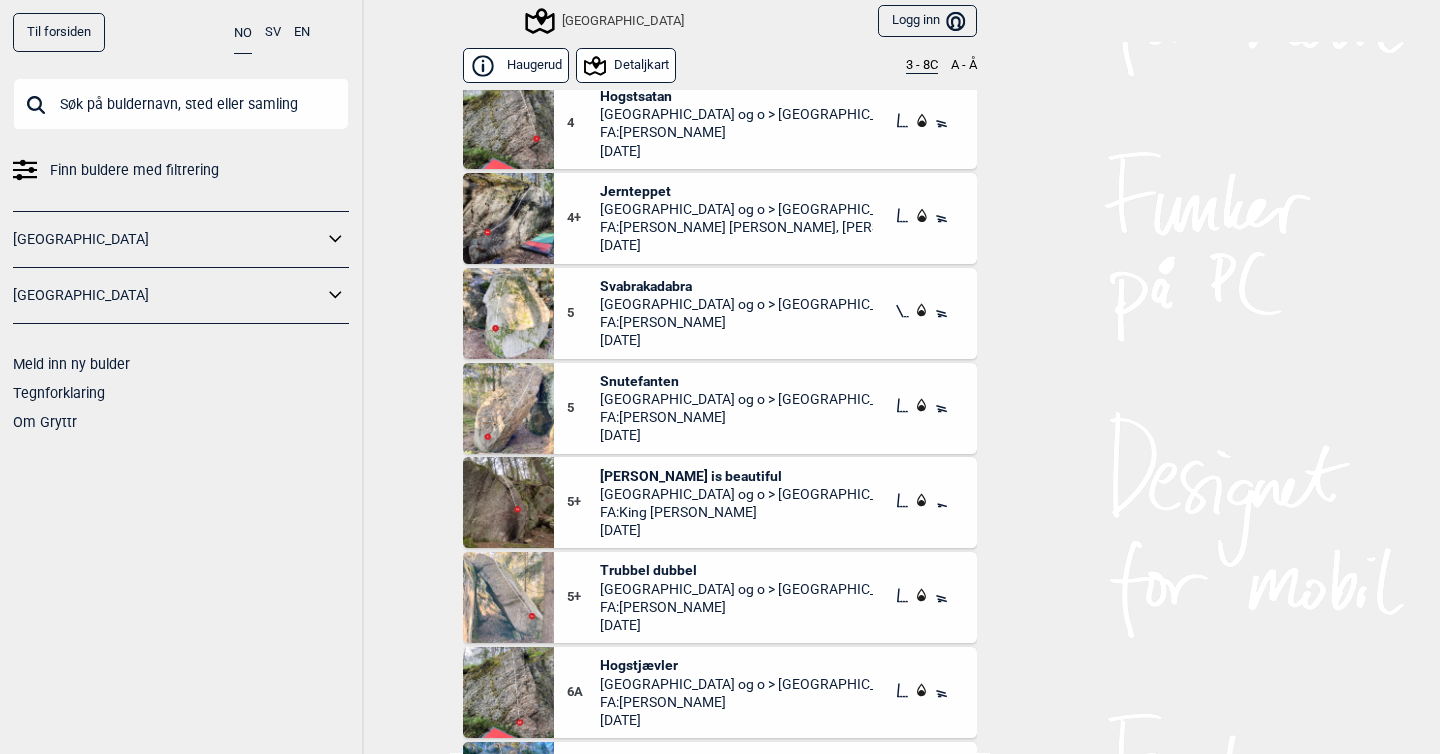 scroll, scrollTop: 0, scrollLeft: 0, axis: both 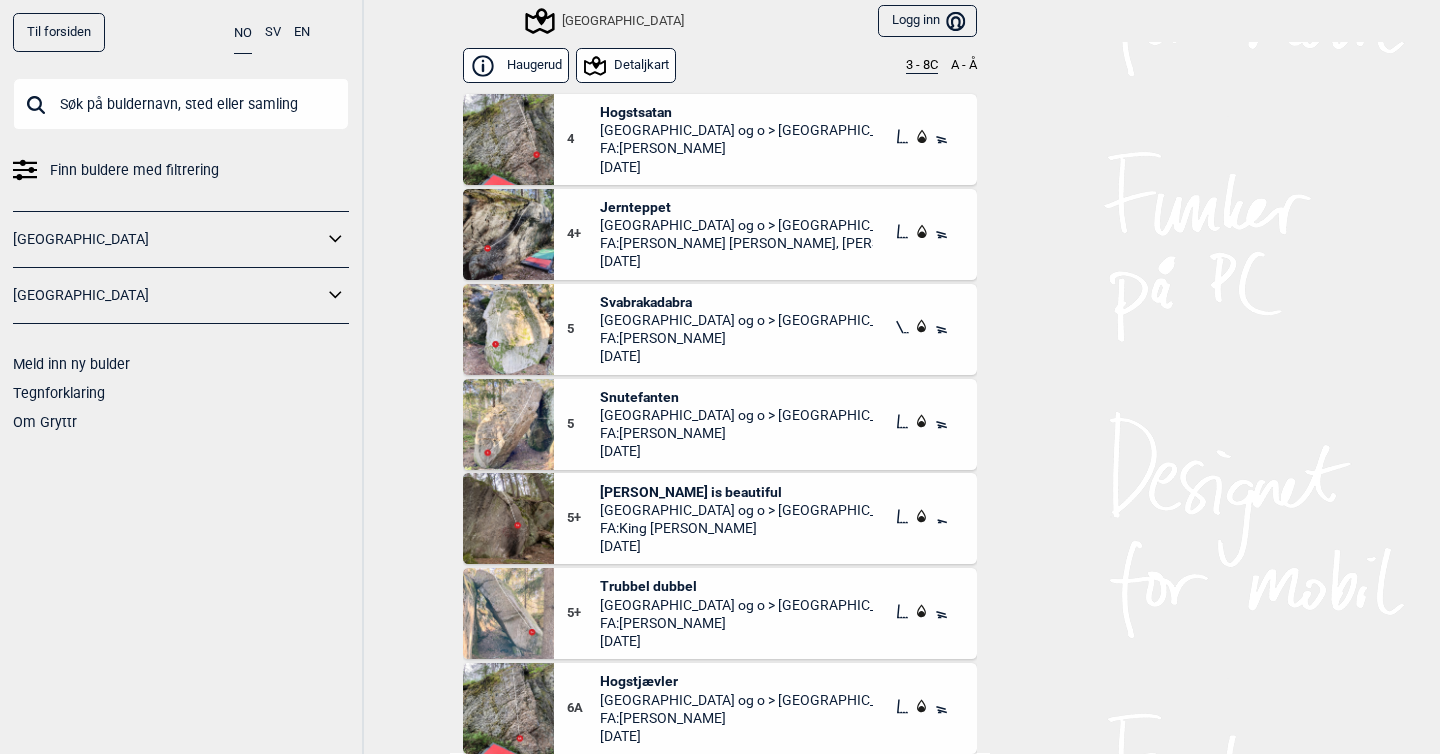 click on "Hogstsatan" at bounding box center (737, 112) 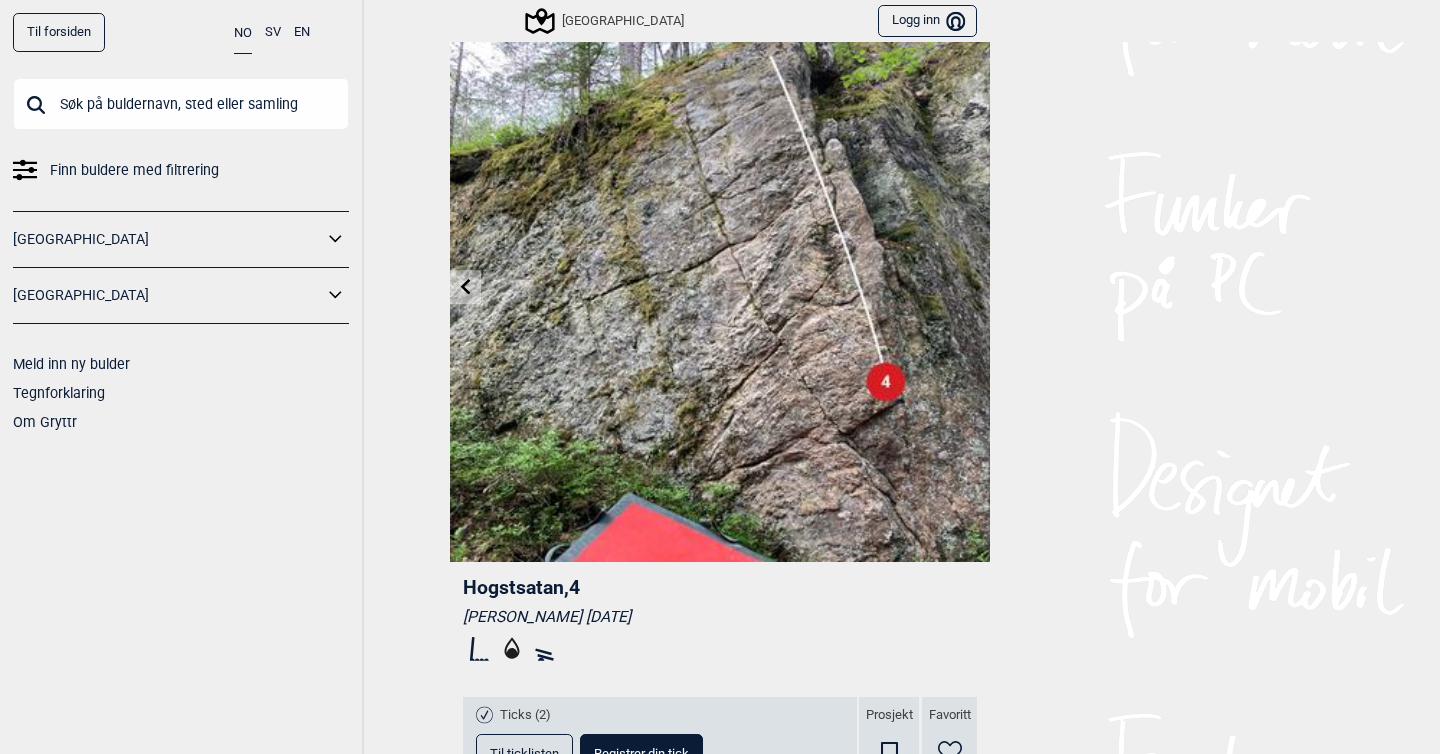 scroll, scrollTop: 0, scrollLeft: 0, axis: both 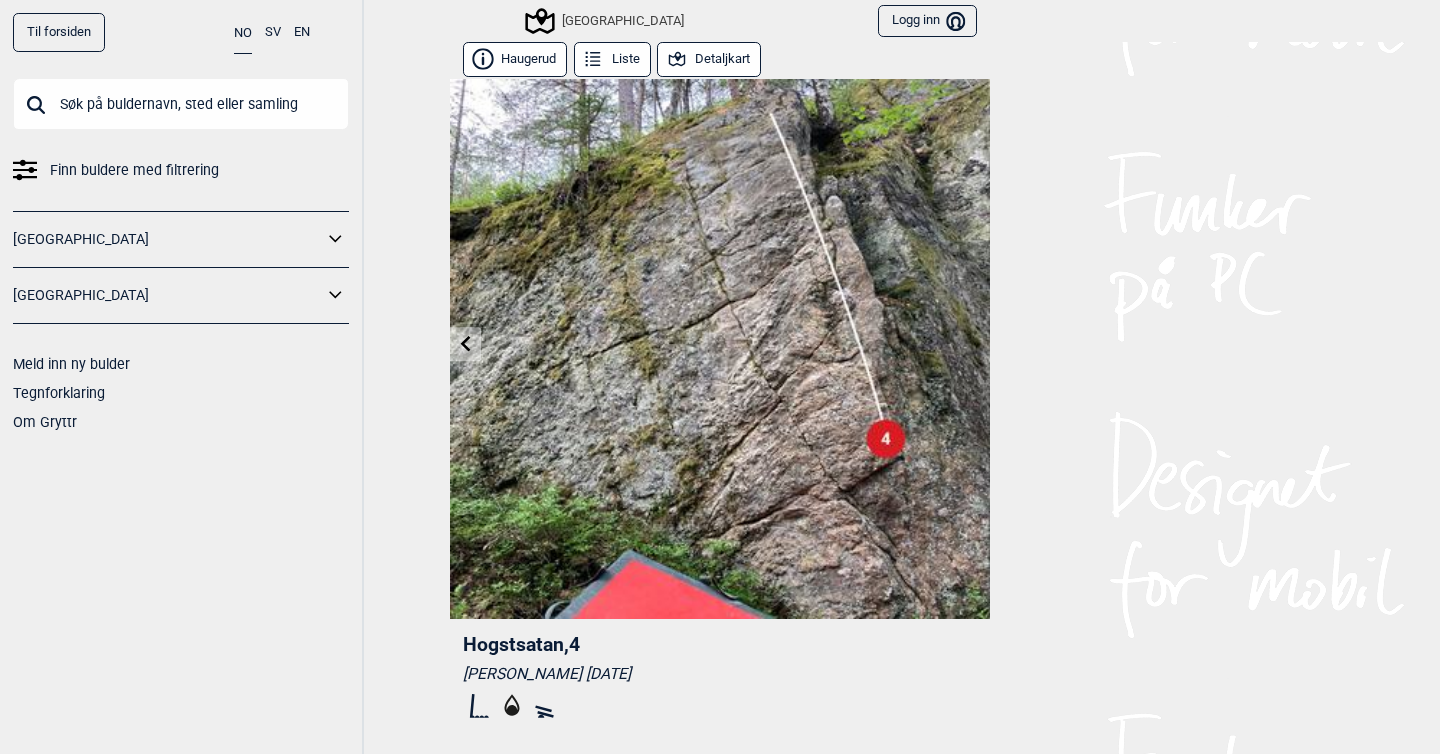 click on "Detaljkart" at bounding box center (709, 59) 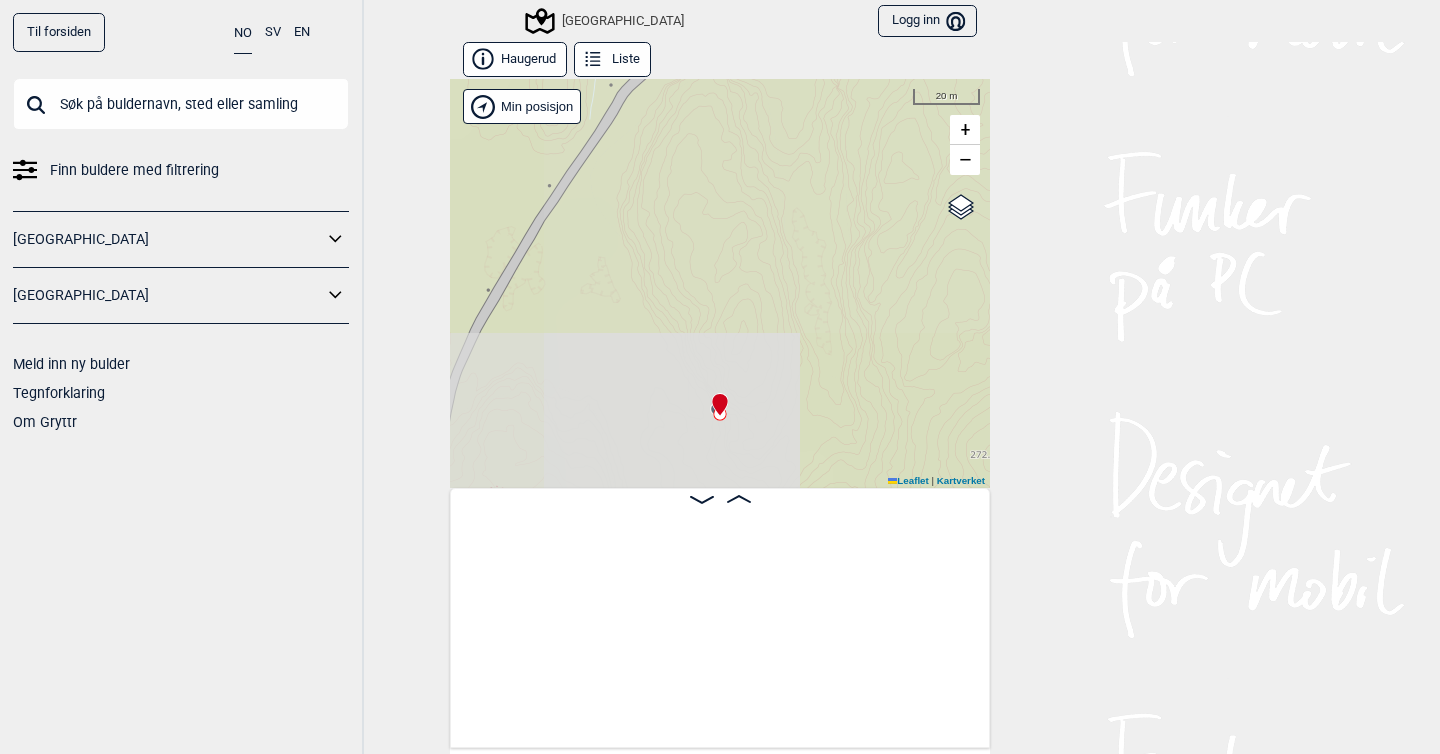 scroll, scrollTop: 0, scrollLeft: 2366, axis: horizontal 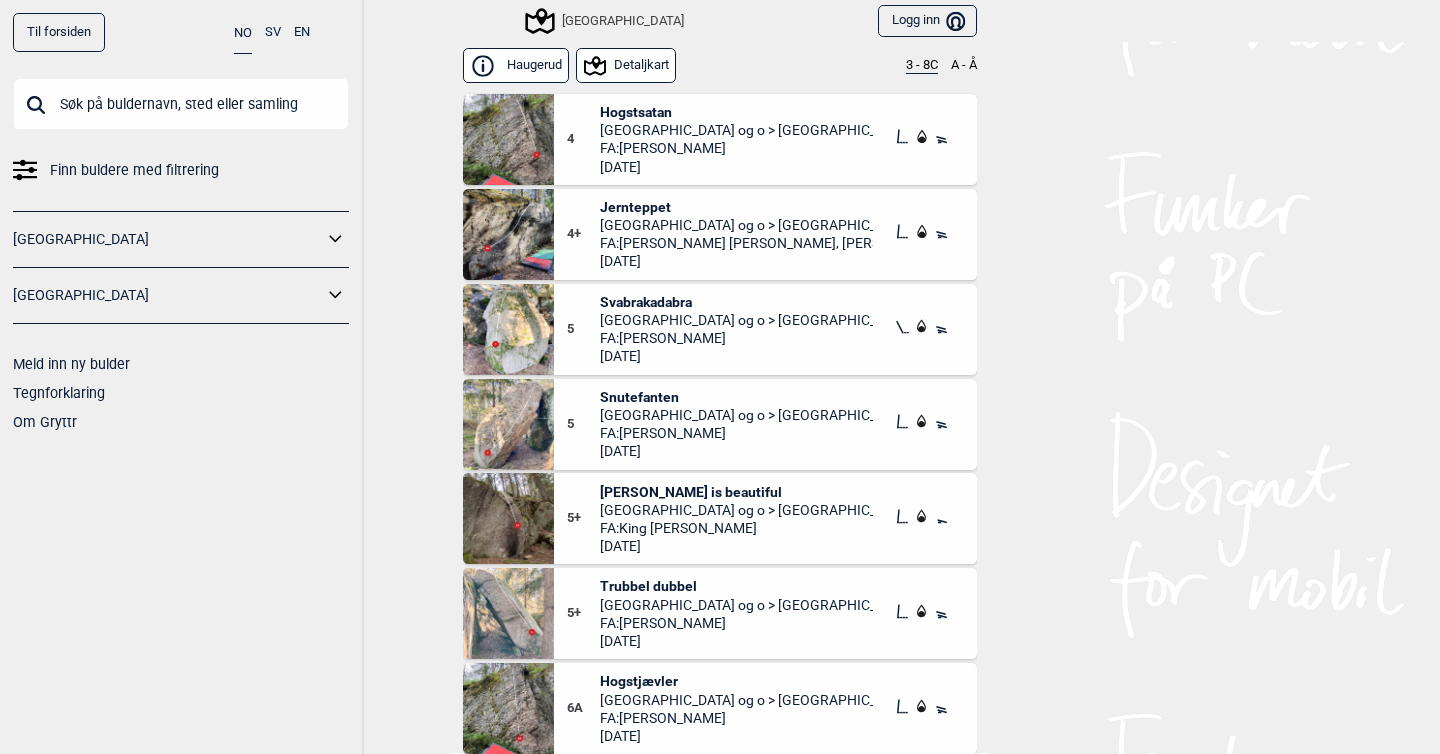 click on "Svabrakadabra" at bounding box center [737, 302] 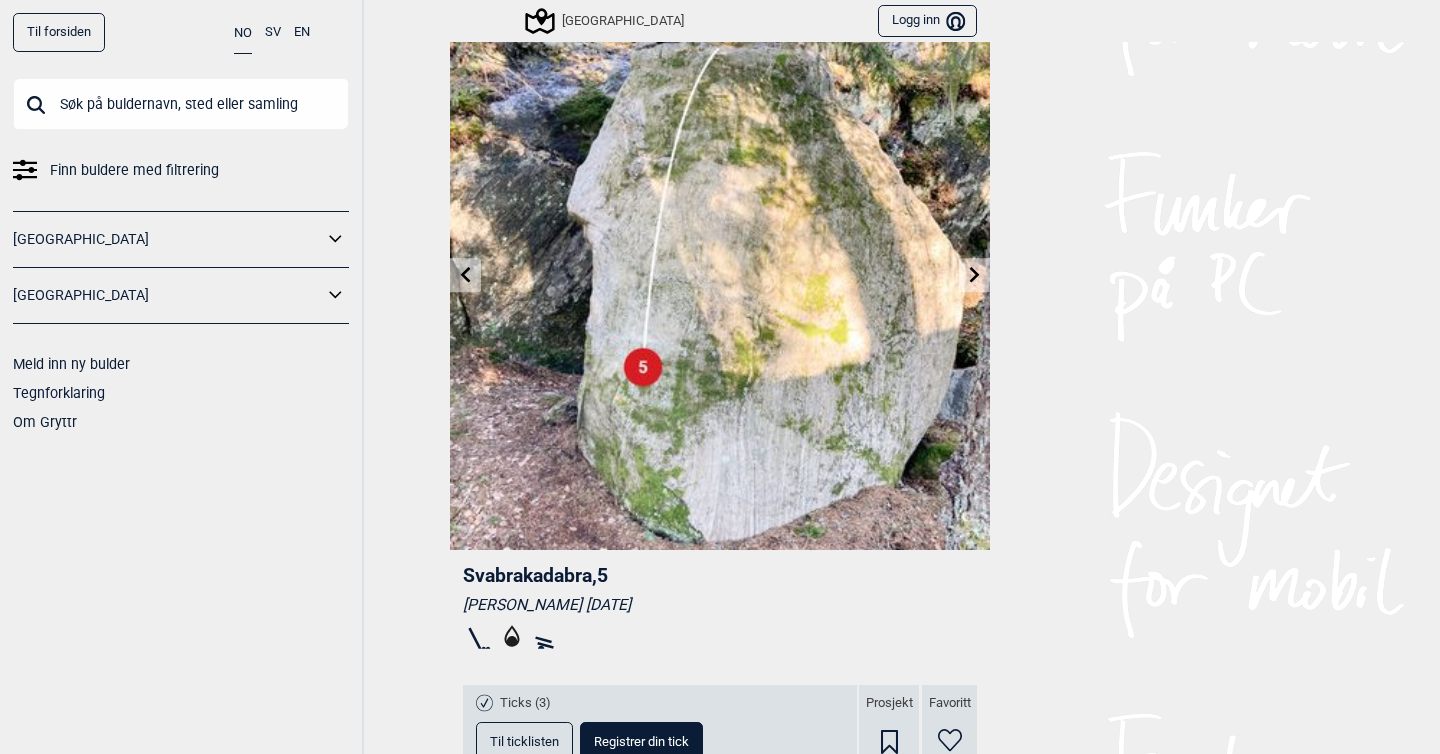 scroll, scrollTop: 0, scrollLeft: 0, axis: both 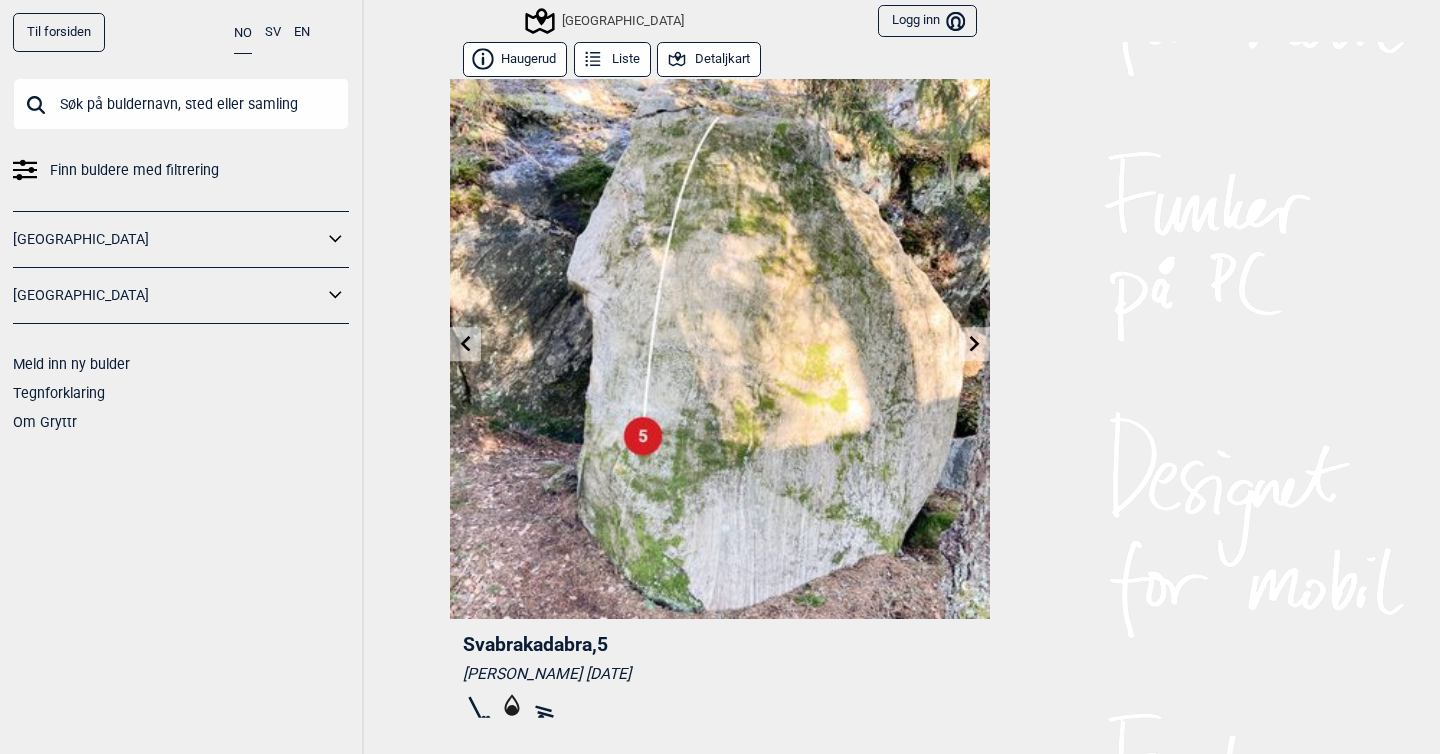click on "Detaljkart" at bounding box center (709, 59) 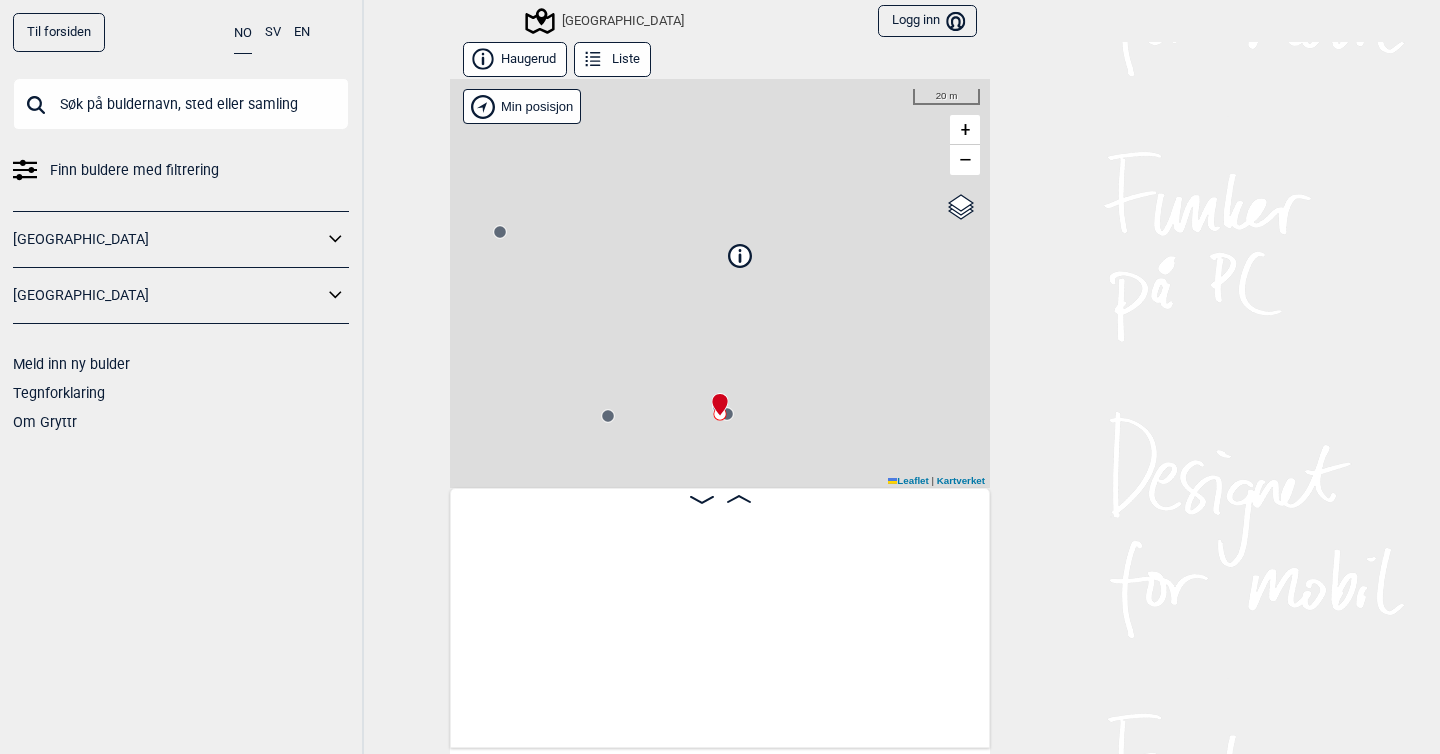 scroll, scrollTop: 0, scrollLeft: 676, axis: horizontal 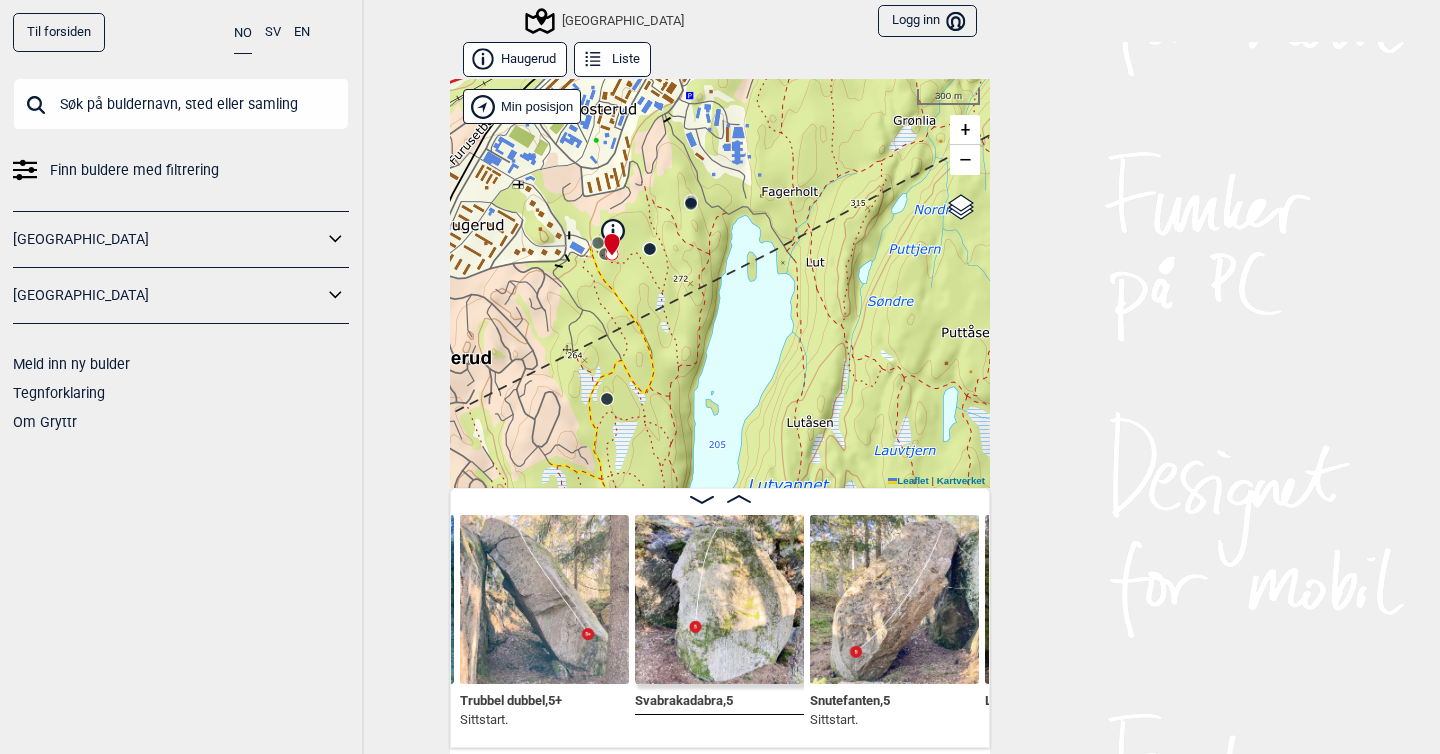 drag, startPoint x: 861, startPoint y: 403, endPoint x: 702, endPoint y: 260, distance: 213.84573 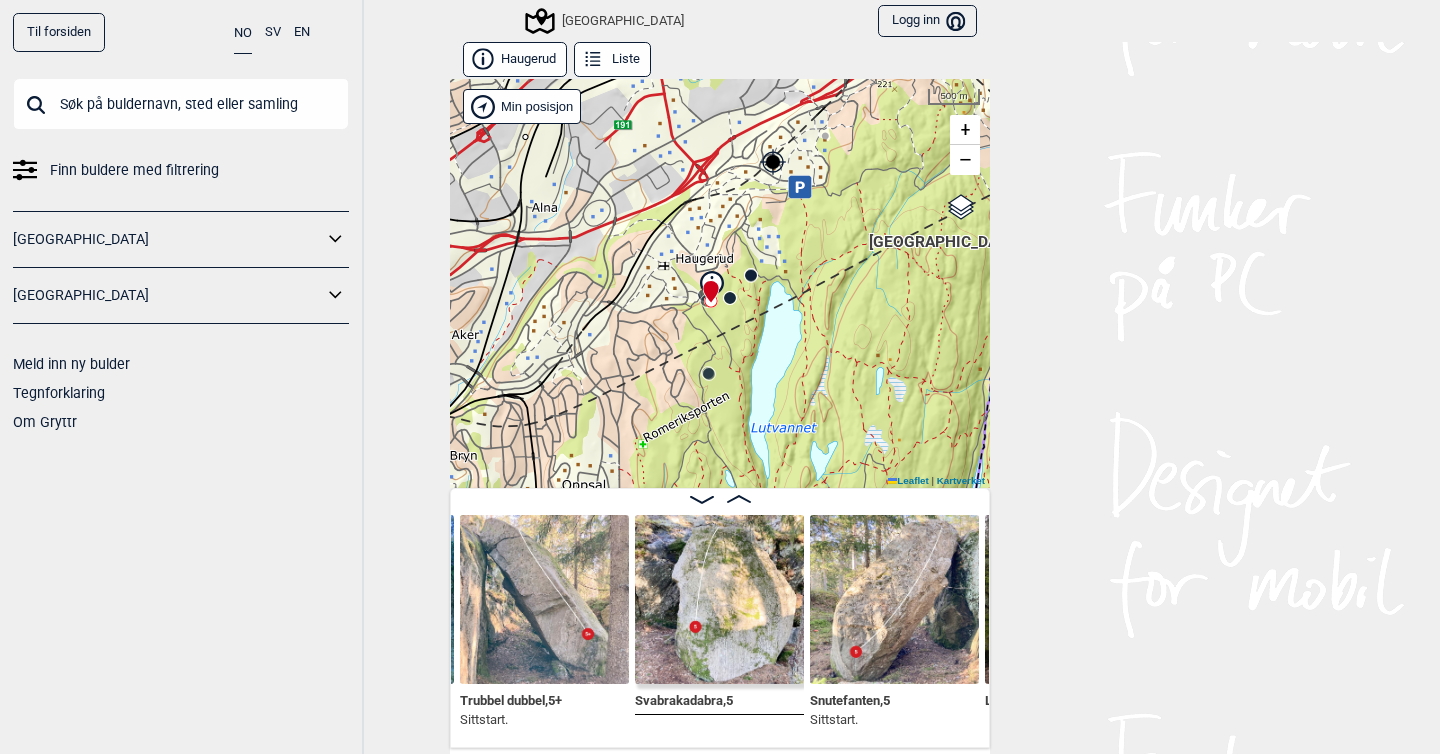 drag, startPoint x: 835, startPoint y: 379, endPoint x: 792, endPoint y: 295, distance: 94.36631 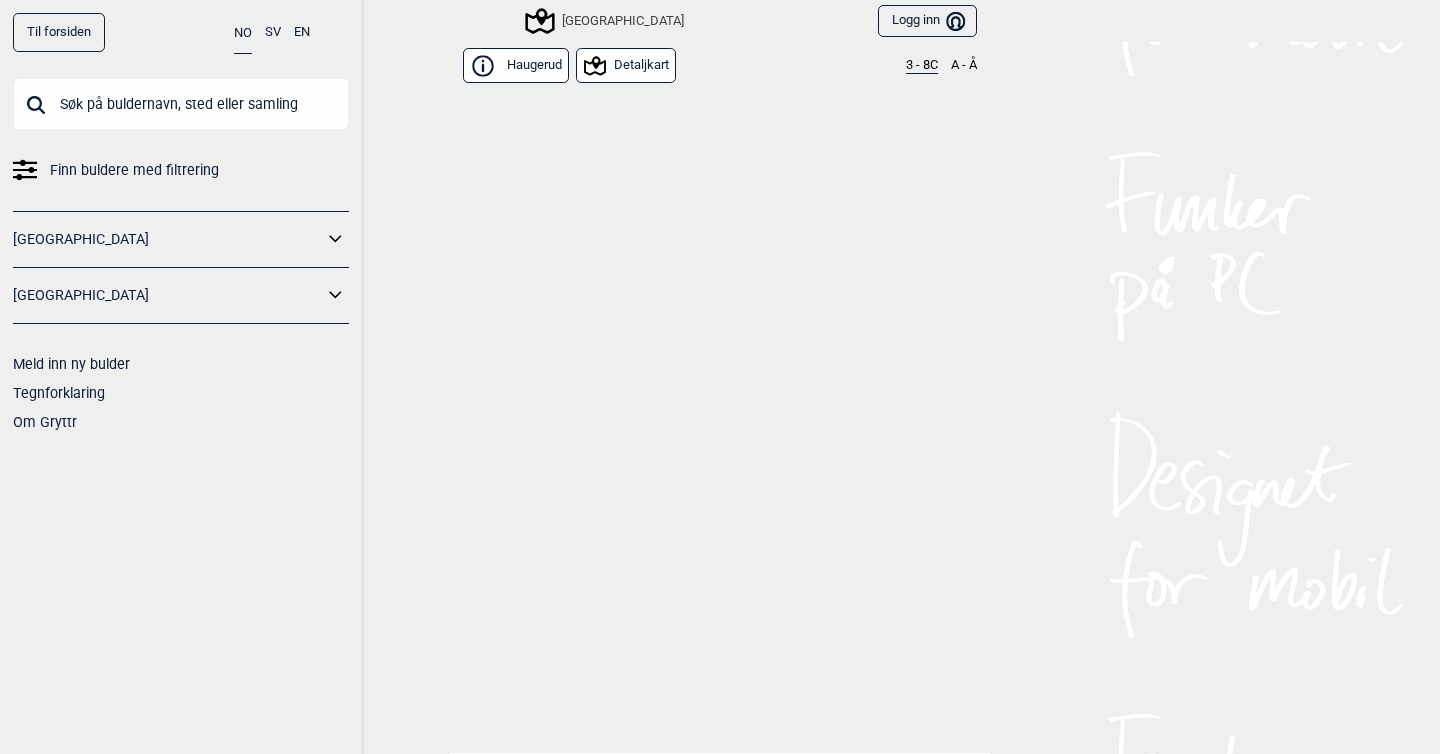scroll, scrollTop: 589, scrollLeft: 0, axis: vertical 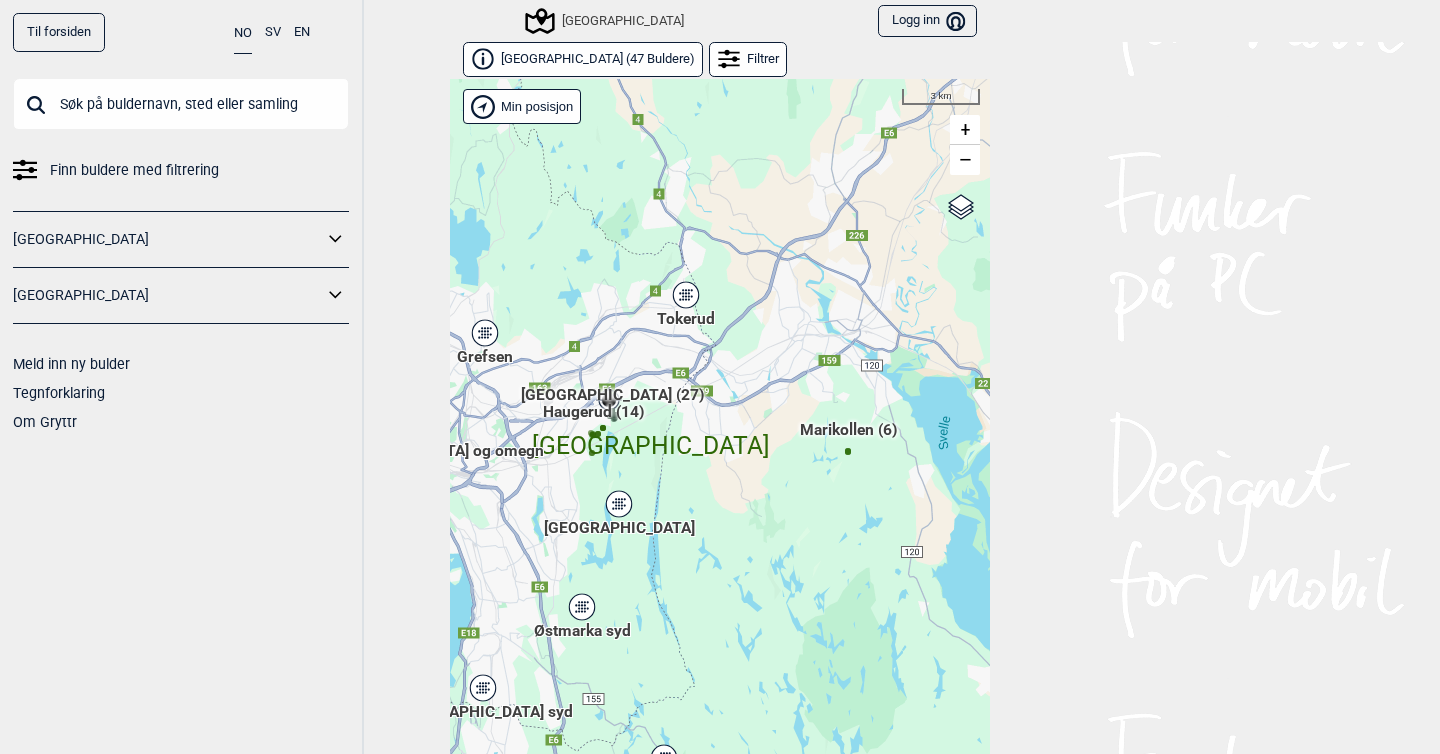 click on "[GEOGRAPHIC_DATA]    ( 47   Buldere )" at bounding box center (598, 59) 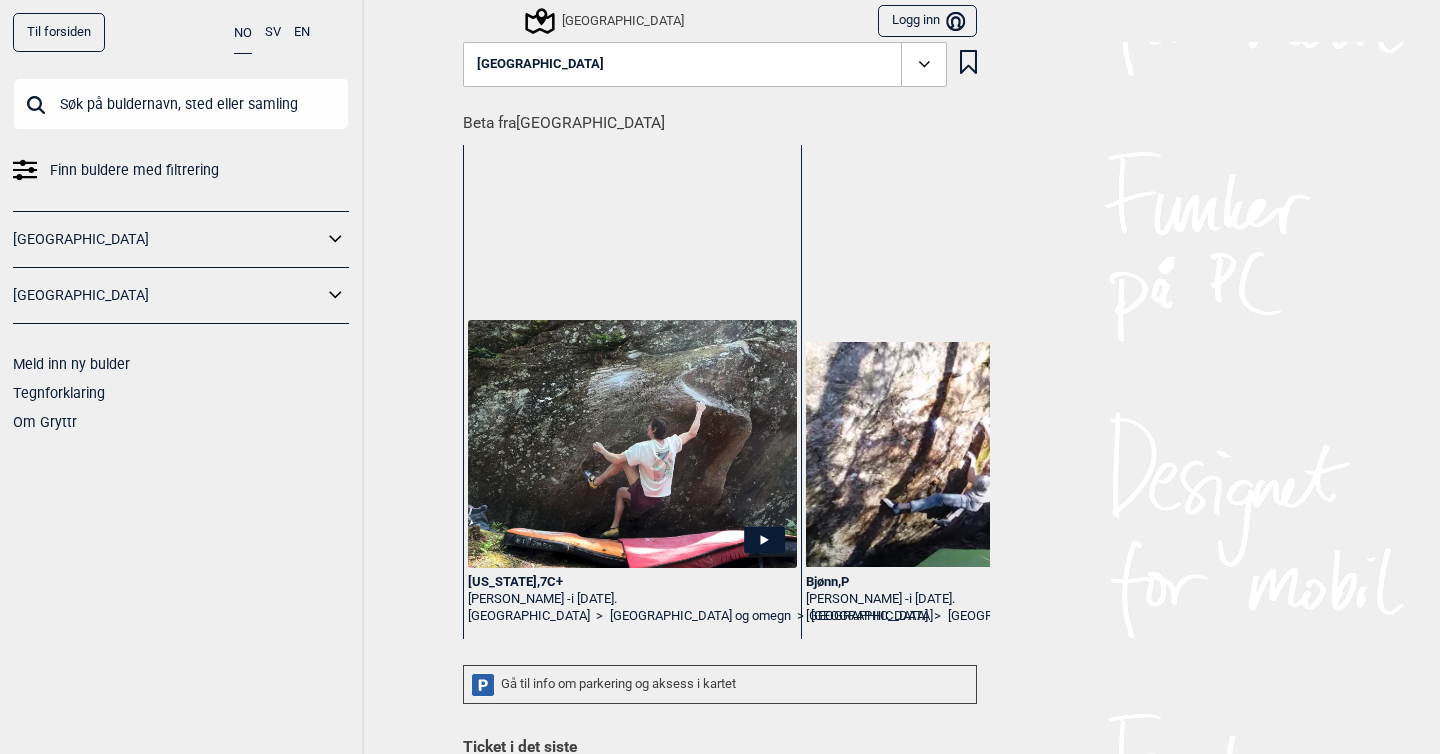 click 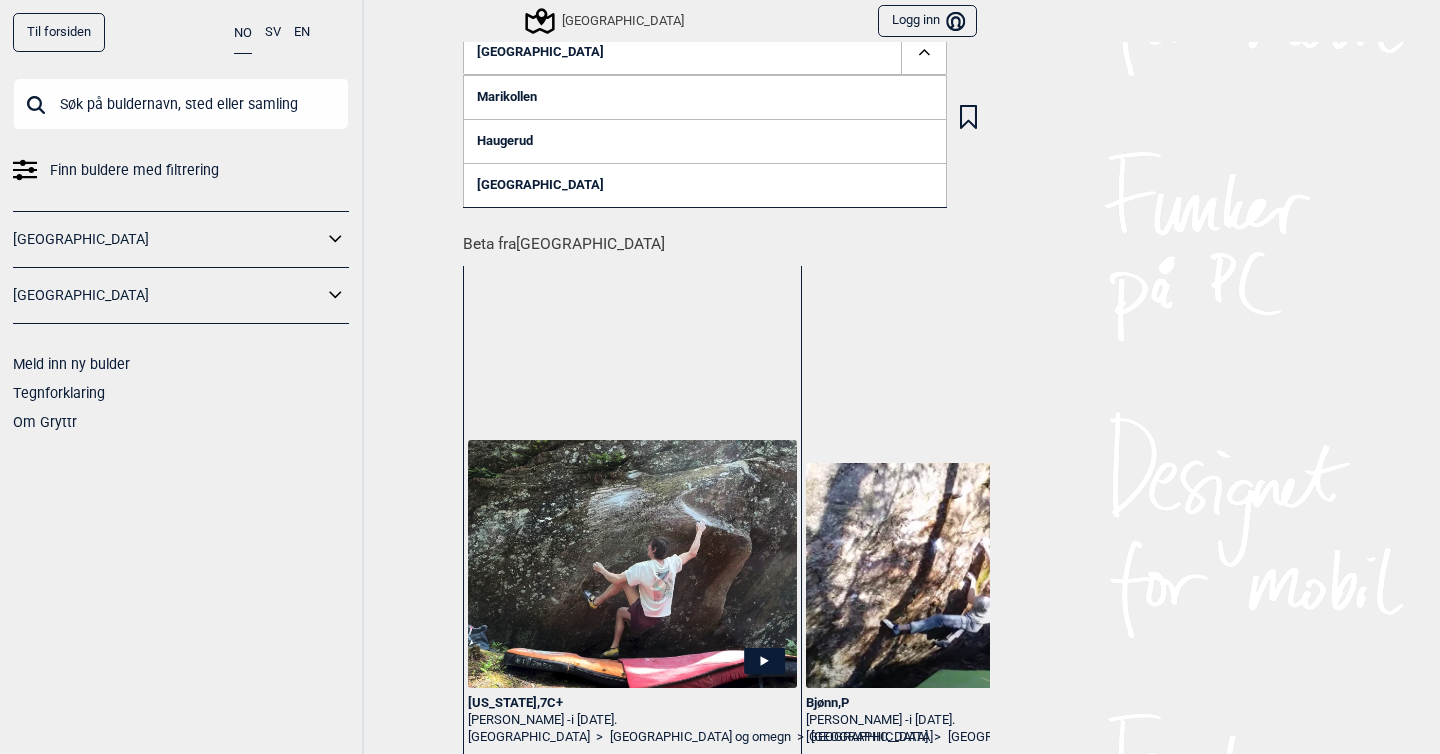 scroll, scrollTop: 0, scrollLeft: 0, axis: both 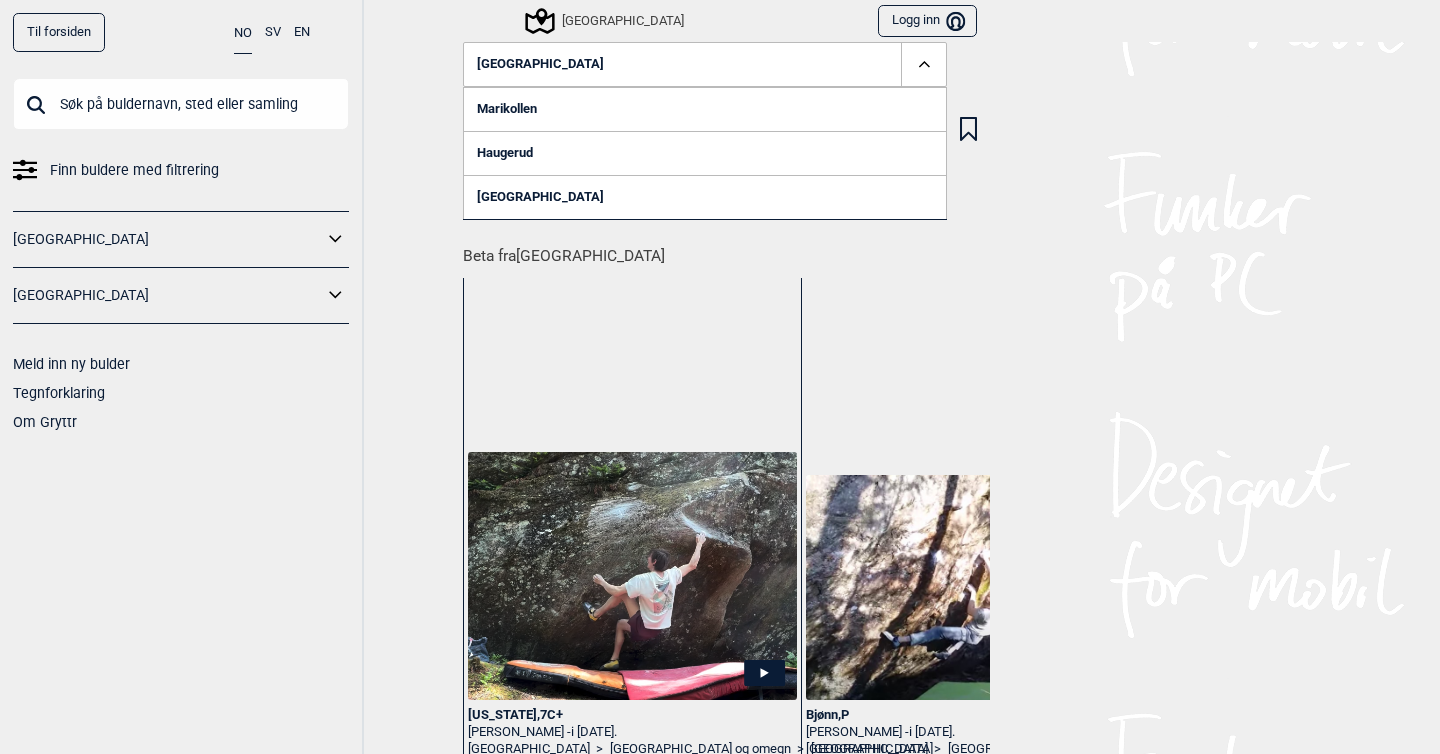 click on "Marikollen" at bounding box center (705, 109) 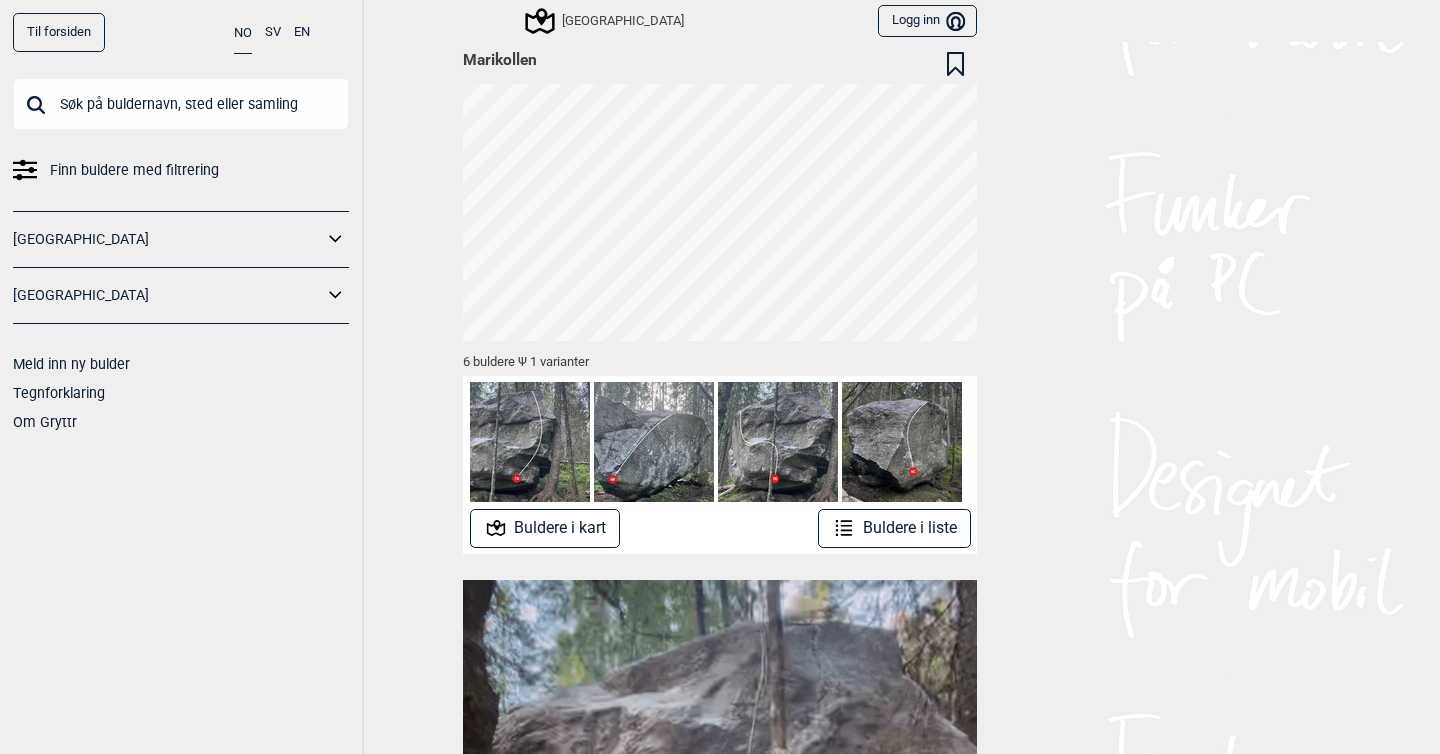 scroll, scrollTop: 0, scrollLeft: 0, axis: both 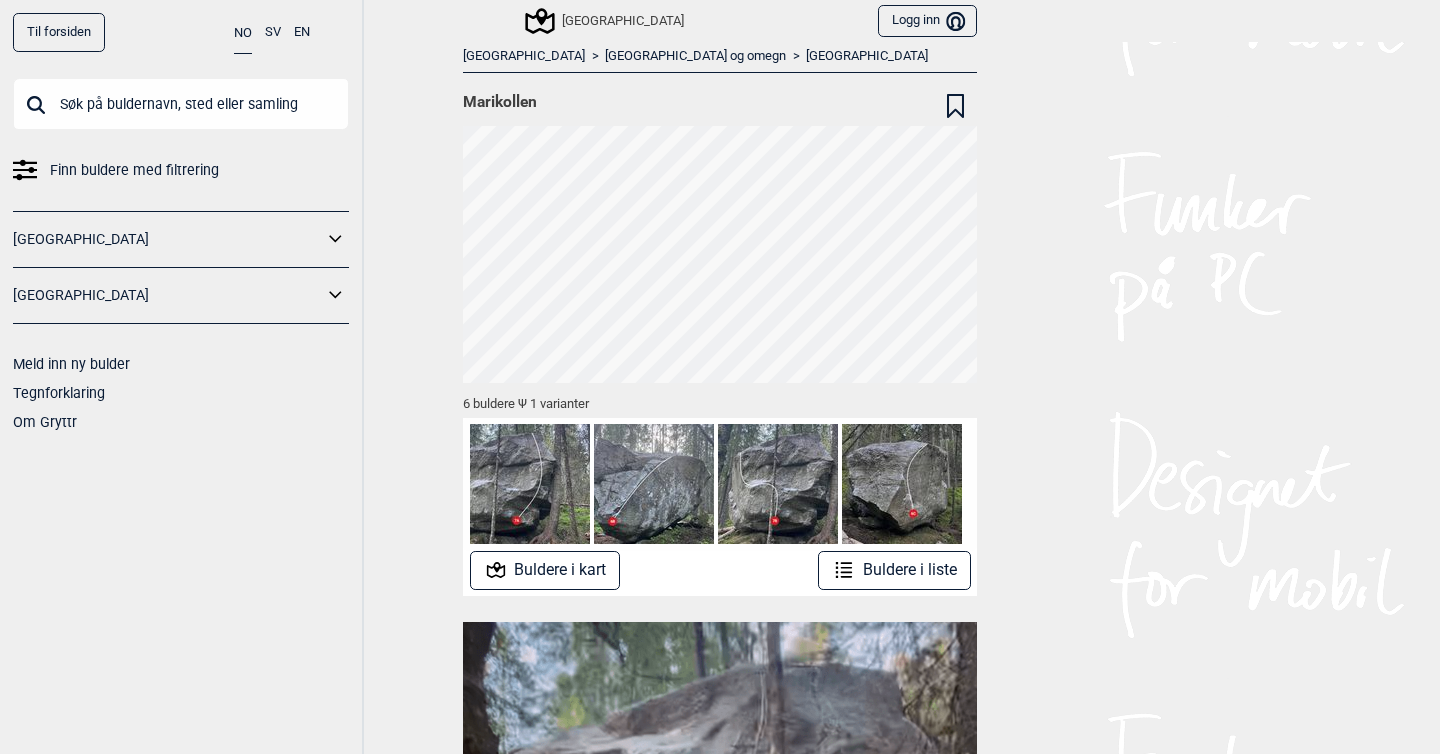 click on "Buldere i kart" at bounding box center [545, 570] 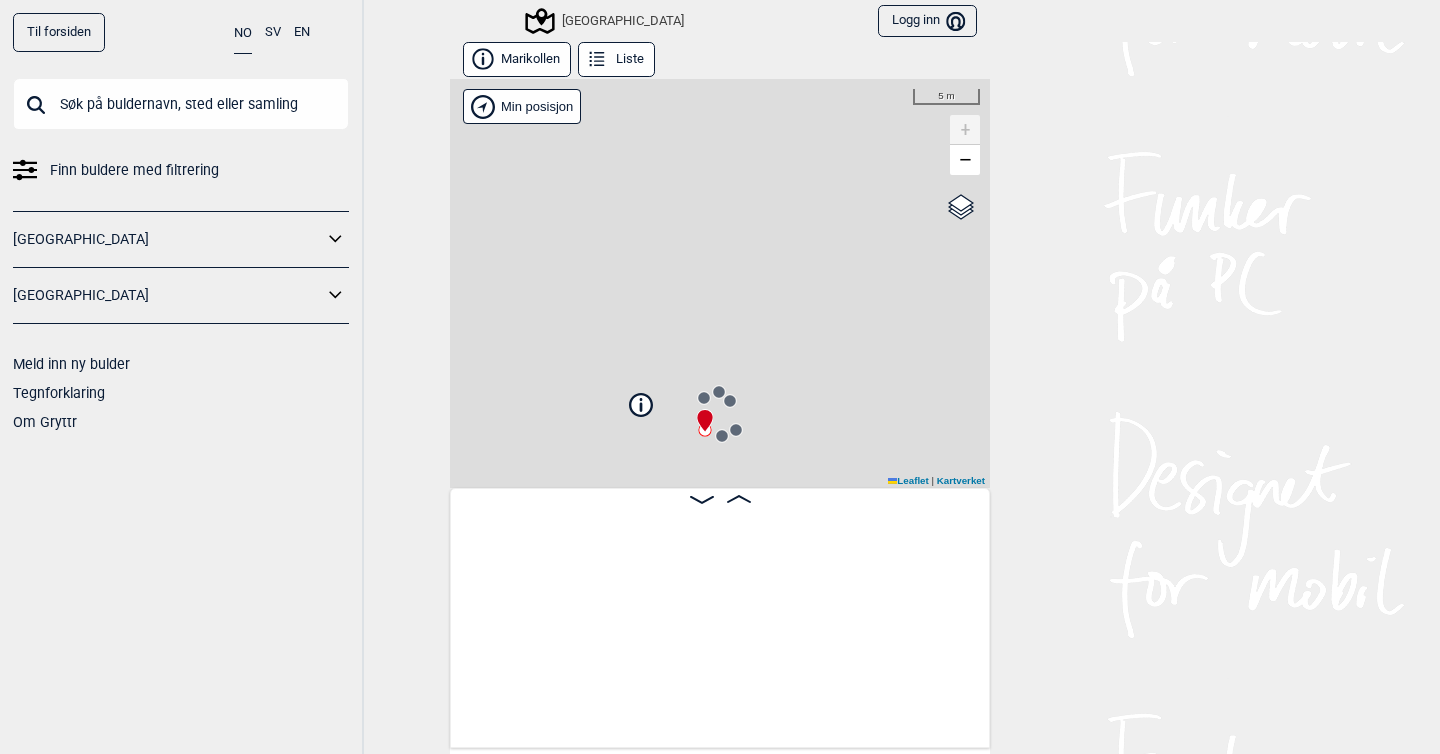 scroll, scrollTop: 0, scrollLeft: 157, axis: horizontal 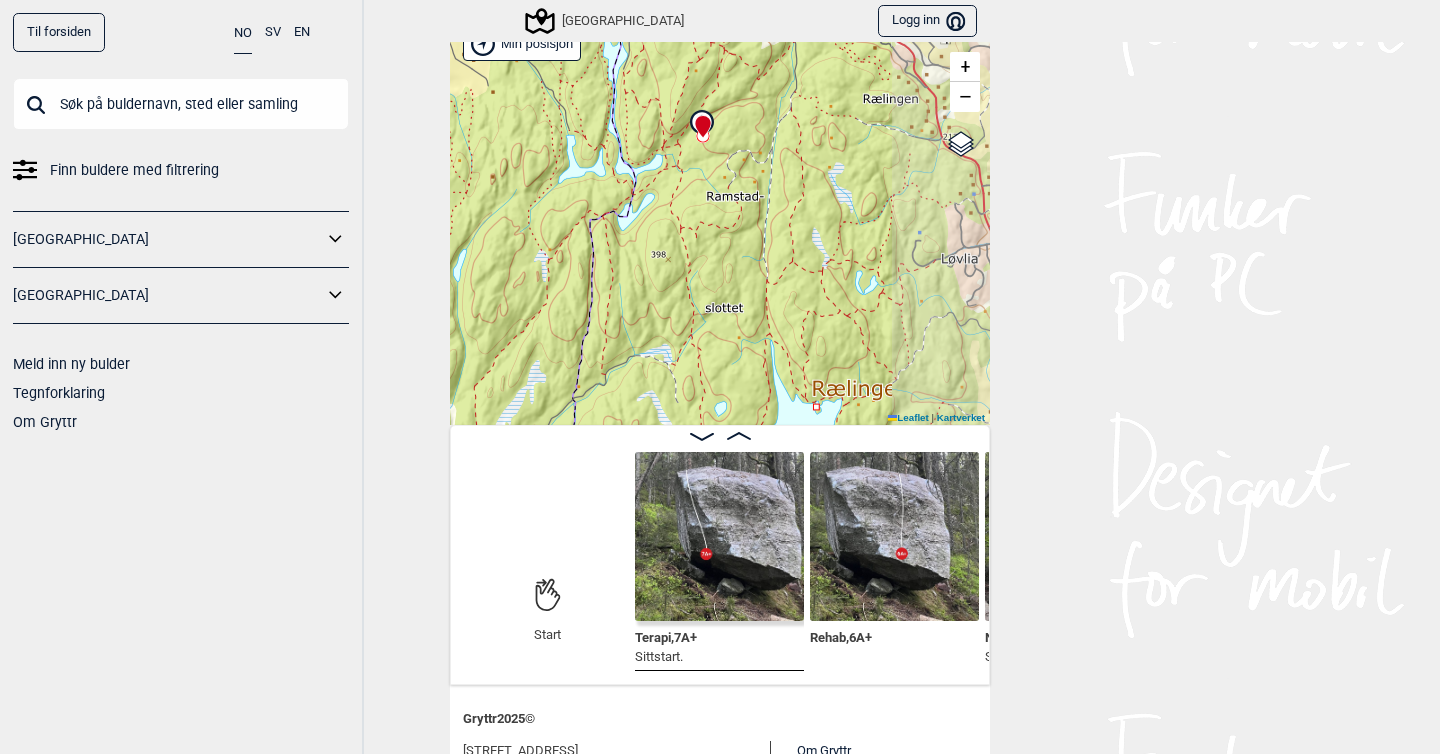 drag, startPoint x: 823, startPoint y: 276, endPoint x: 721, endPoint y: 64, distance: 235.26155 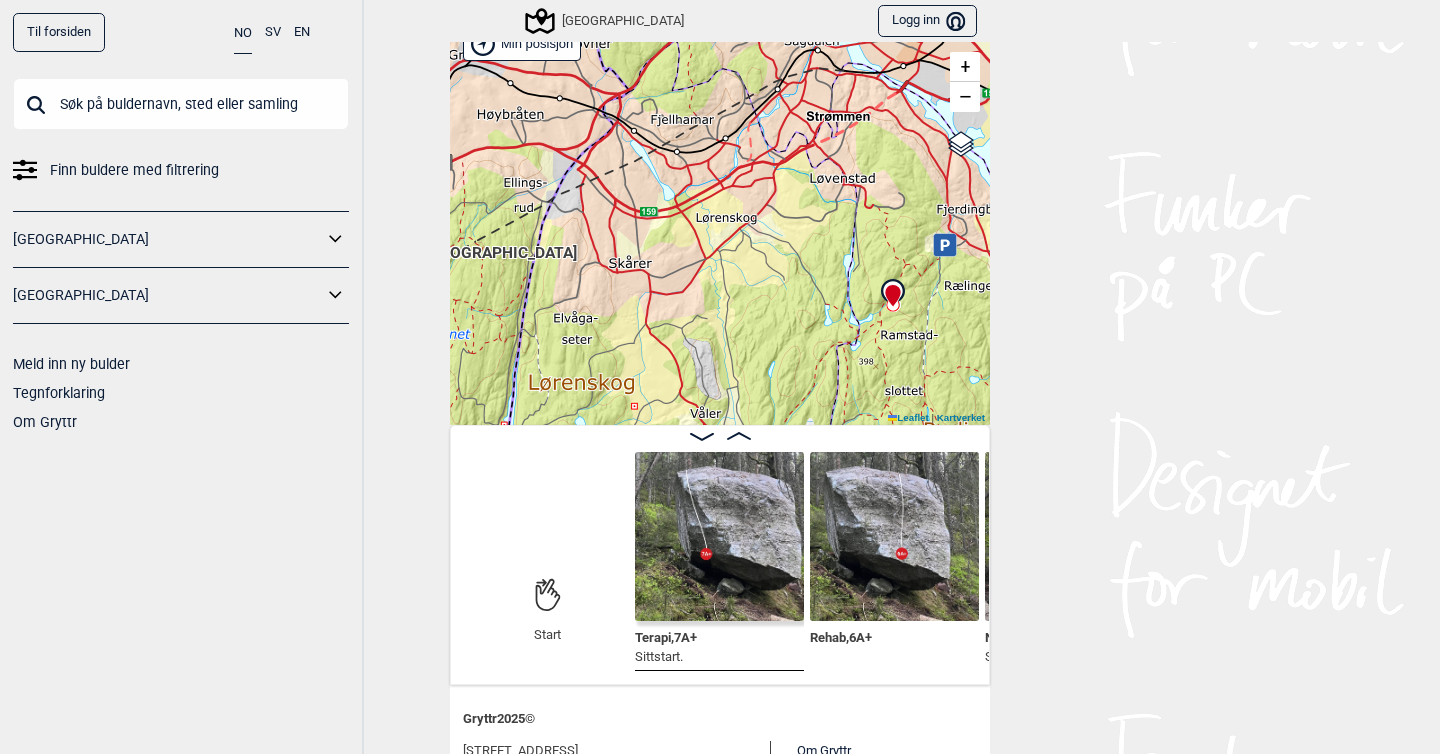 drag, startPoint x: 695, startPoint y: 239, endPoint x: 873, endPoint y: 329, distance: 199.45927 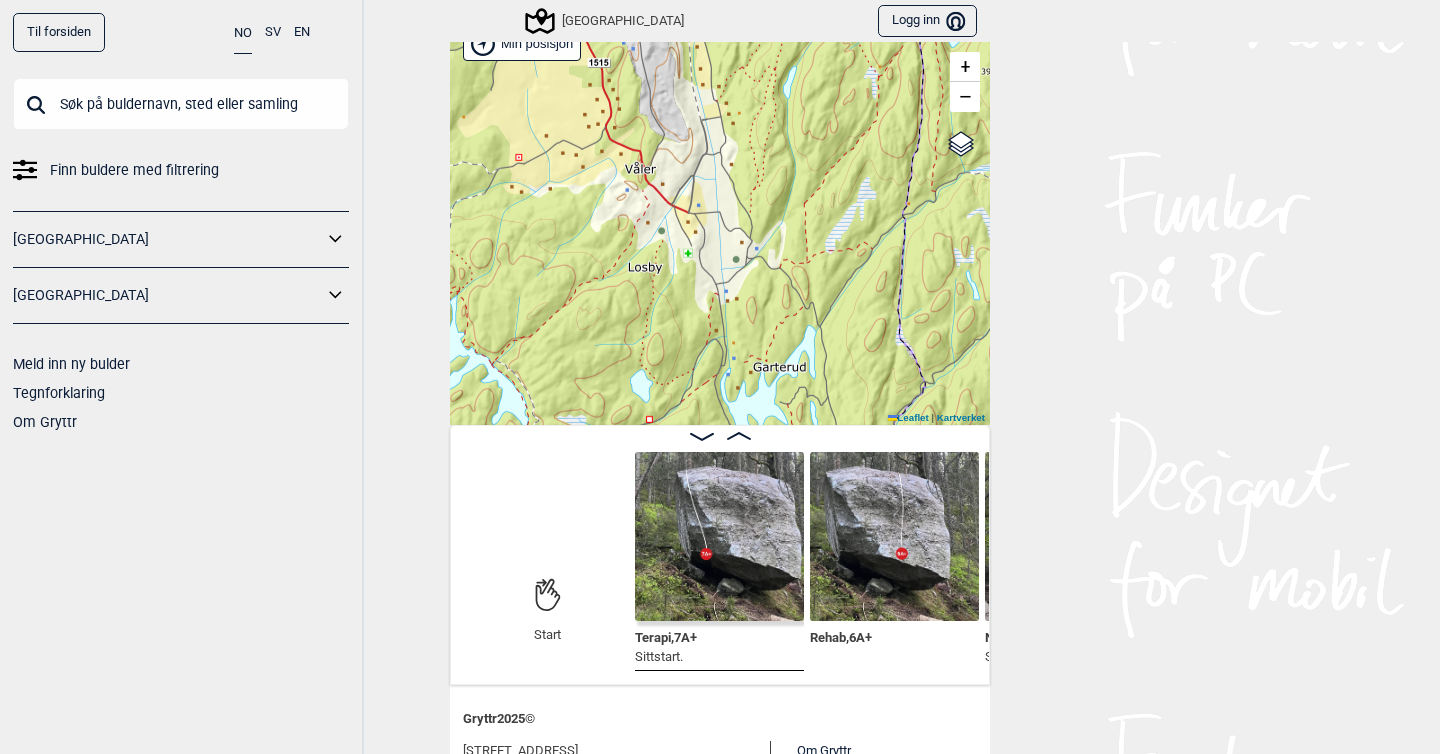 drag, startPoint x: 776, startPoint y: 318, endPoint x: 783, endPoint y: -45, distance: 363.06747 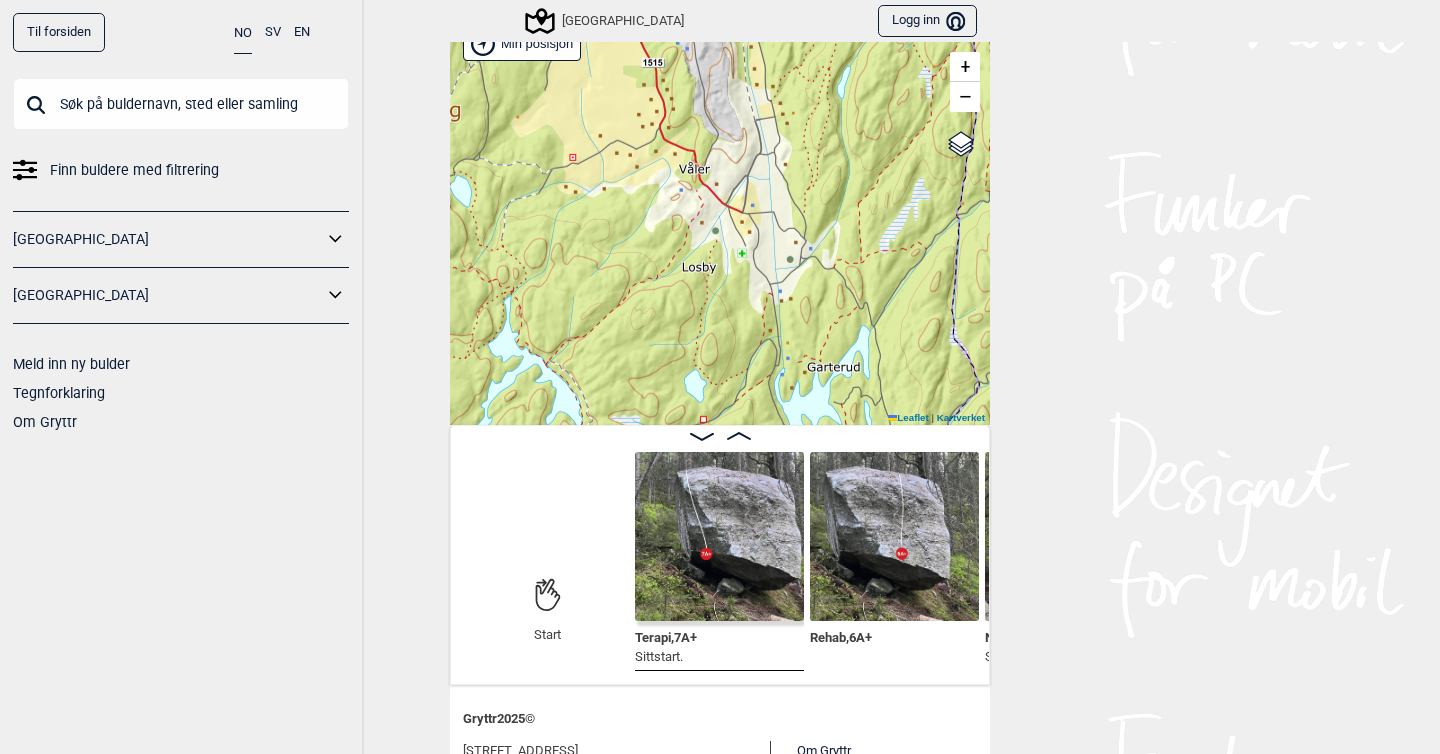 drag, startPoint x: 729, startPoint y: 215, endPoint x: 821, endPoint y: 210, distance: 92.13577 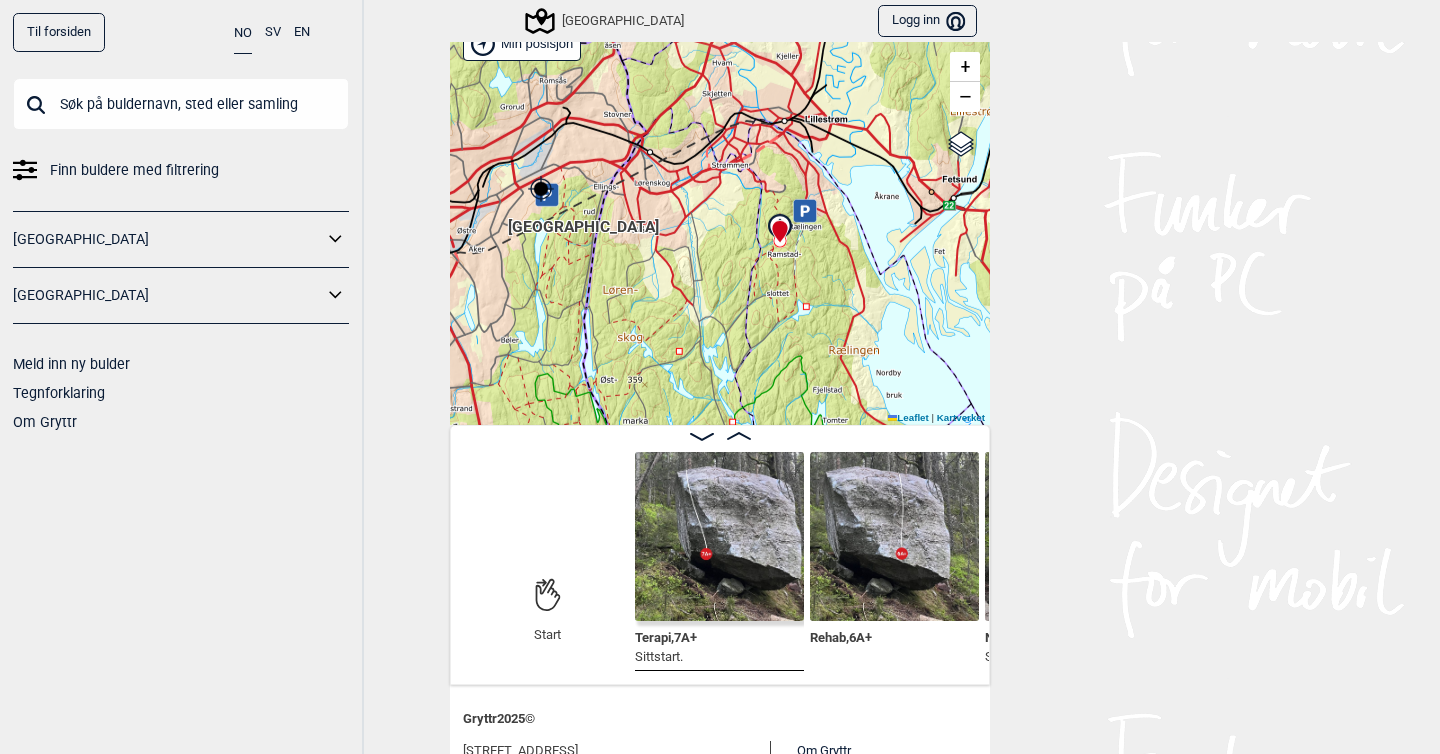 drag, startPoint x: 842, startPoint y: 175, endPoint x: 725, endPoint y: 271, distance: 151.34398 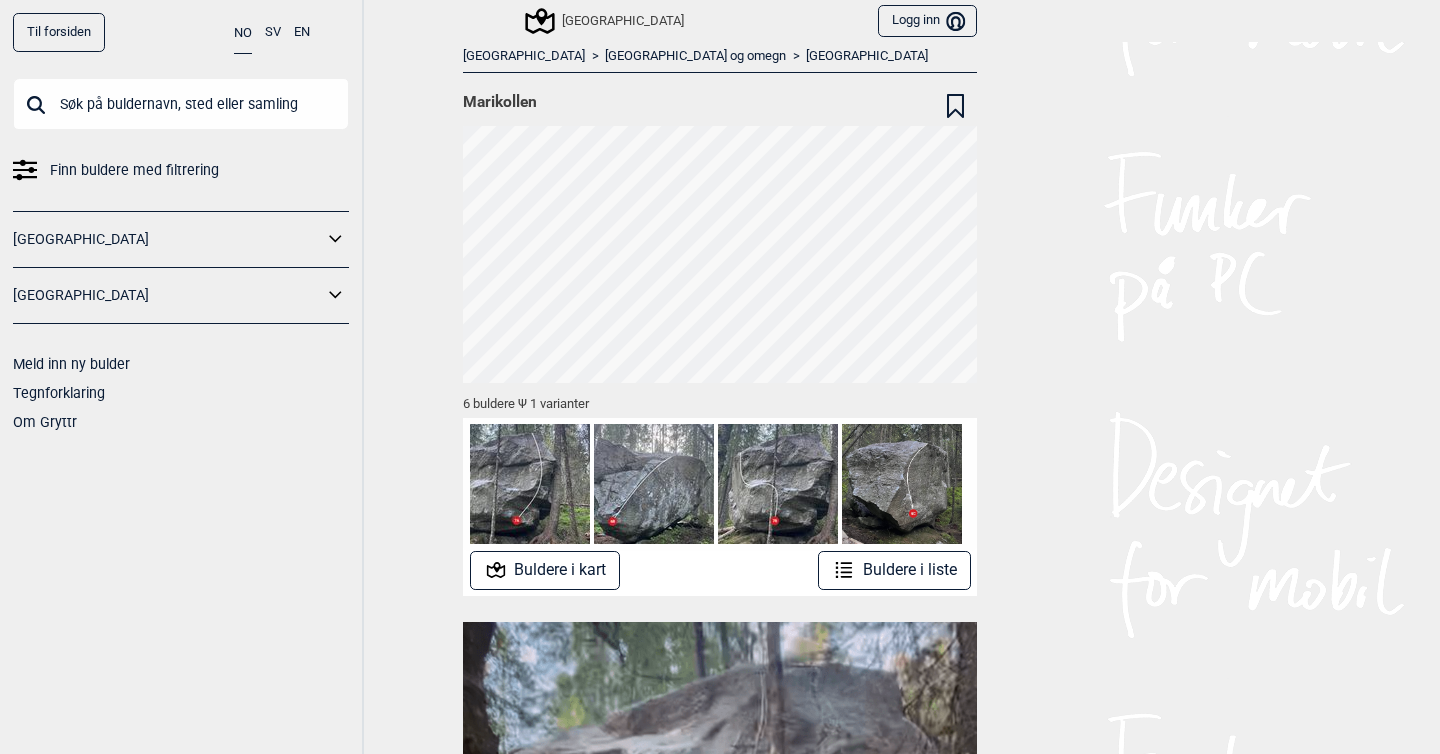 click on "[GEOGRAPHIC_DATA] og omegn" at bounding box center (695, 56) 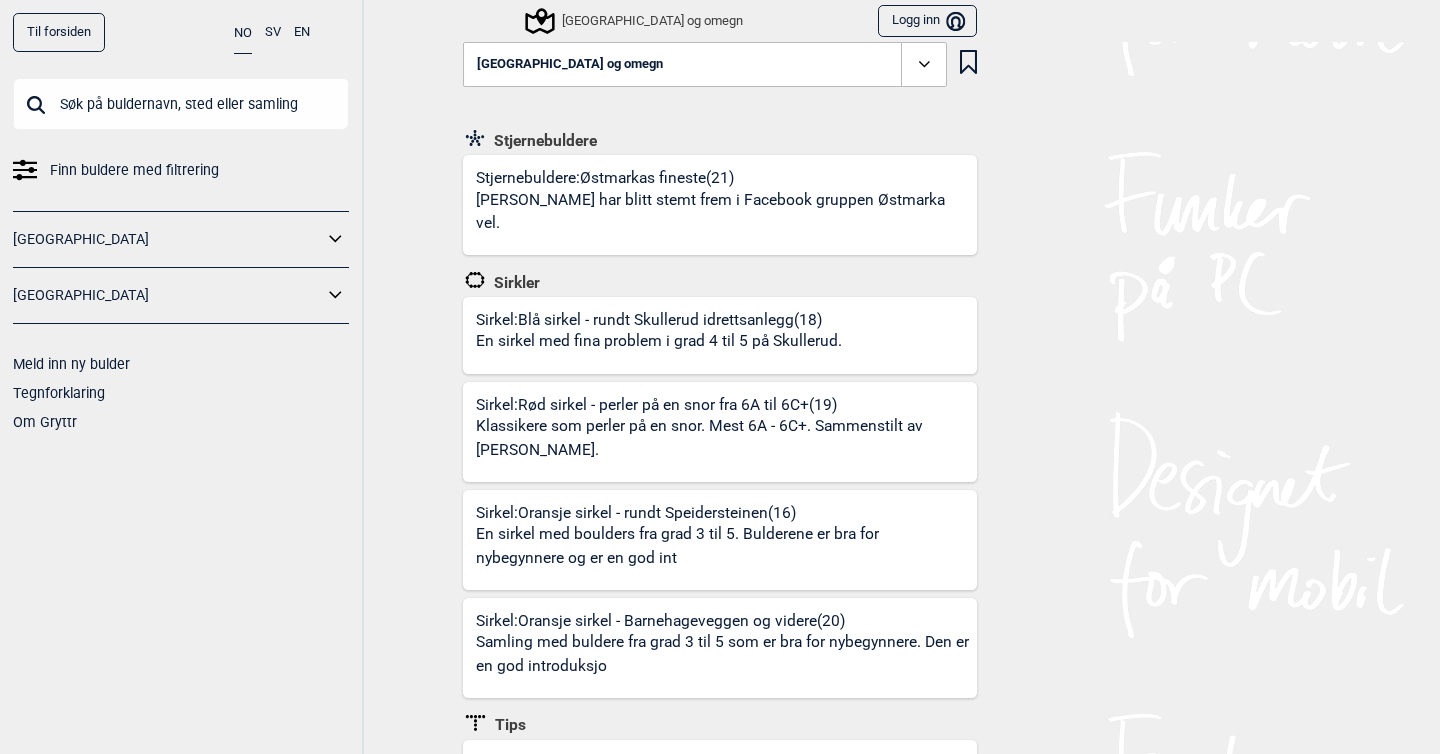 click on "[GEOGRAPHIC_DATA] og omegn" at bounding box center (705, 65) 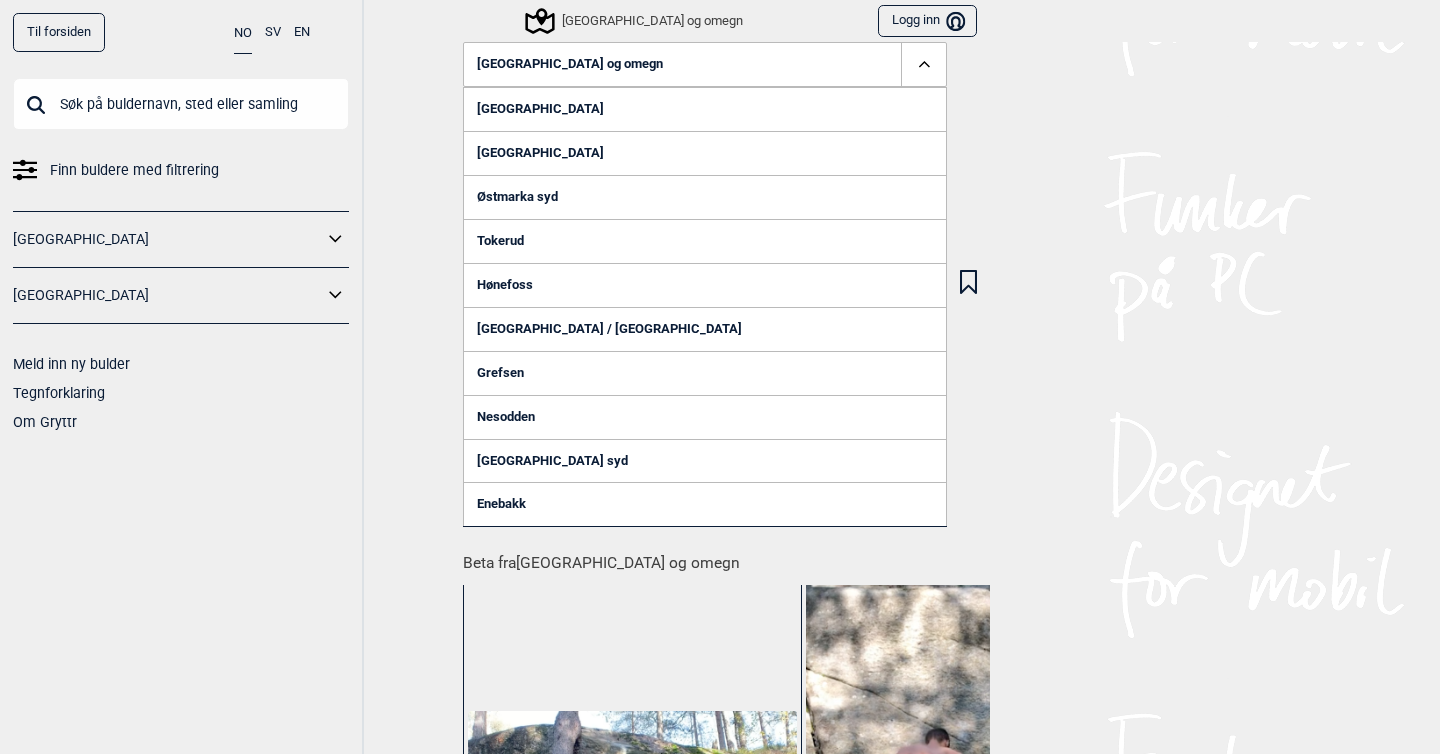 click on "[GEOGRAPHIC_DATA]" at bounding box center (705, 109) 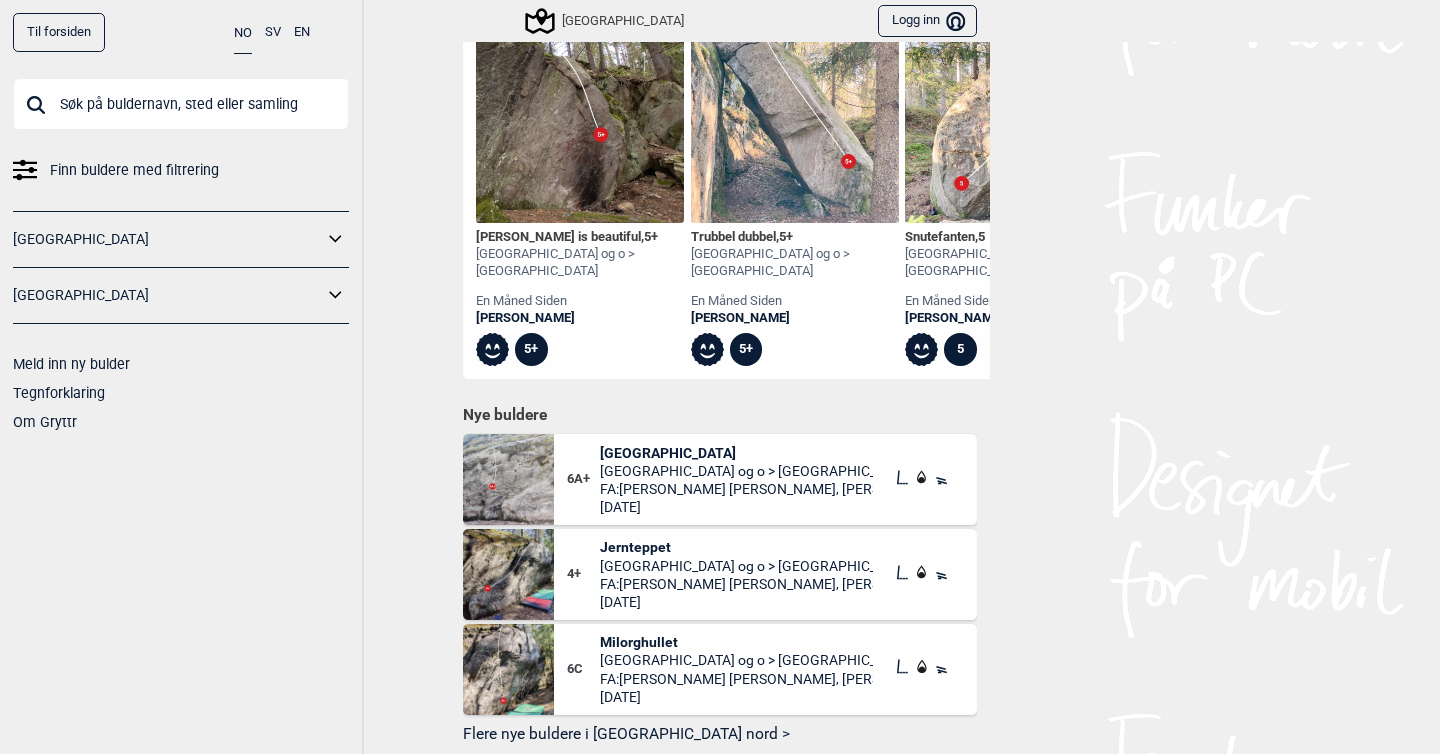 scroll, scrollTop: 0, scrollLeft: 0, axis: both 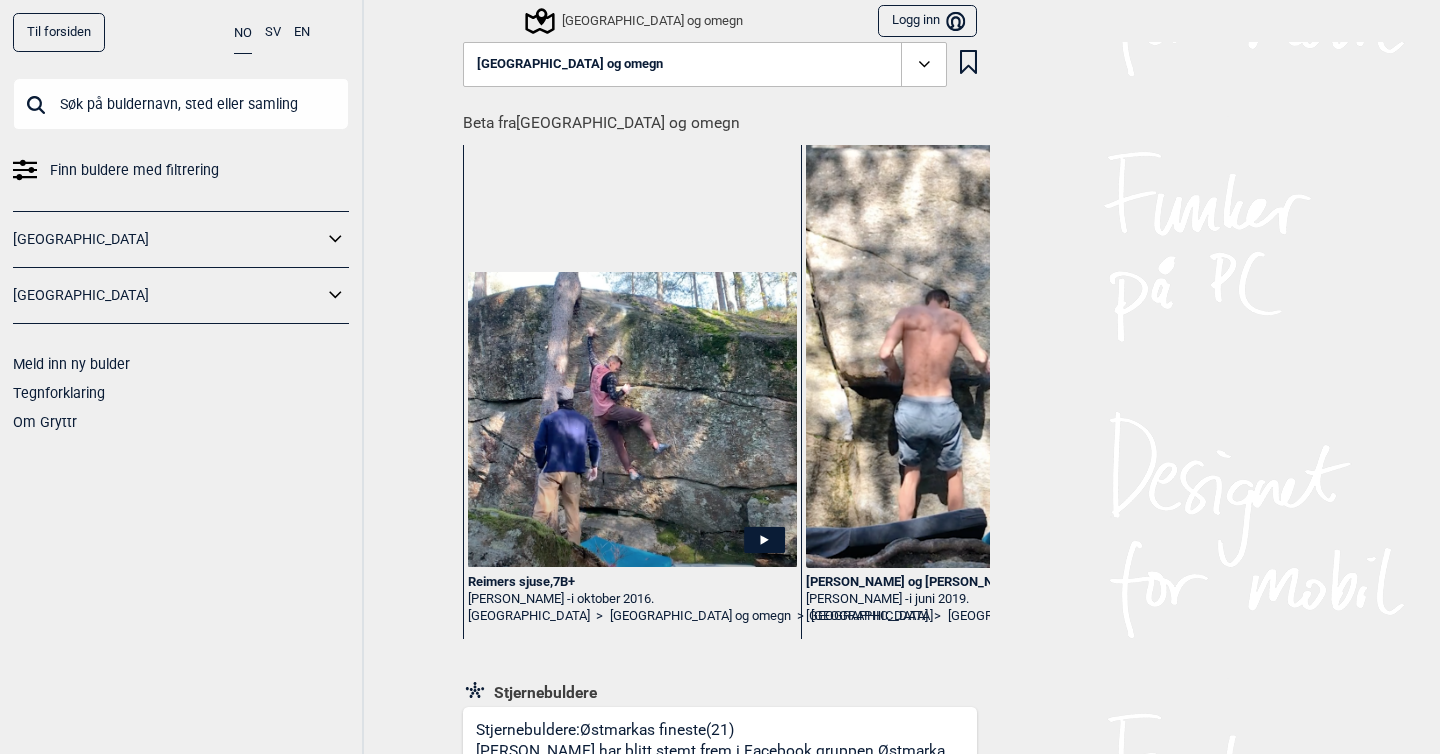 click on "[GEOGRAPHIC_DATA] og omegn" at bounding box center (705, 65) 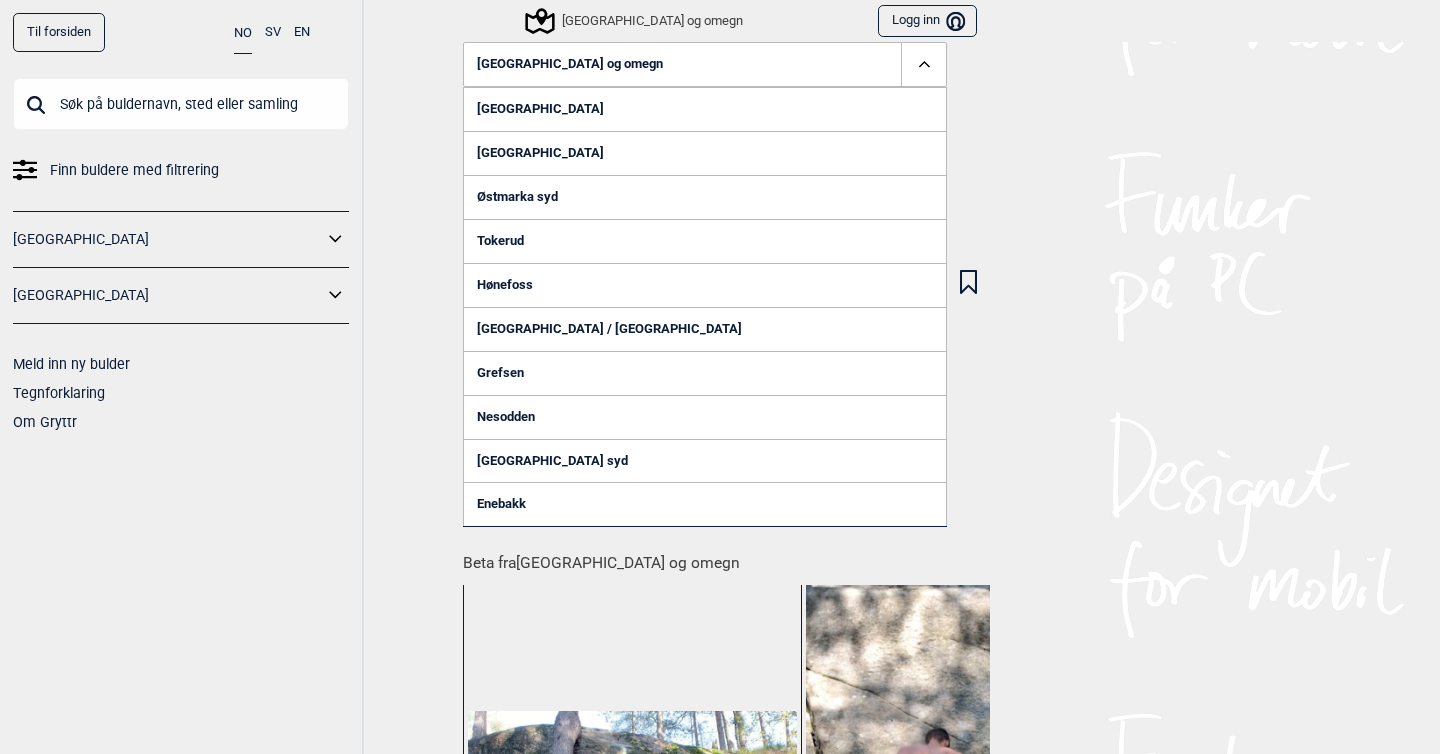 click on "[GEOGRAPHIC_DATA]" at bounding box center [705, 153] 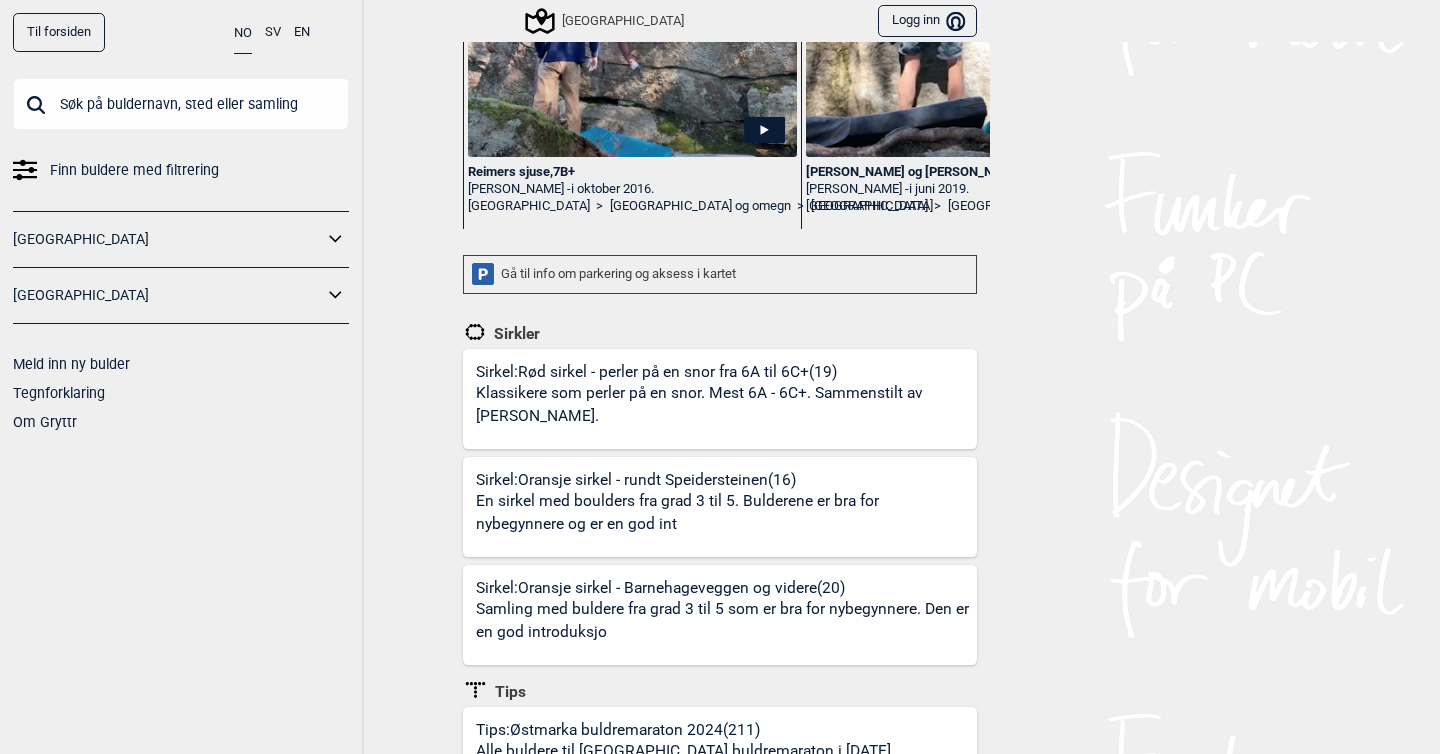 scroll, scrollTop: 524, scrollLeft: 0, axis: vertical 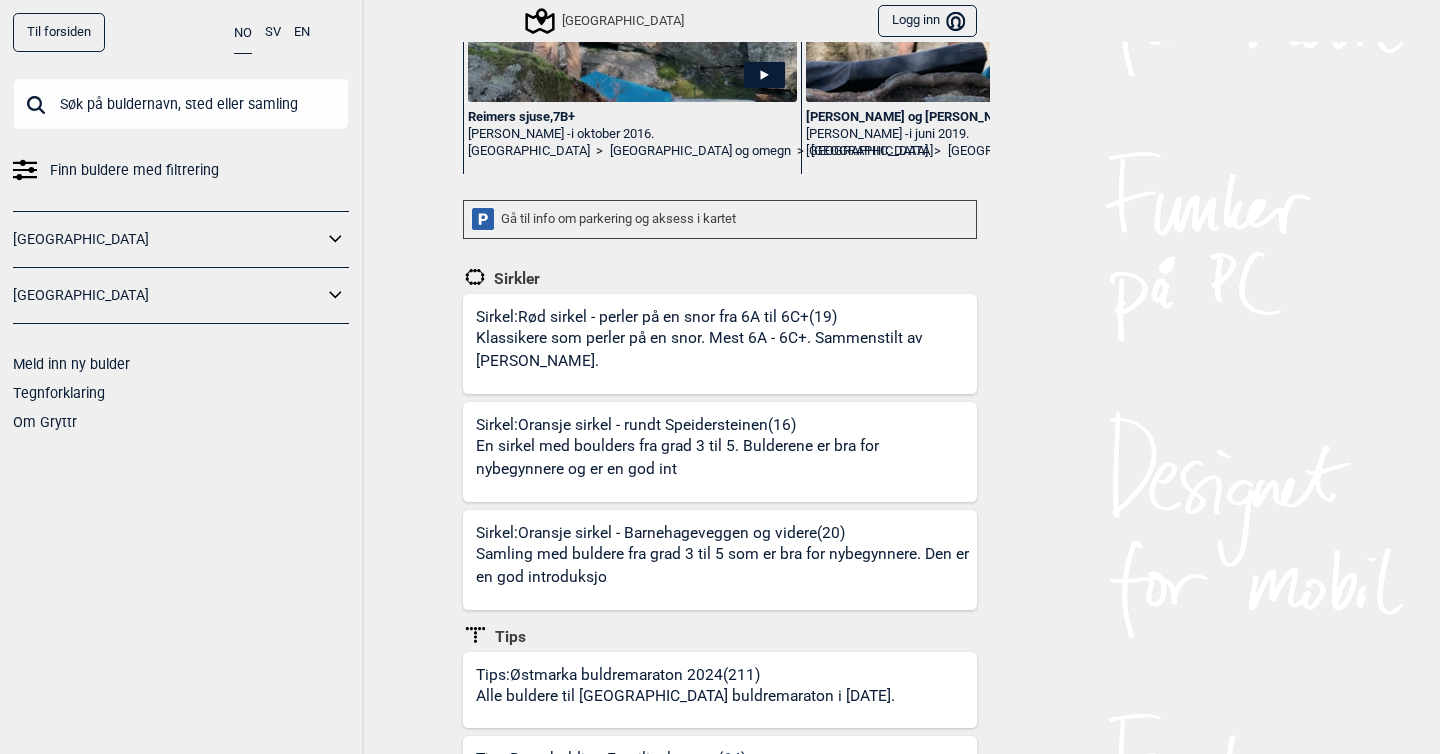 click on "Finn buldere med filtrering" at bounding box center (134, 170) 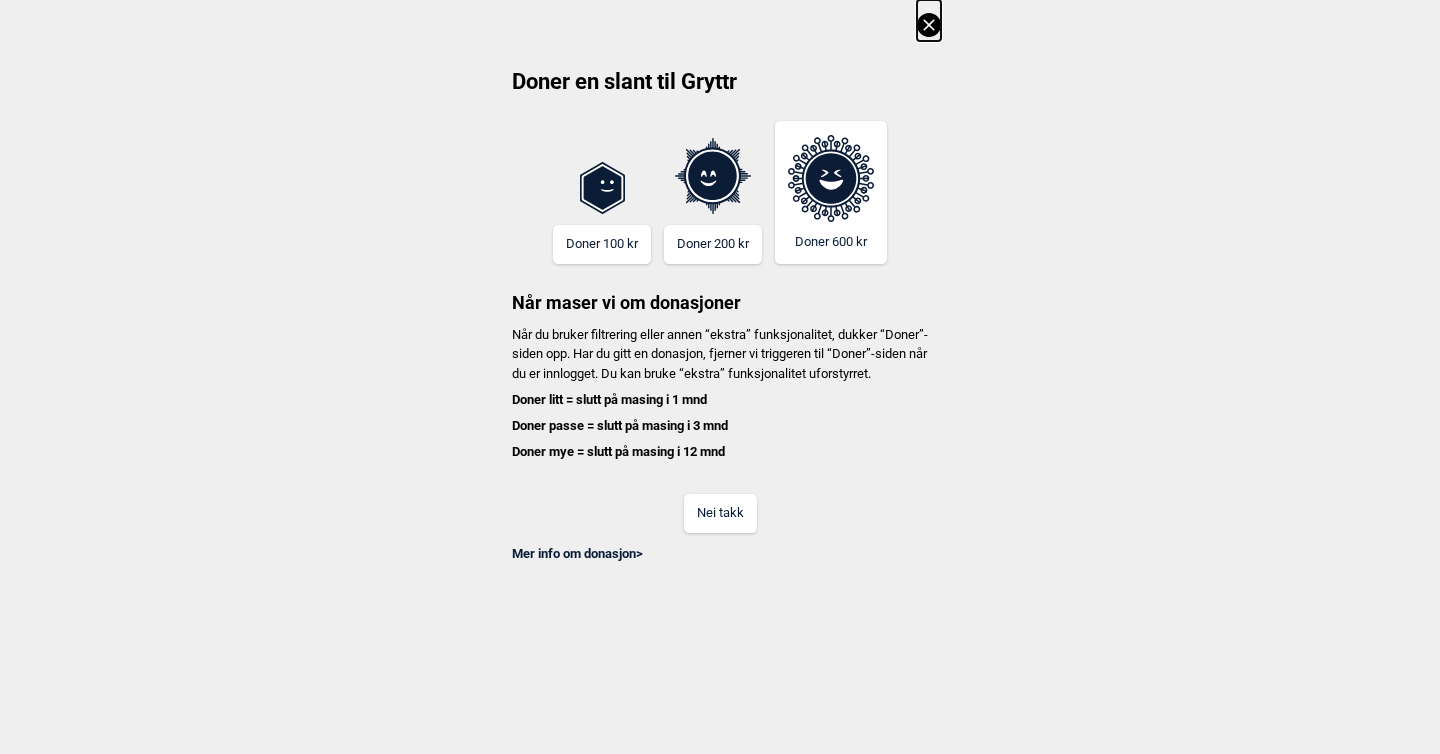 click on "Nei takk" at bounding box center [720, 513] 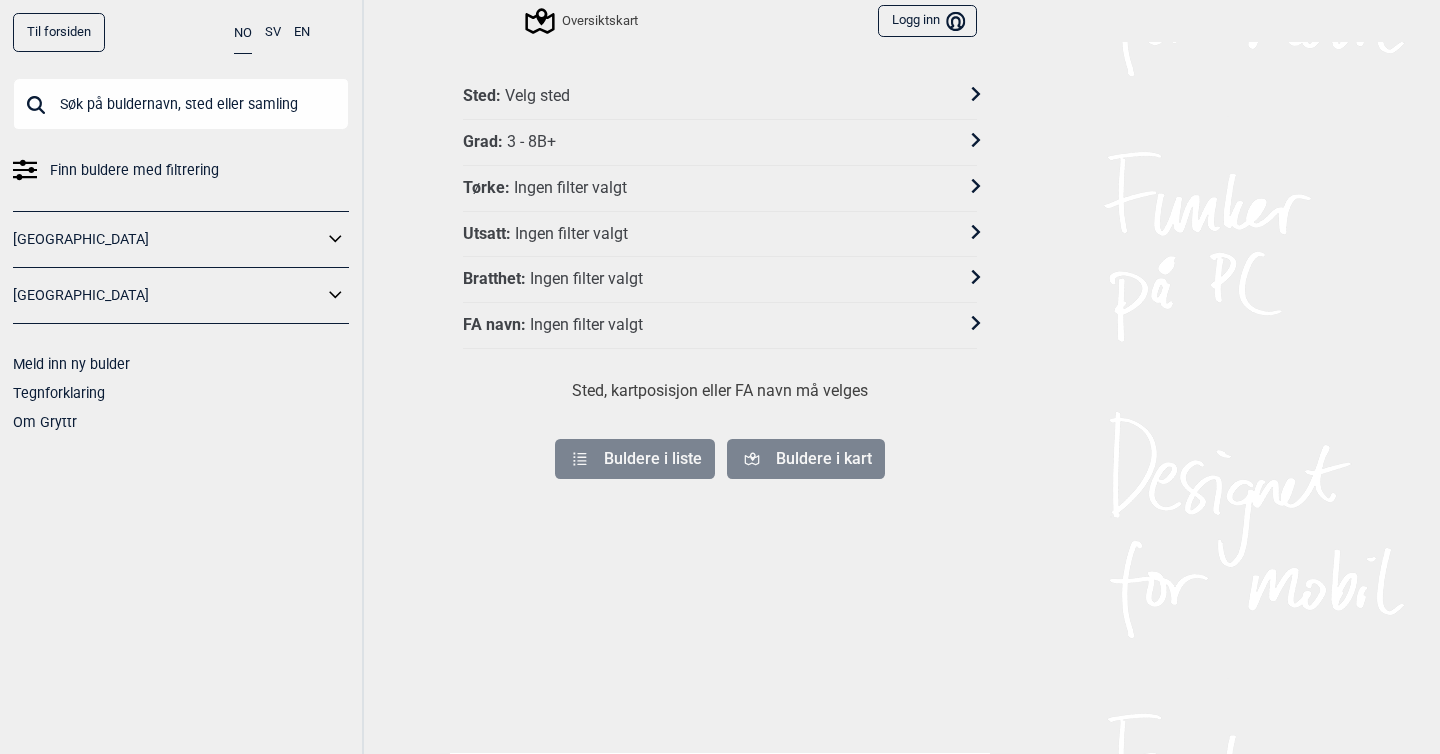 click on "Sted : Velg sted" at bounding box center (707, 96) 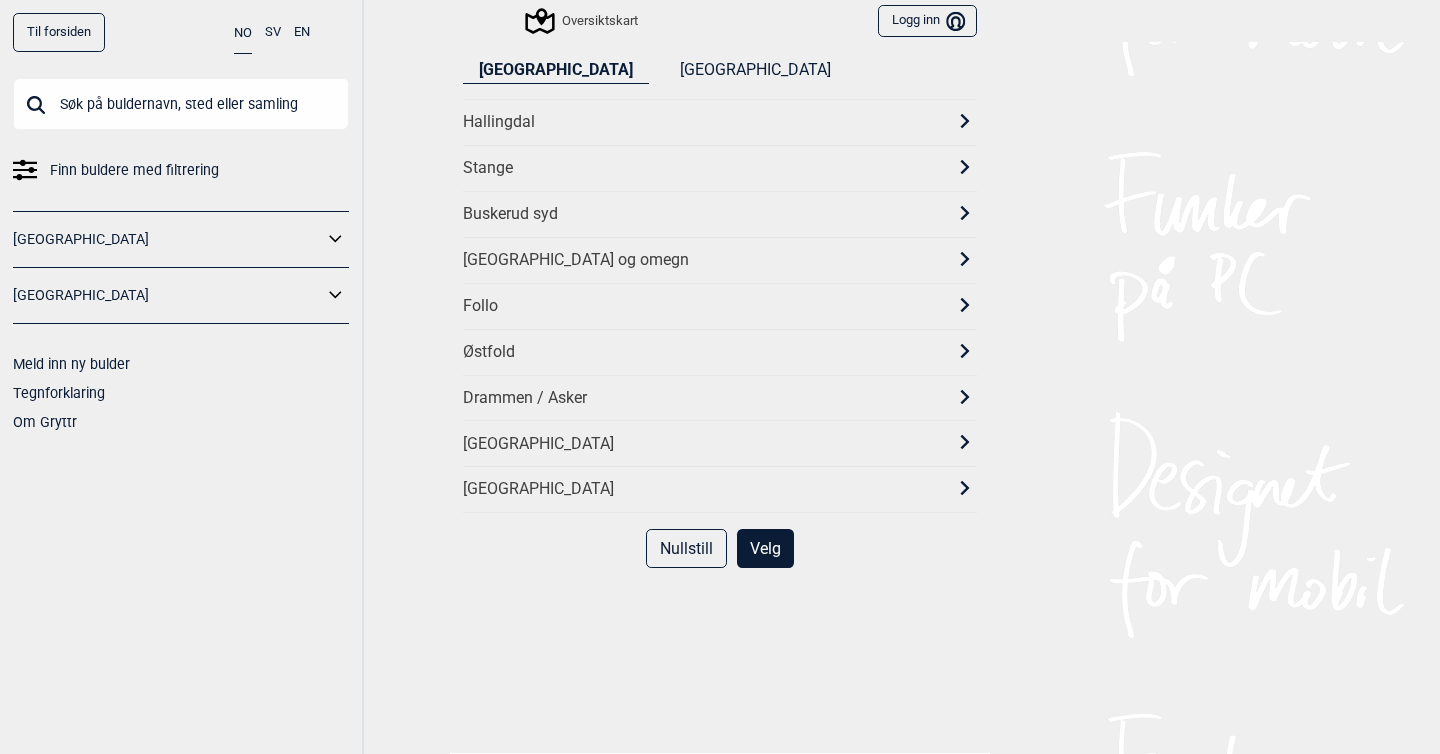 click on "[GEOGRAPHIC_DATA] og omegn" at bounding box center [702, 260] 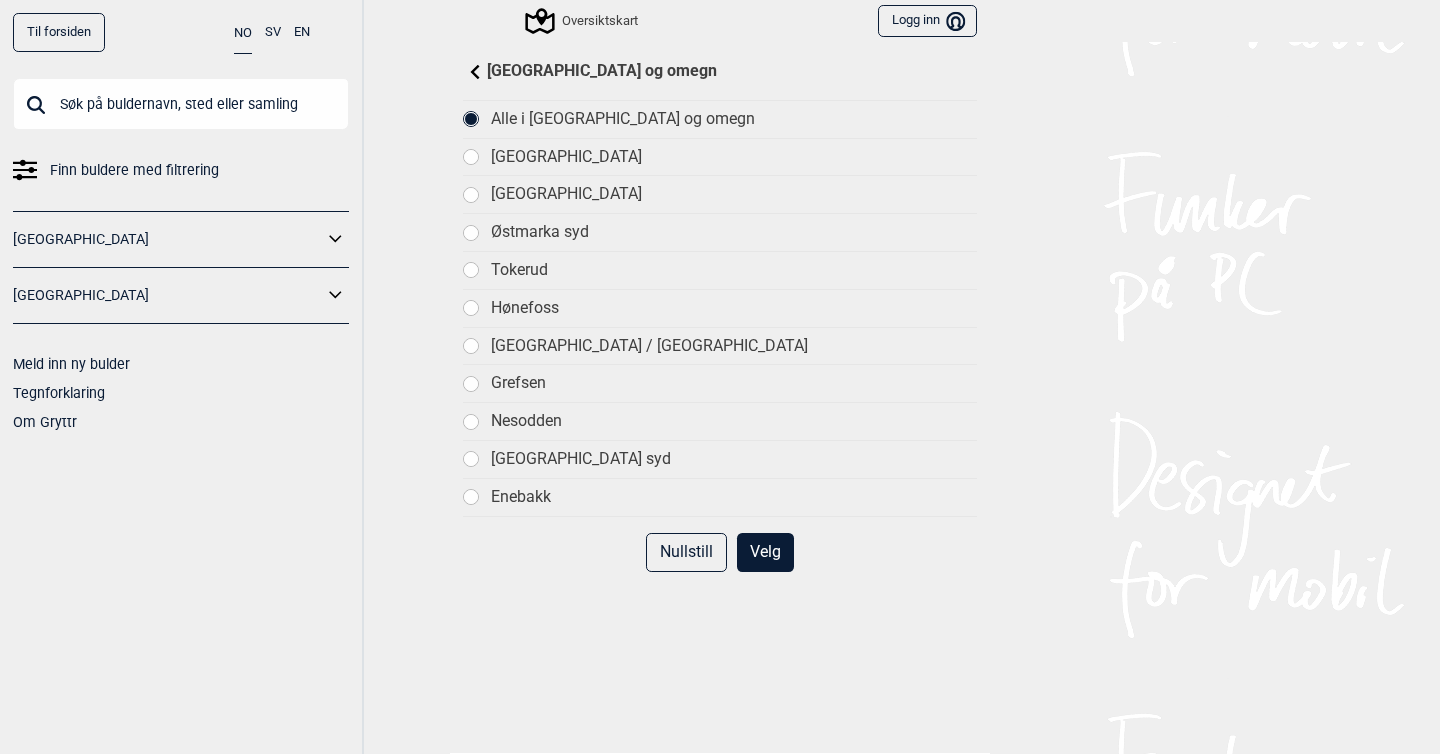 click on "[GEOGRAPHIC_DATA]" at bounding box center (734, 194) 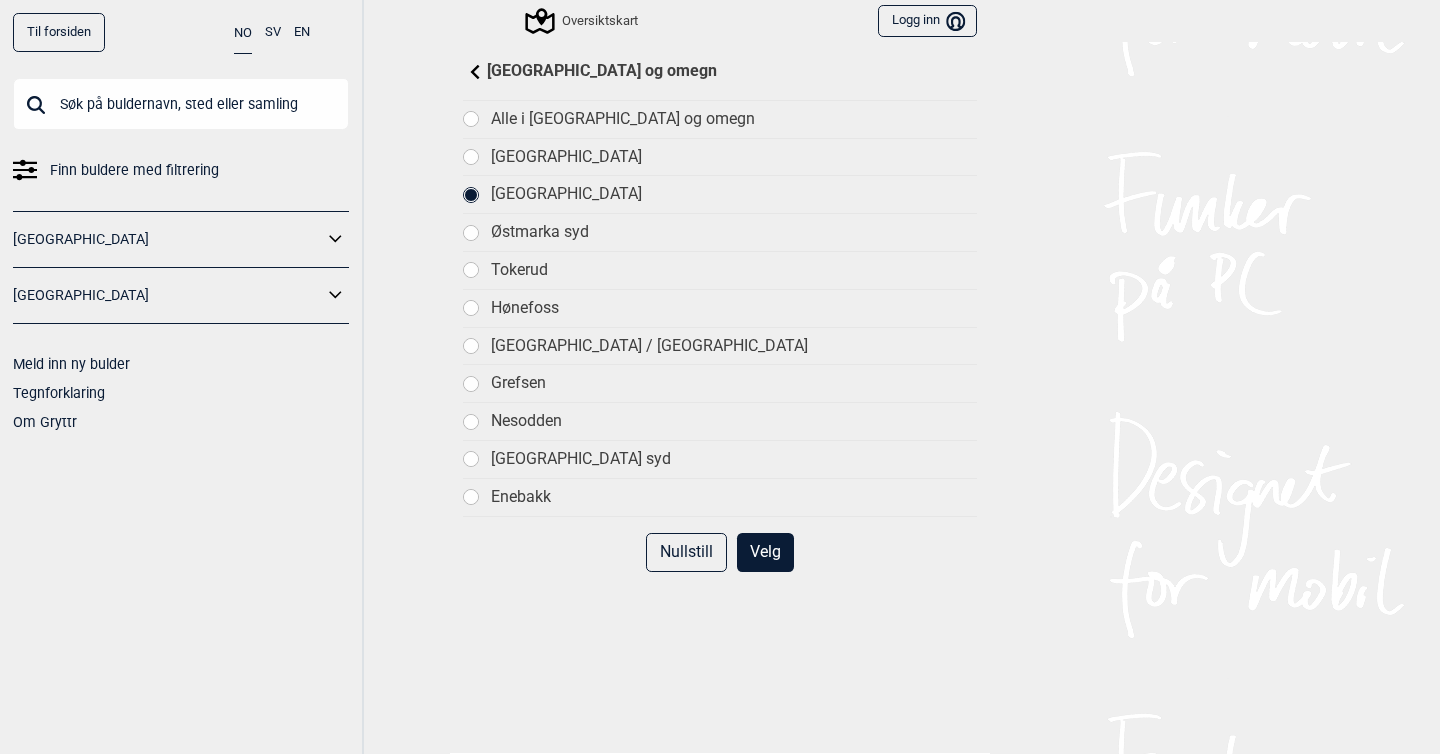 click on "Velg" at bounding box center [765, 552] 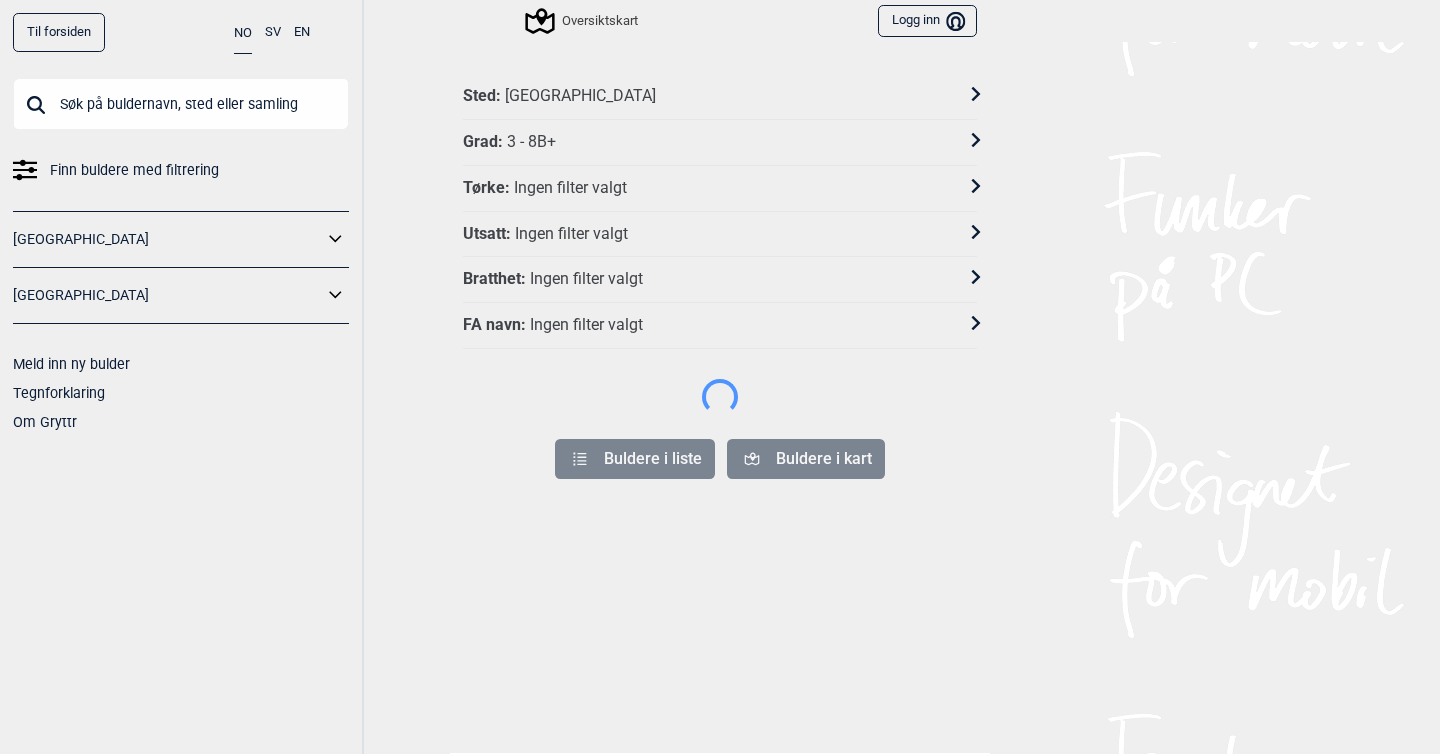 click on "Grad : 3 - 8B+" at bounding box center (707, 142) 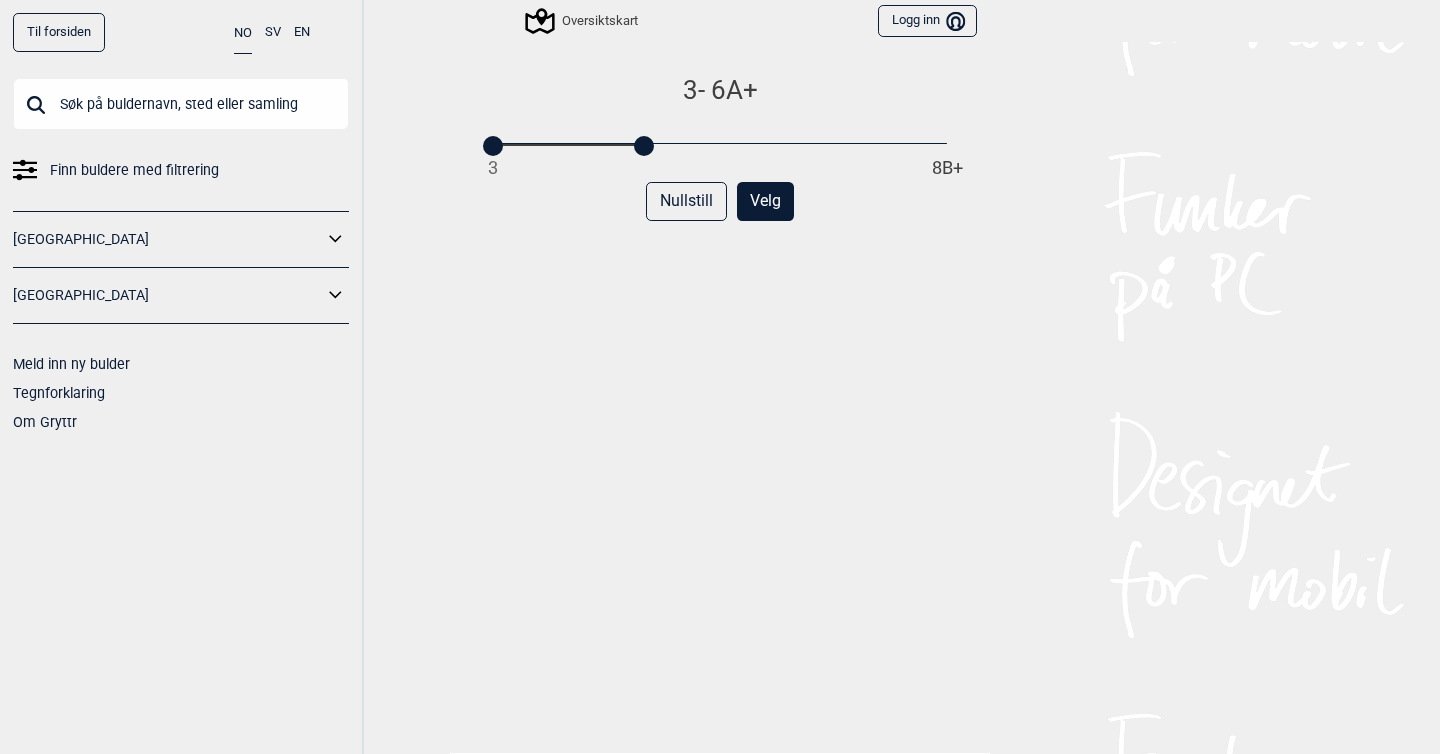 drag, startPoint x: 946, startPoint y: 140, endPoint x: 651, endPoint y: 141, distance: 295.0017 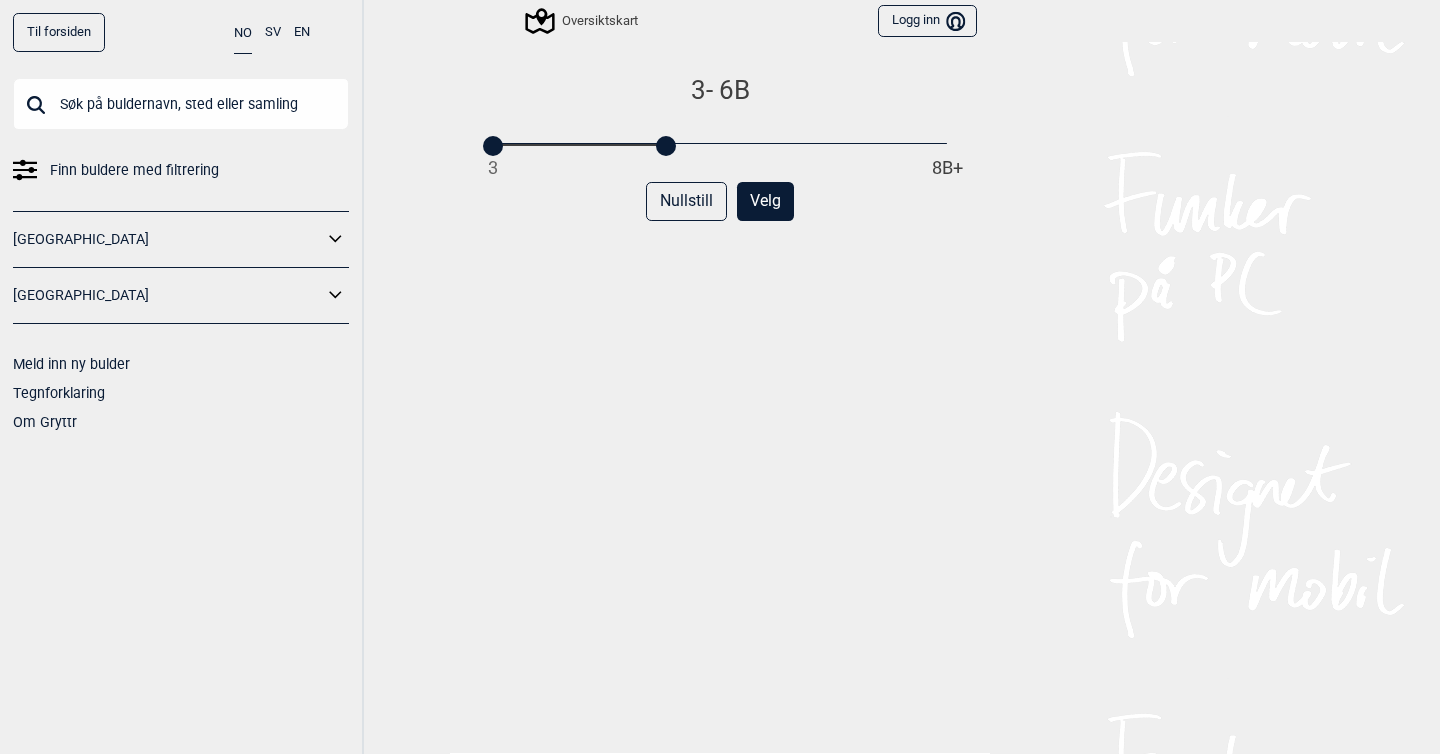 drag, startPoint x: 642, startPoint y: 141, endPoint x: 655, endPoint y: 141, distance: 13 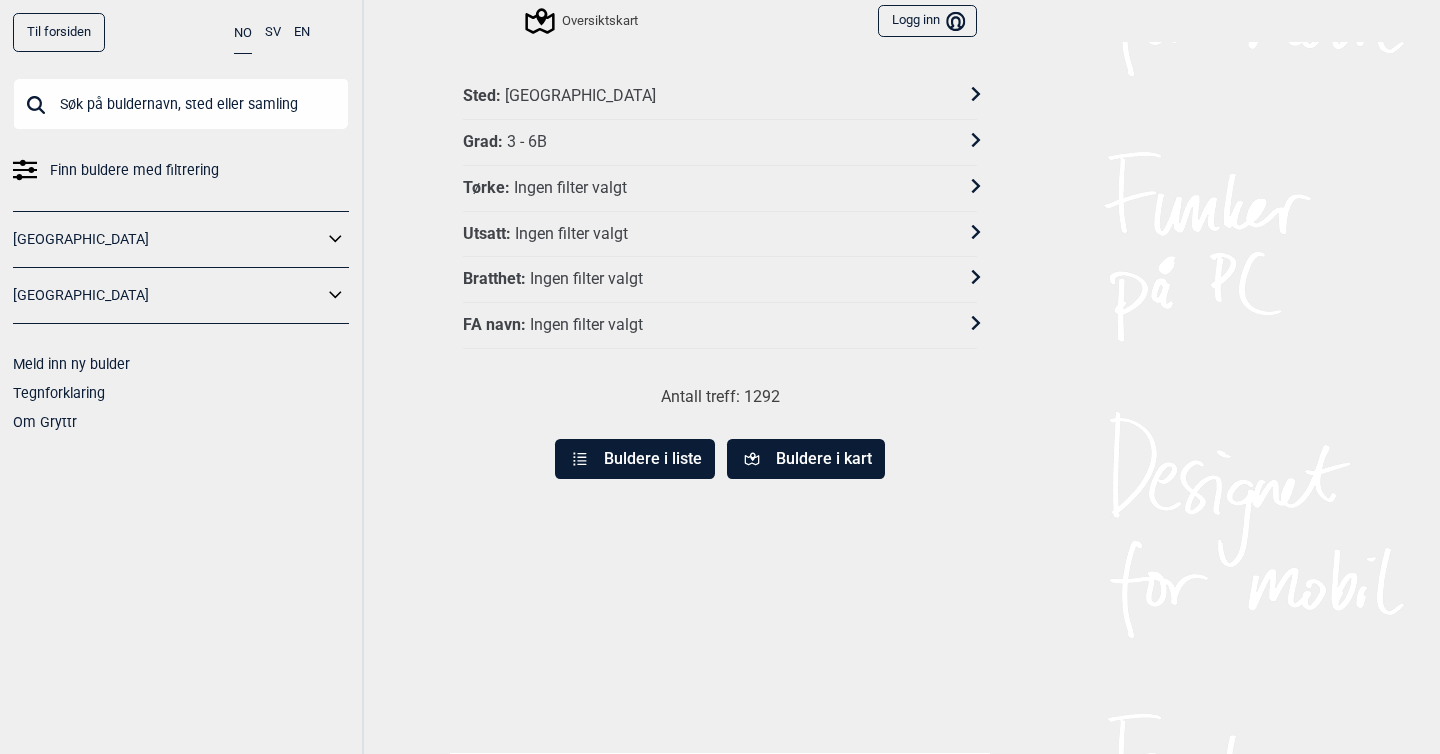 click on "Buldere i kart" at bounding box center [806, 459] 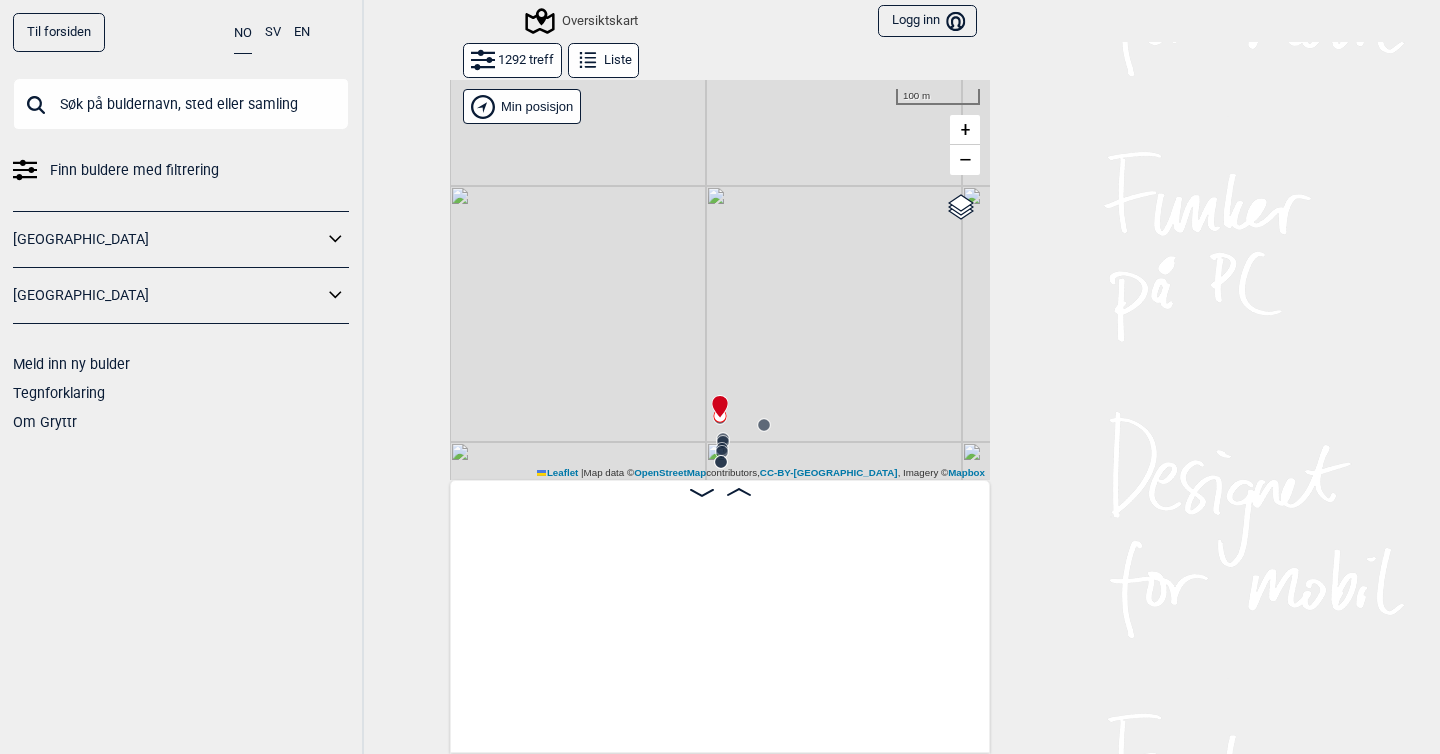 scroll, scrollTop: 0, scrollLeft: 157, axis: horizontal 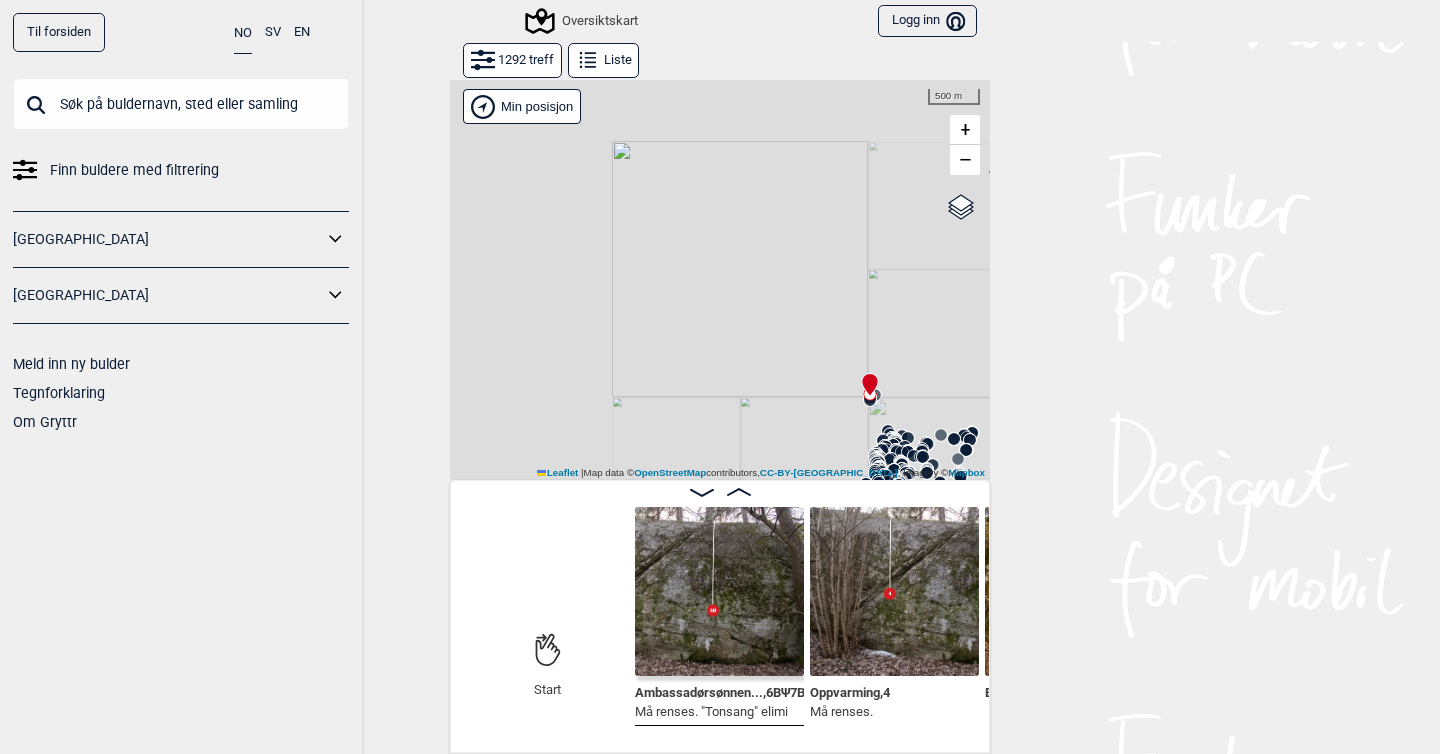 drag, startPoint x: 908, startPoint y: 373, endPoint x: 789, endPoint y: 231, distance: 185.27008 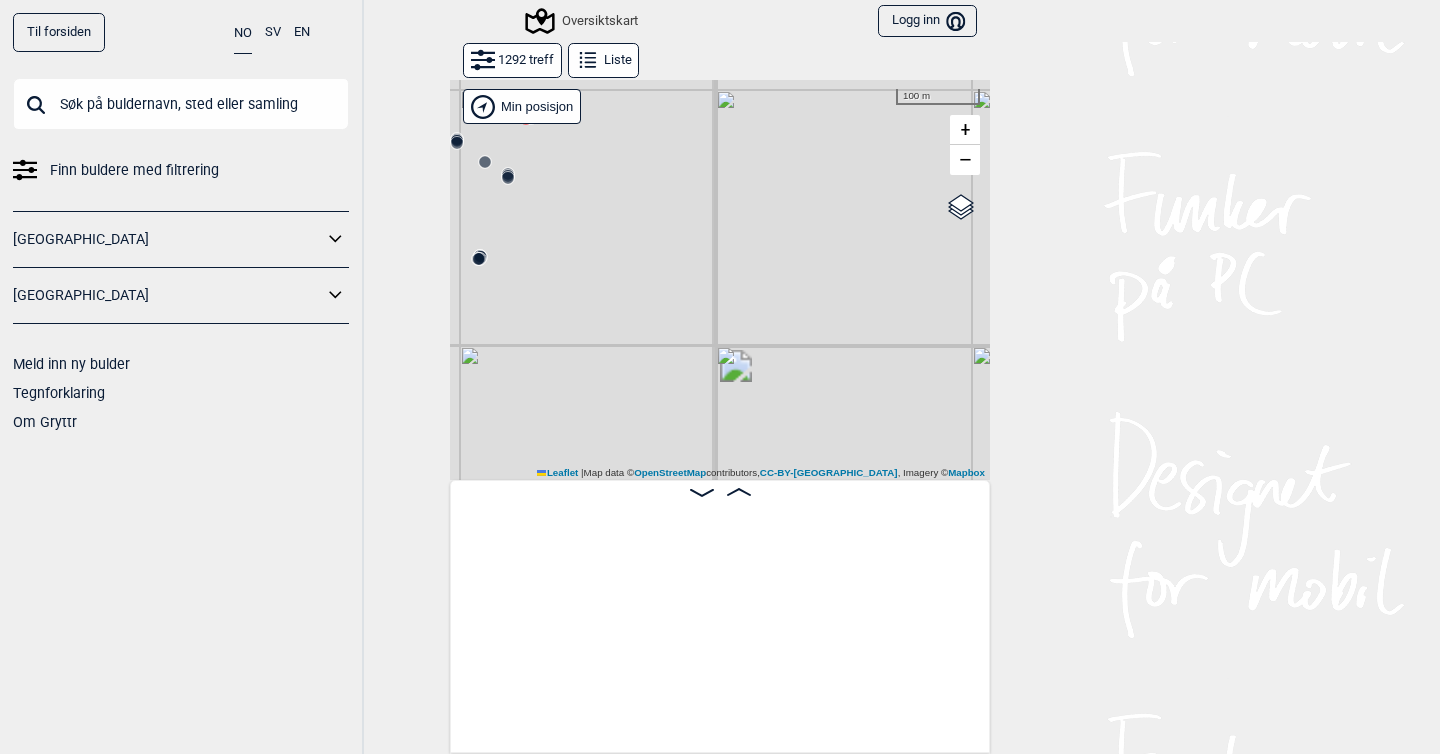 scroll, scrollTop: 0, scrollLeft: 0, axis: both 